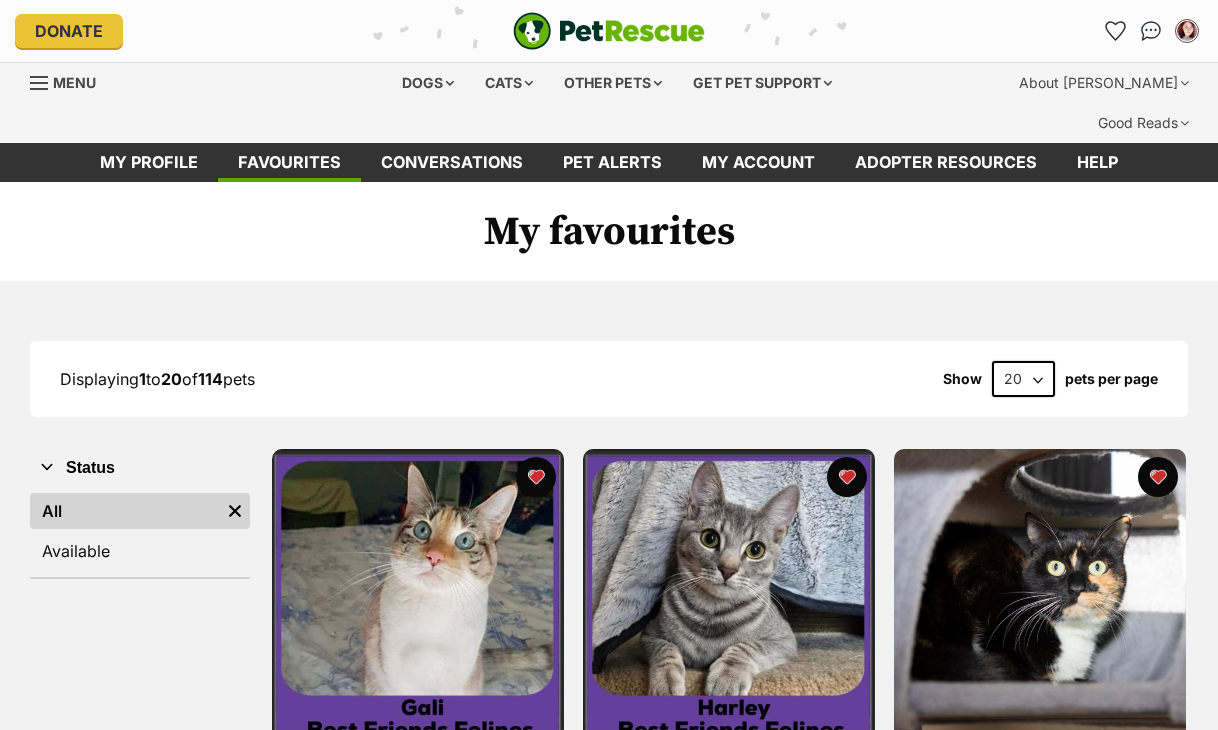 scroll, scrollTop: 0, scrollLeft: 0, axis: both 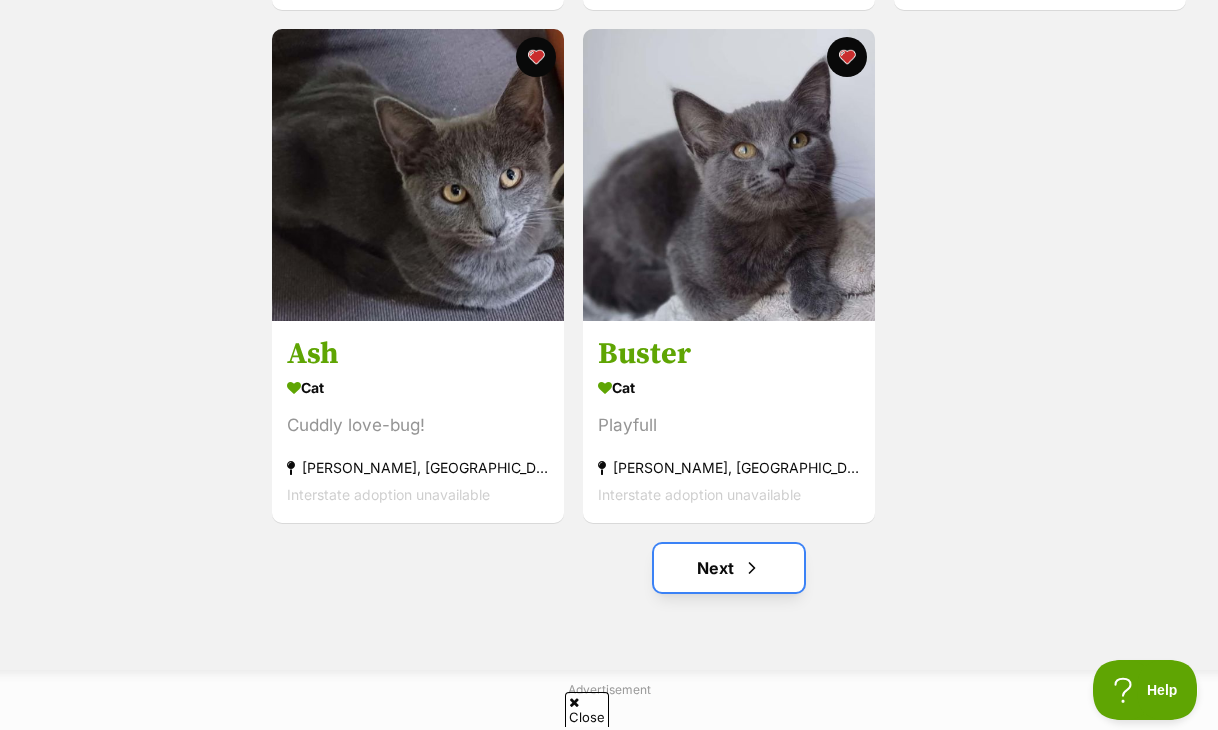 click on "Next" at bounding box center (729, 568) 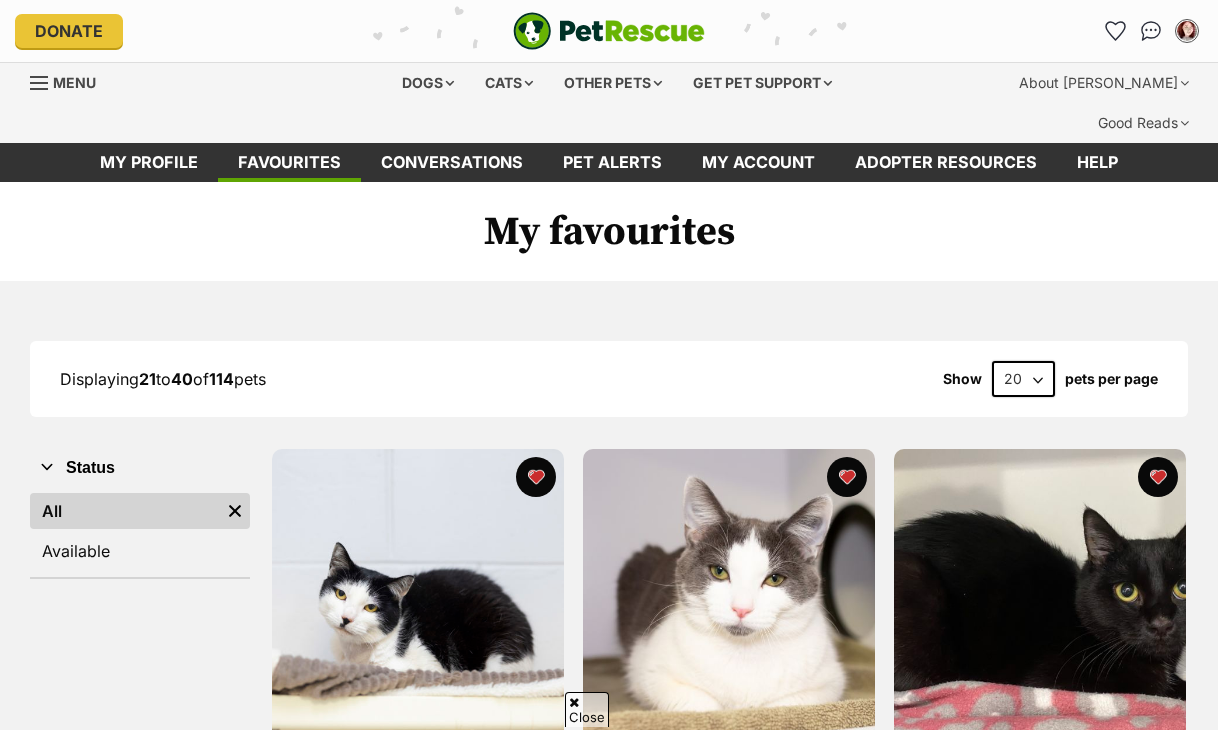 scroll, scrollTop: 300, scrollLeft: 0, axis: vertical 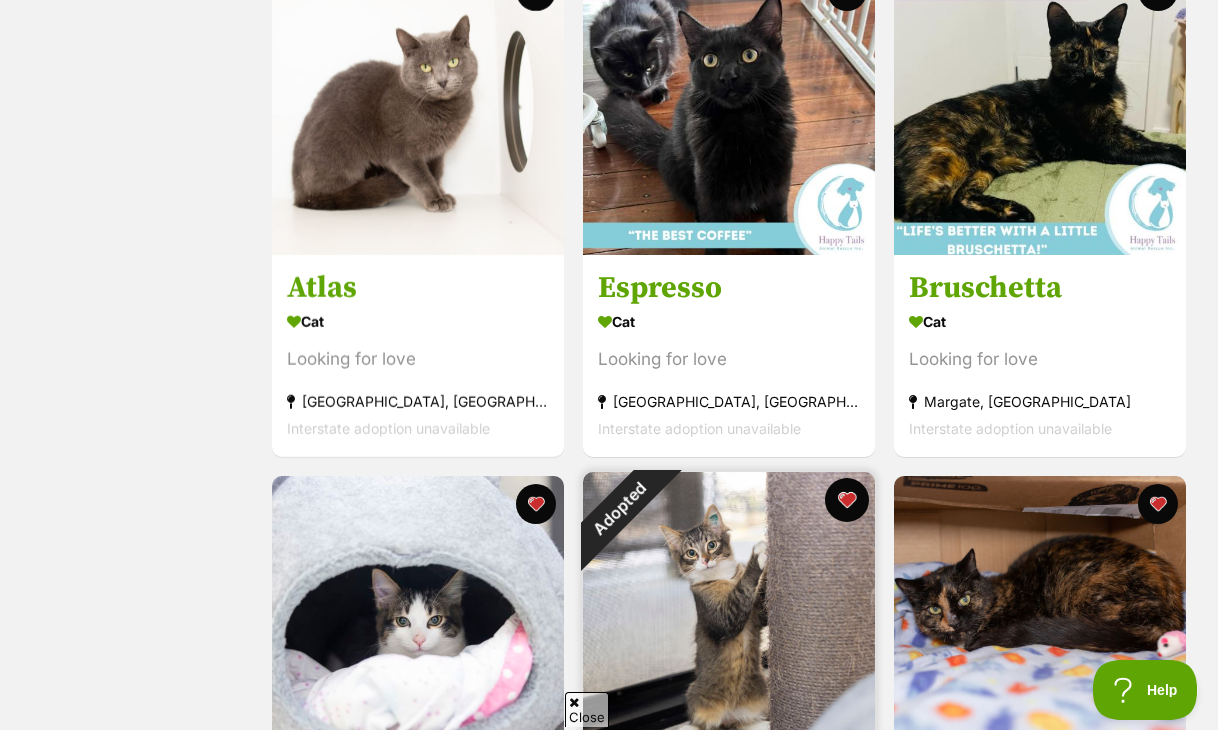 click at bounding box center (847, 500) 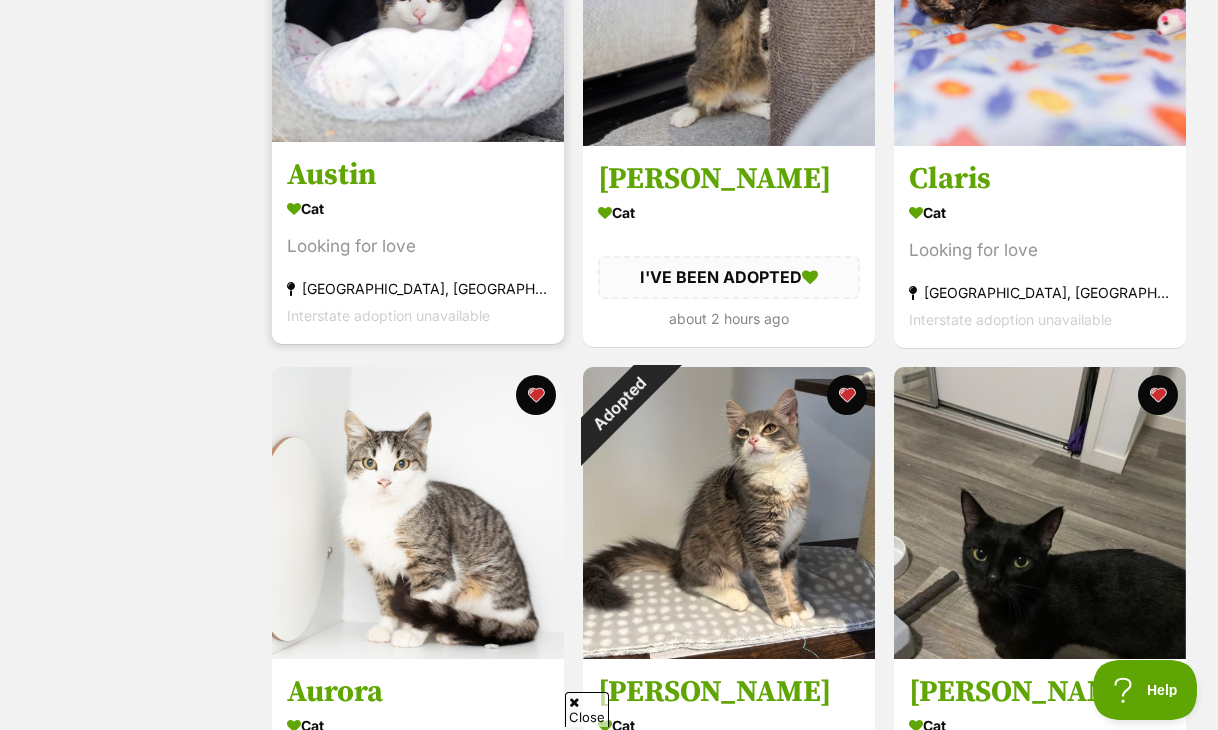 scroll, scrollTop: 1700, scrollLeft: 0, axis: vertical 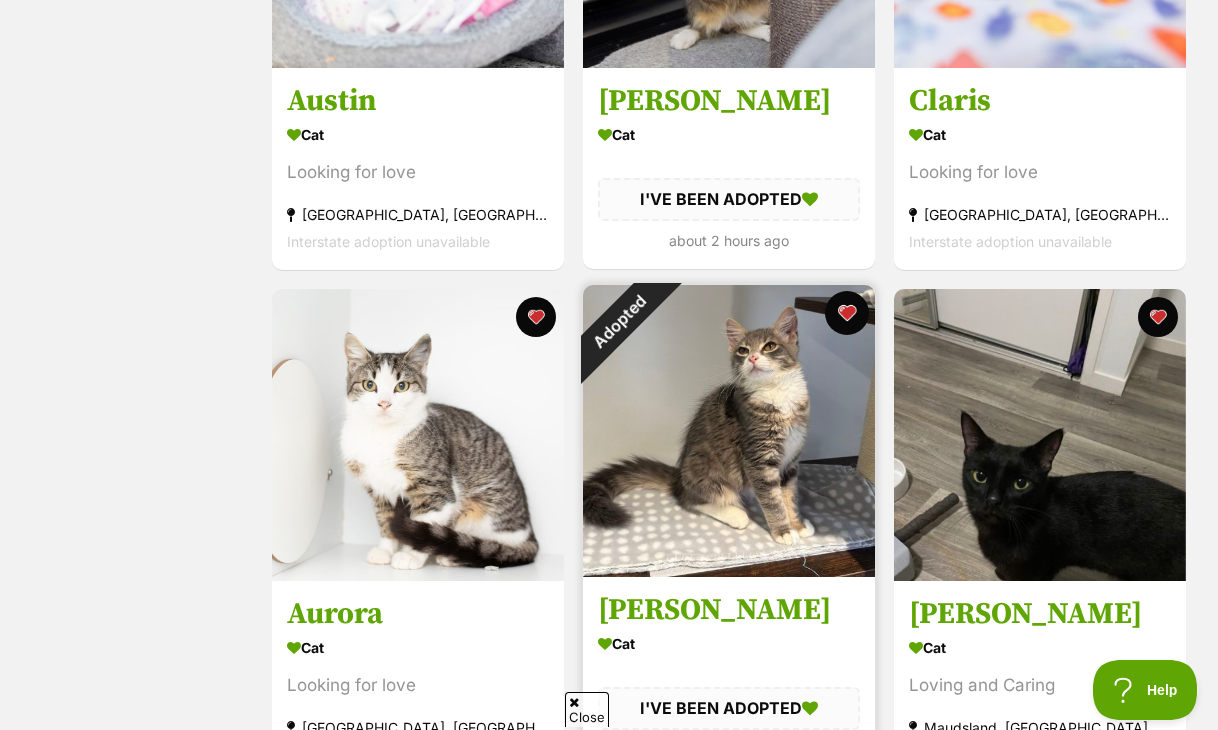 click at bounding box center [847, 313] 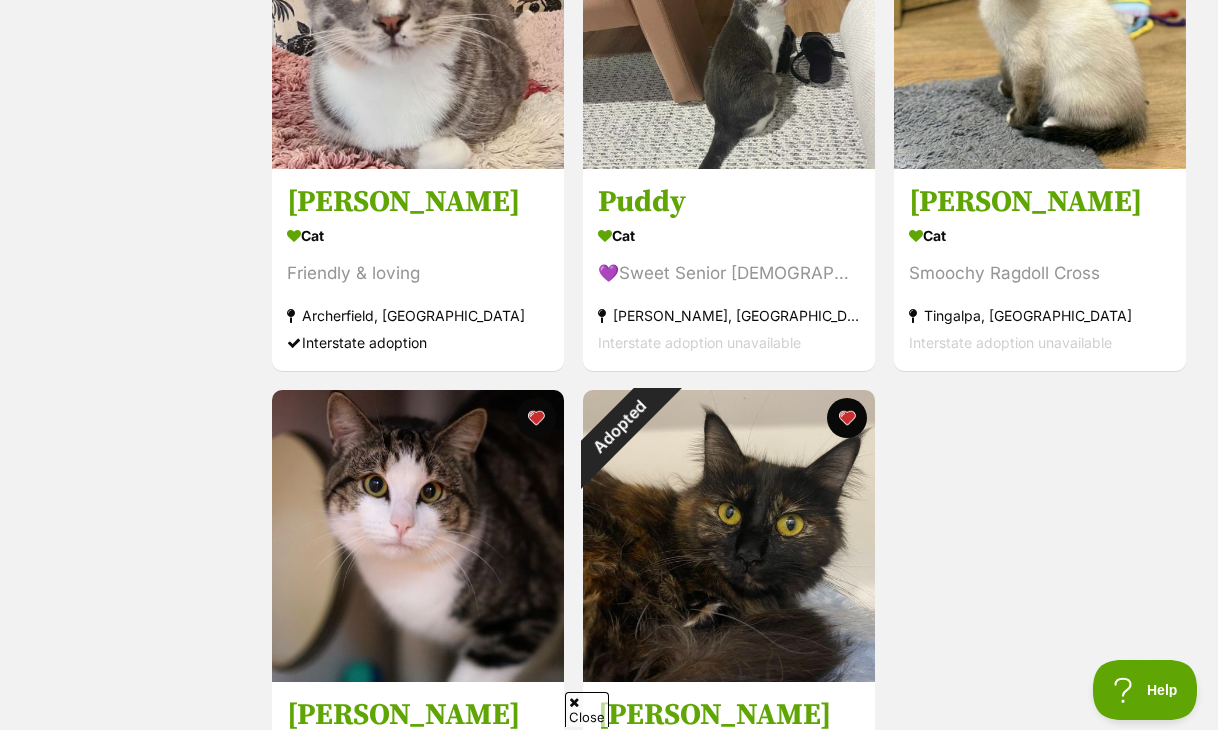 scroll, scrollTop: 3200, scrollLeft: 0, axis: vertical 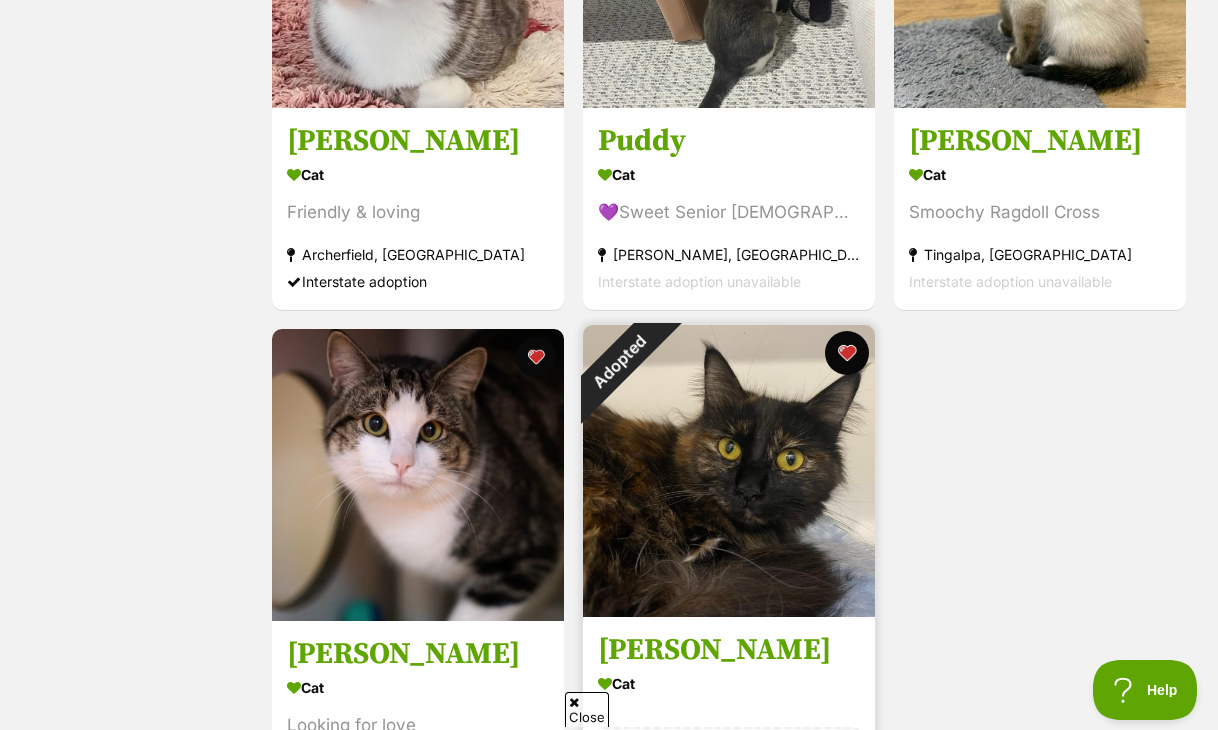 click at bounding box center (847, 353) 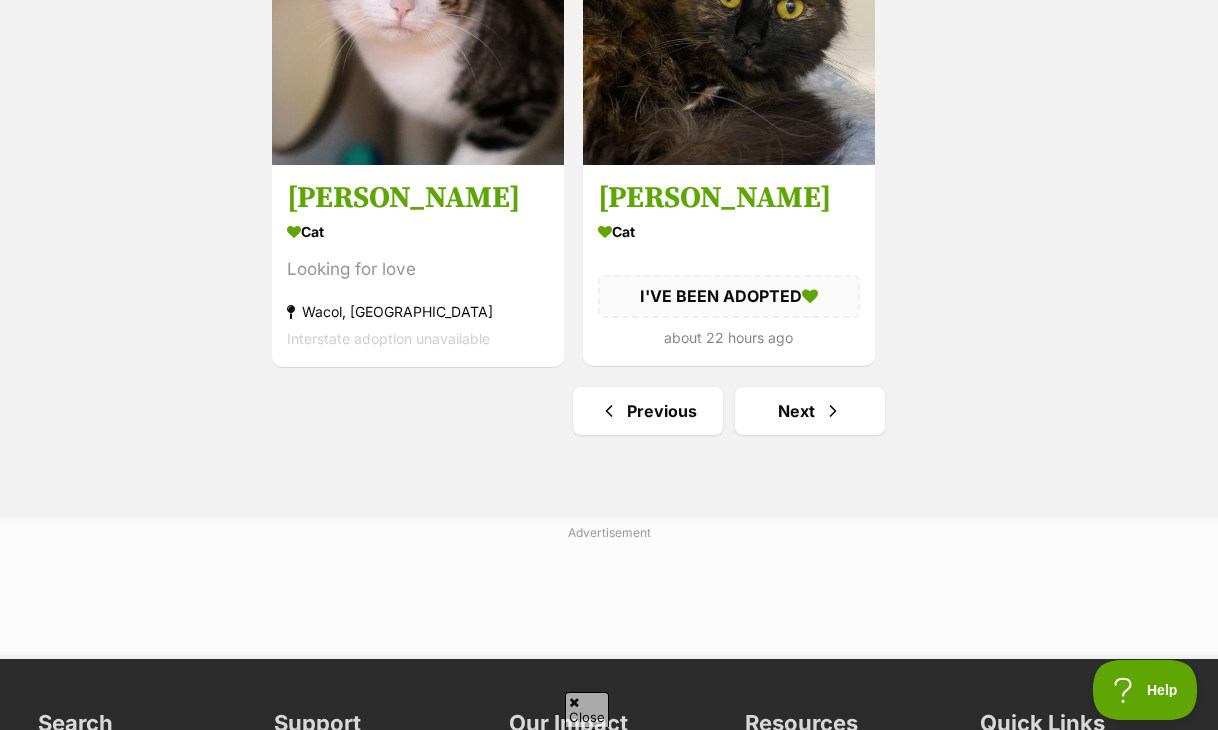 scroll, scrollTop: 3800, scrollLeft: 0, axis: vertical 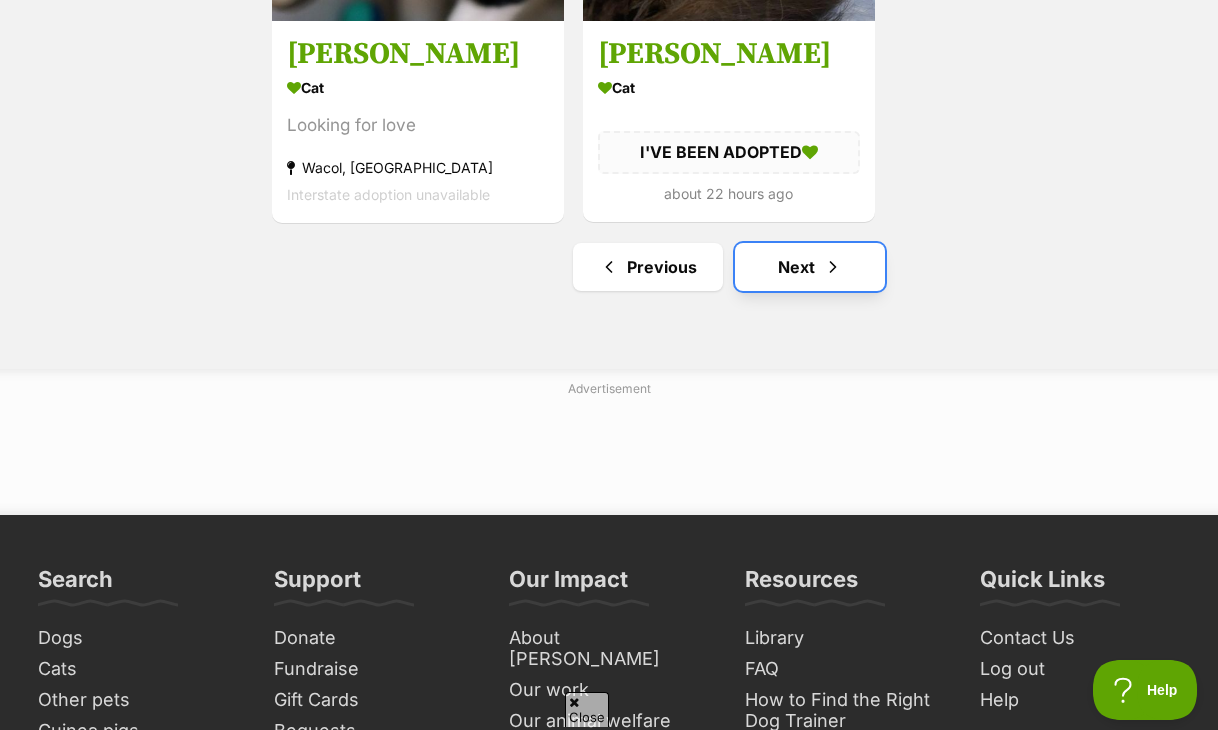 click on "Next" at bounding box center (810, 267) 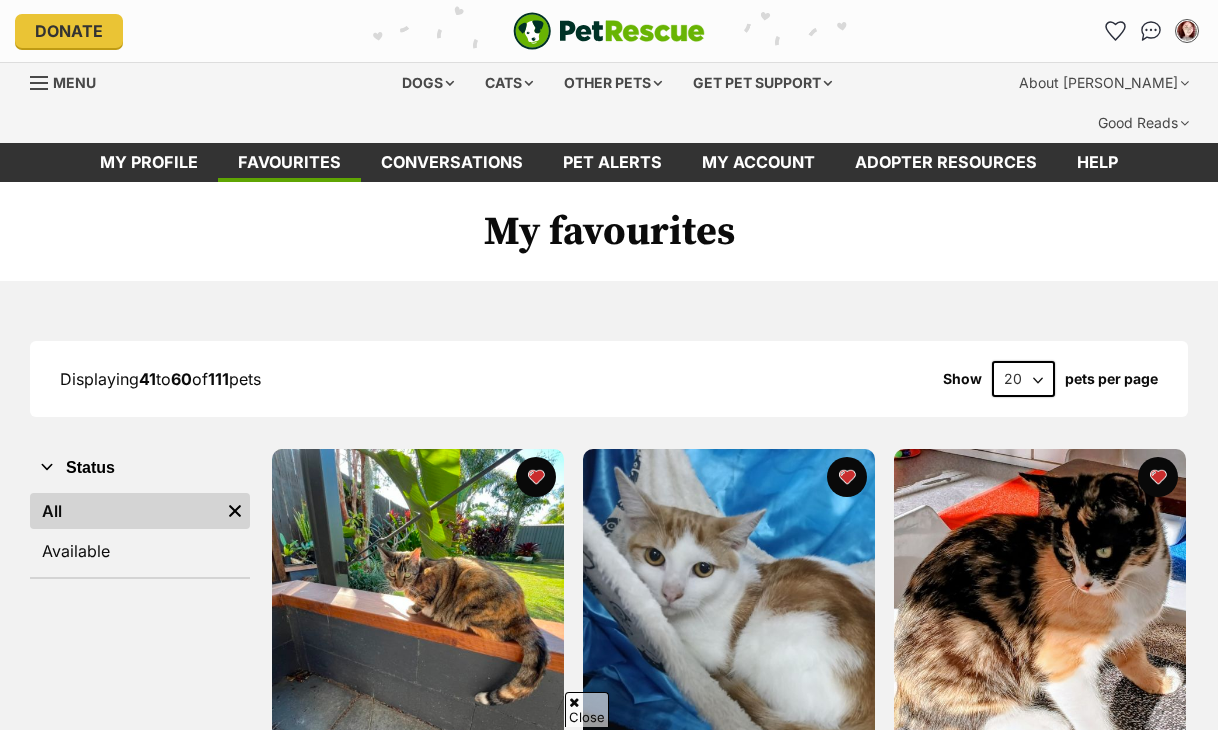 scroll, scrollTop: 434, scrollLeft: 0, axis: vertical 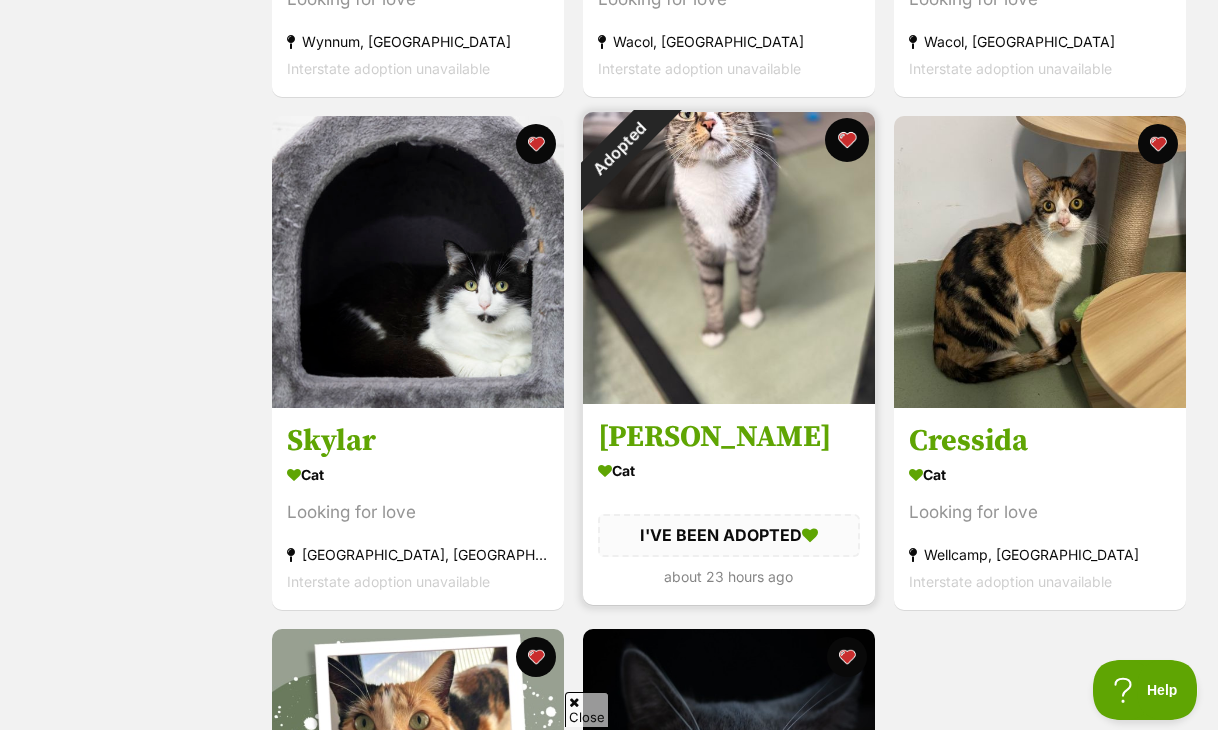 click at bounding box center (847, 140) 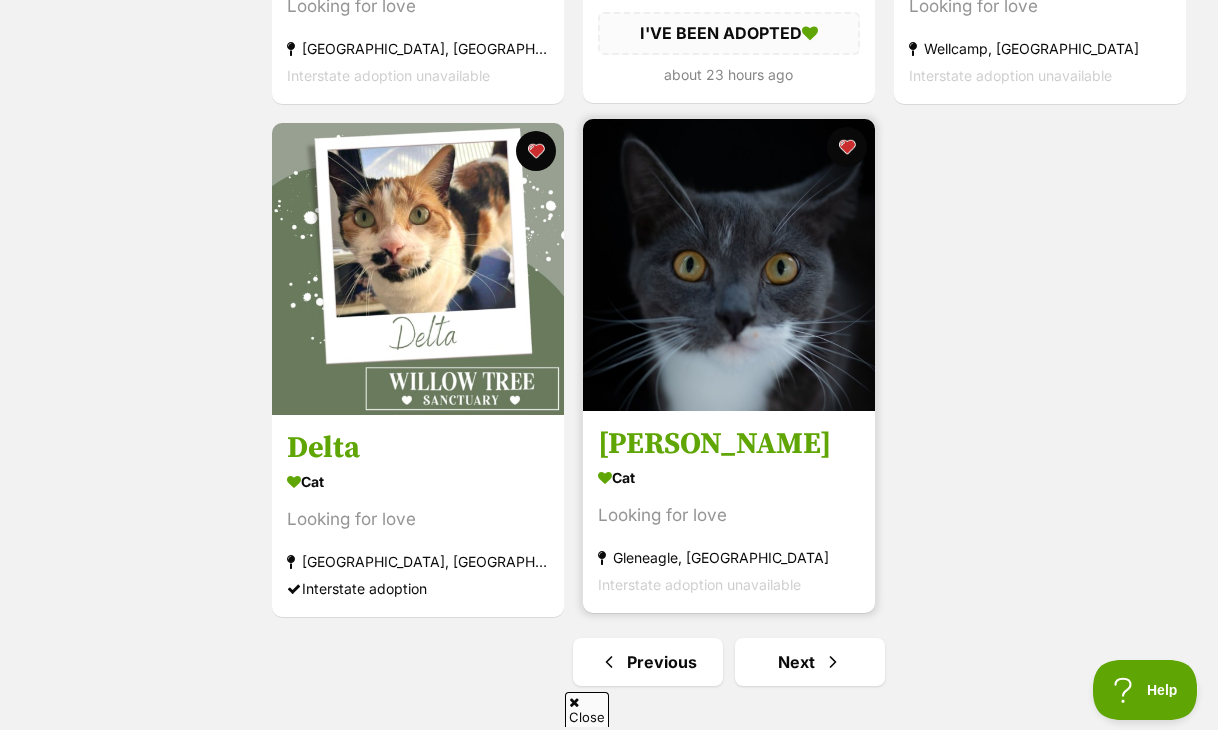 scroll, scrollTop: 3500, scrollLeft: 0, axis: vertical 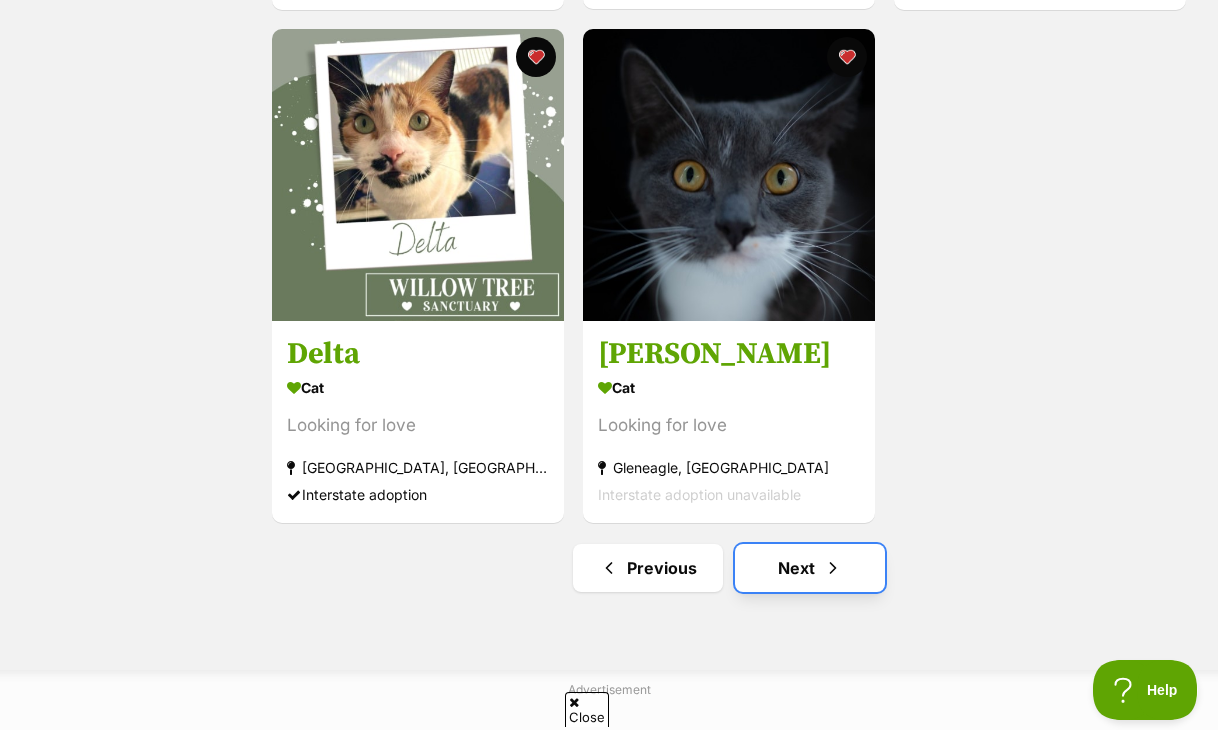click on "Next" at bounding box center (810, 568) 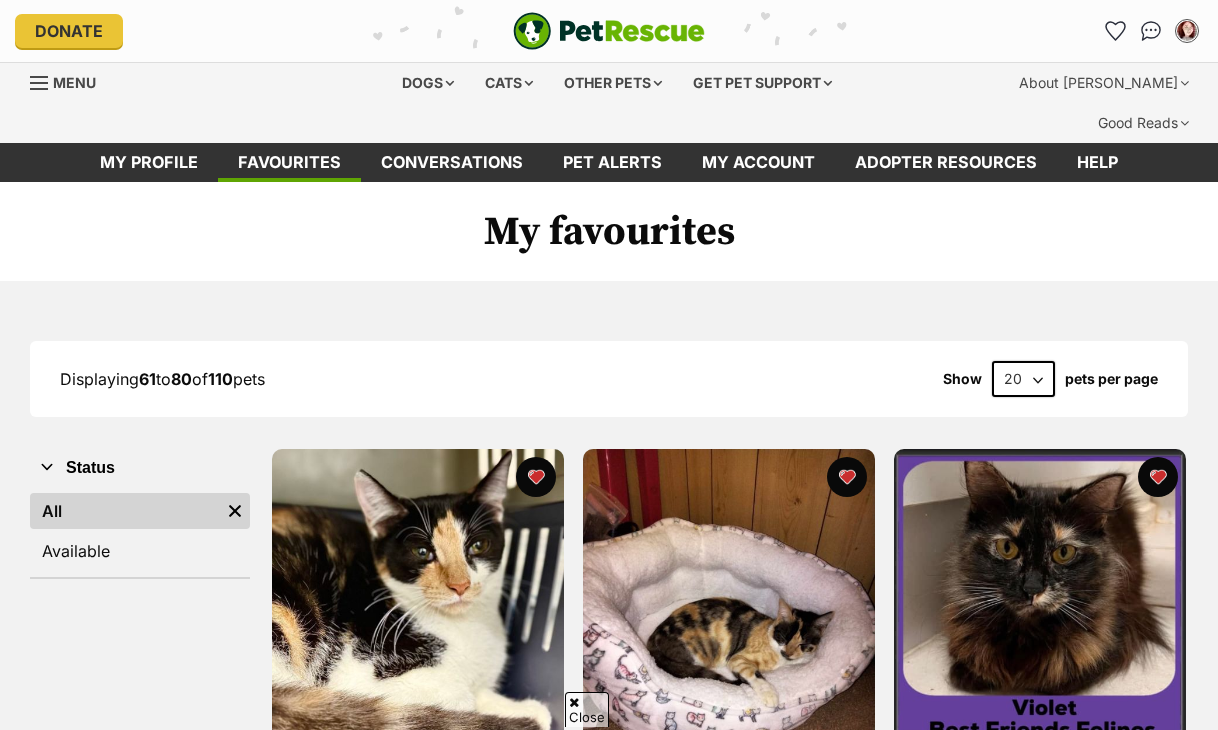 scroll, scrollTop: 385, scrollLeft: 0, axis: vertical 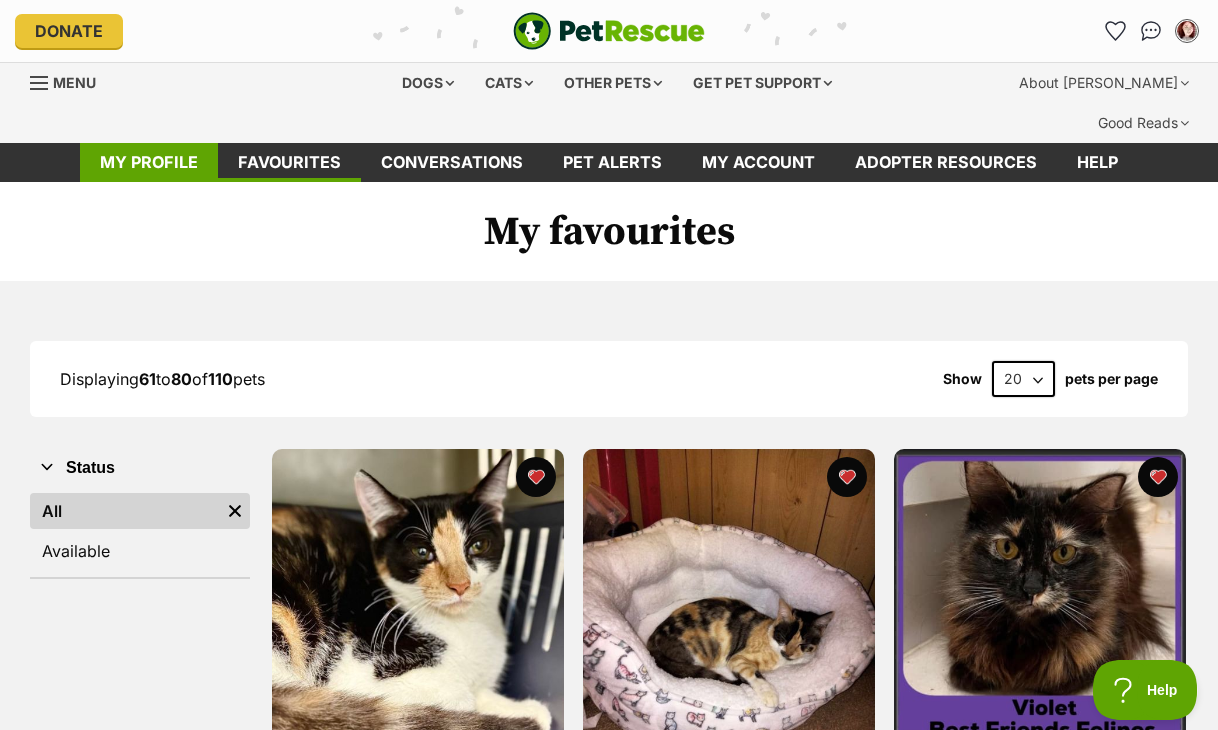 click on "My profile" at bounding box center [149, 162] 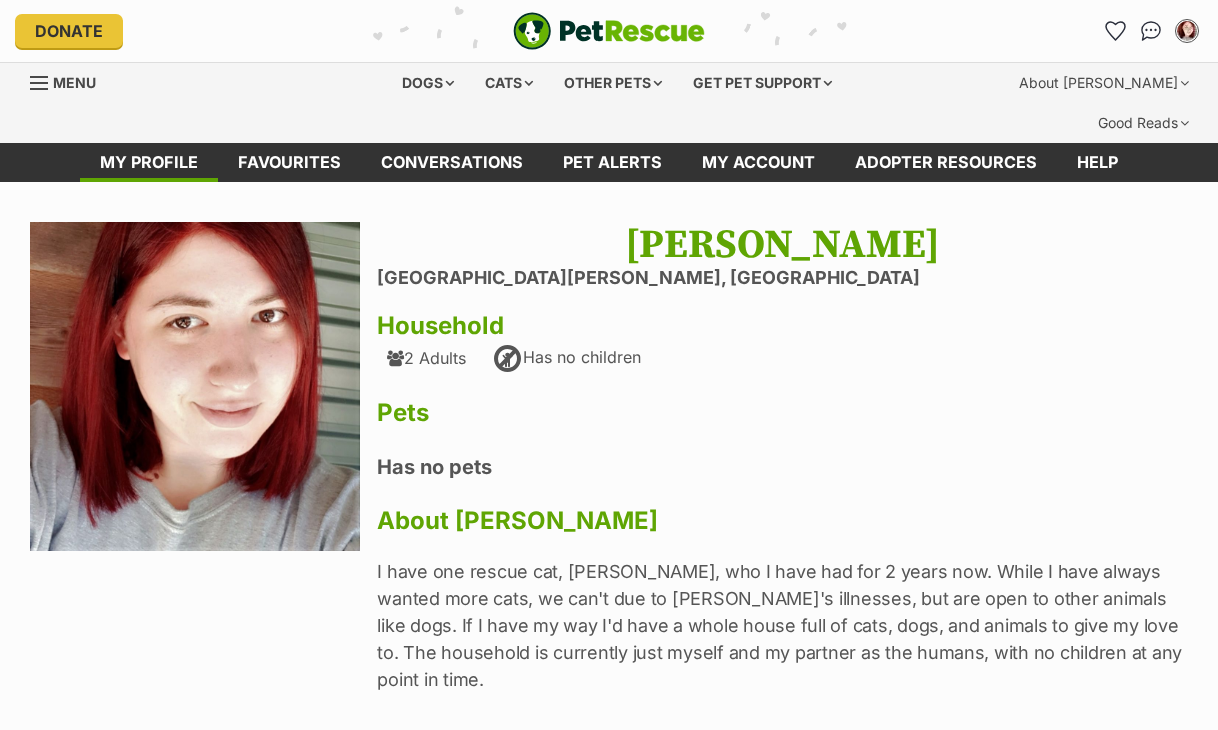 click on "Menu" at bounding box center [74, 82] 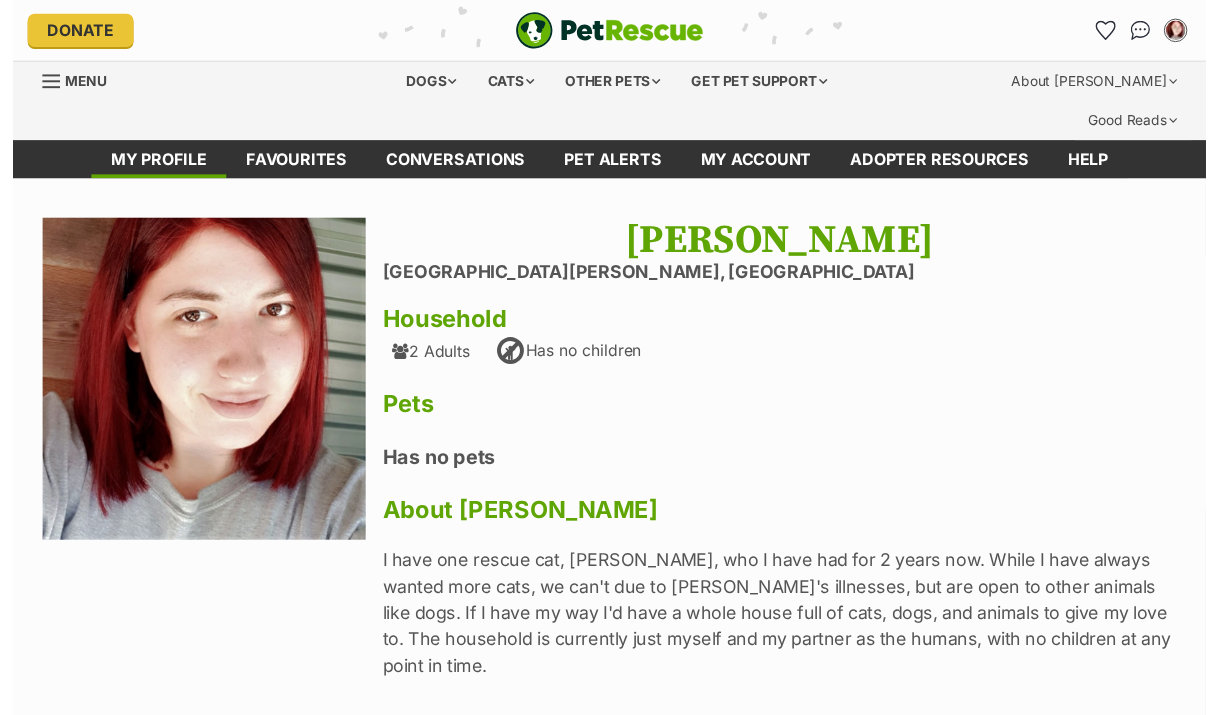 scroll, scrollTop: 0, scrollLeft: 0, axis: both 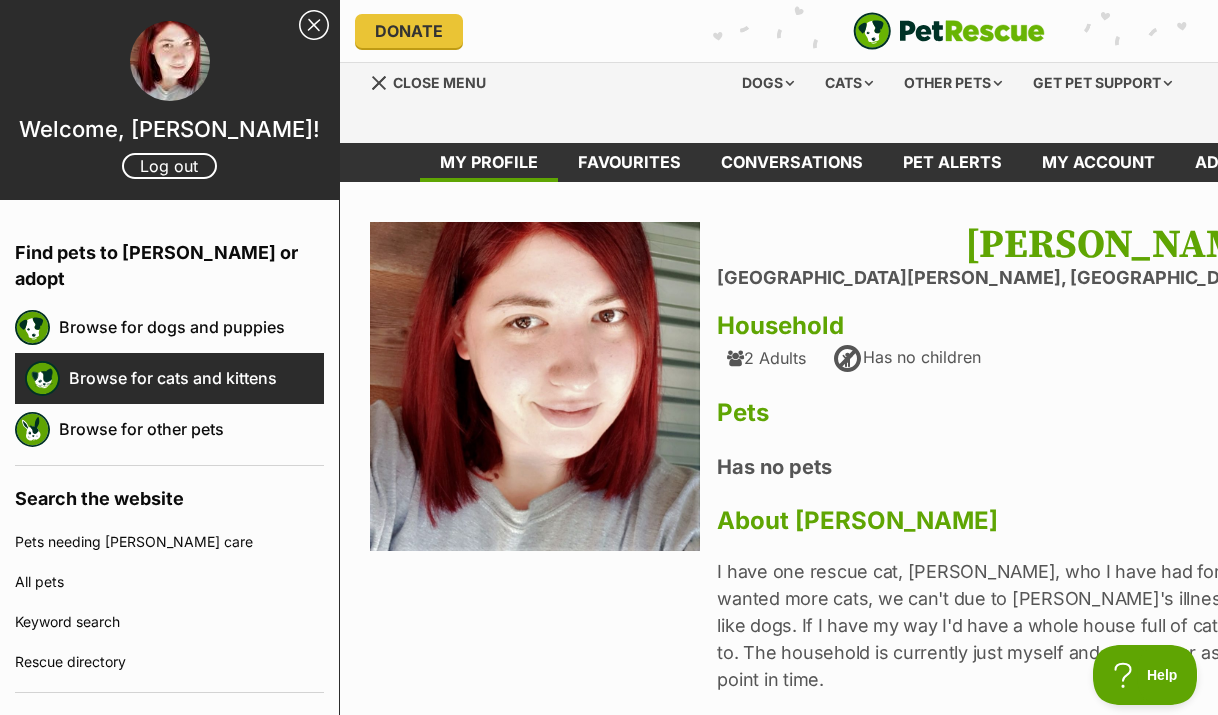 click on "Browse for cats and kittens" at bounding box center [196, 378] 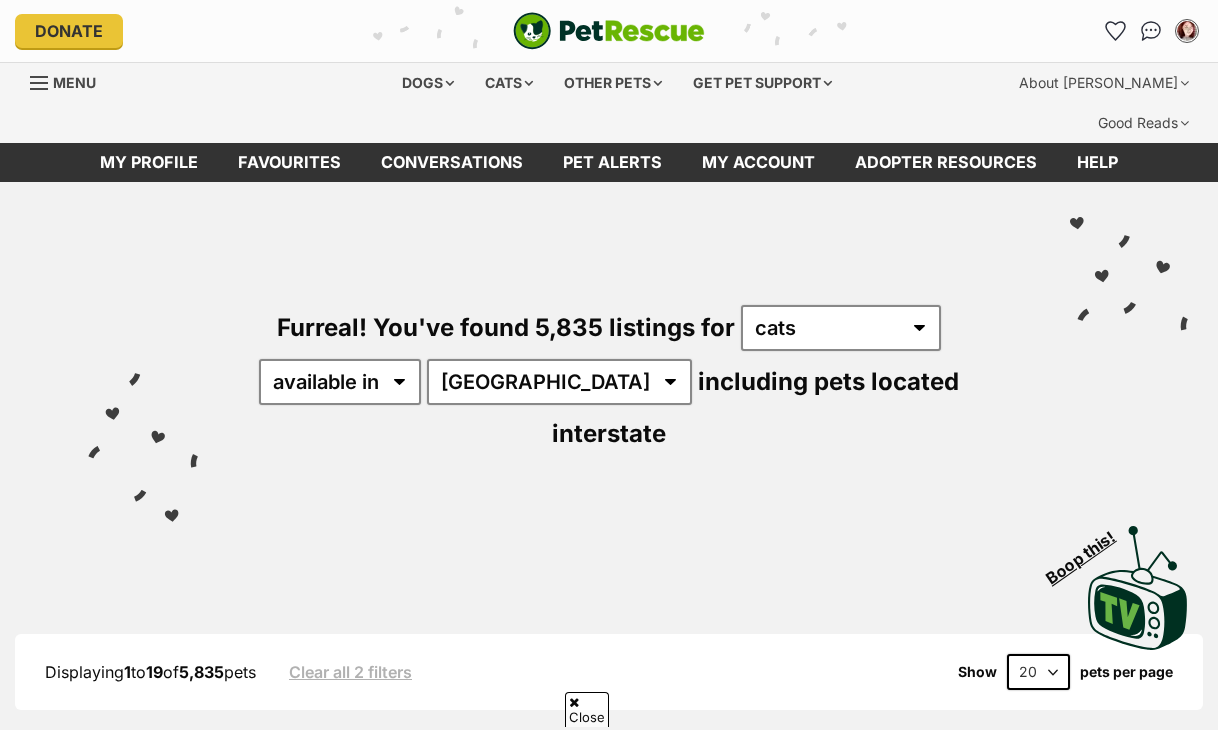 scroll, scrollTop: 317, scrollLeft: 0, axis: vertical 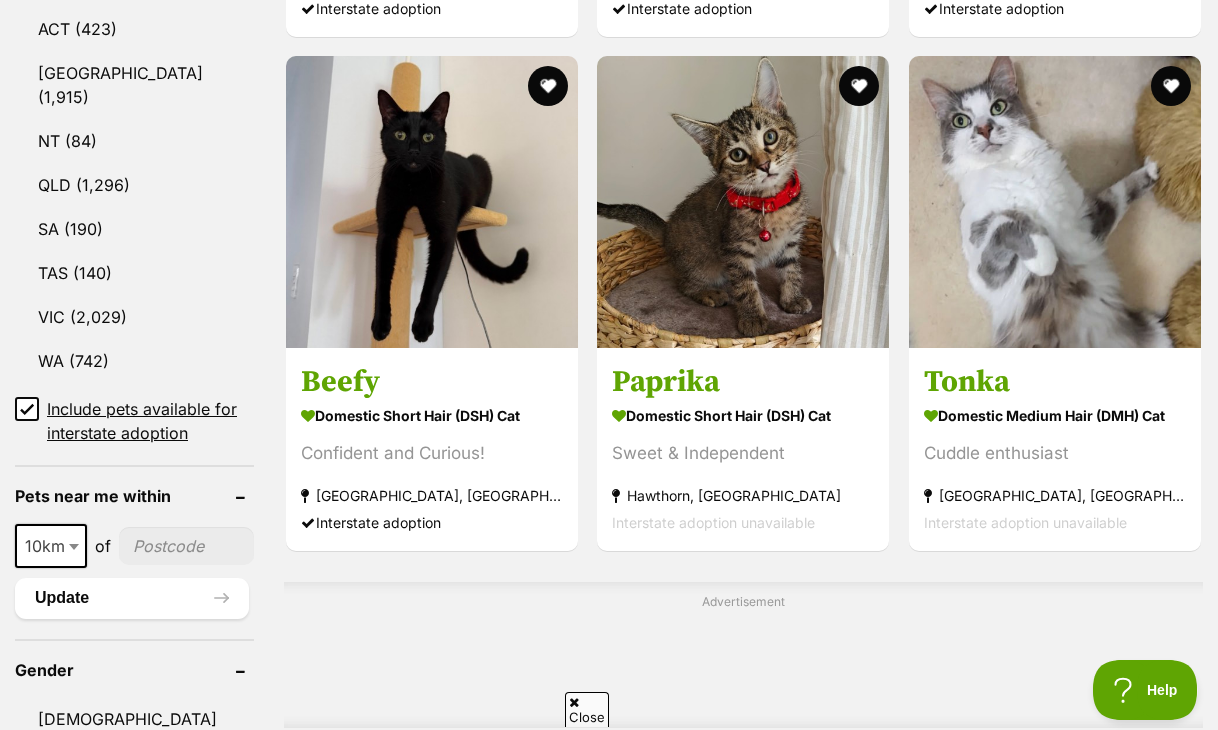 click on "10km" at bounding box center (51, 546) 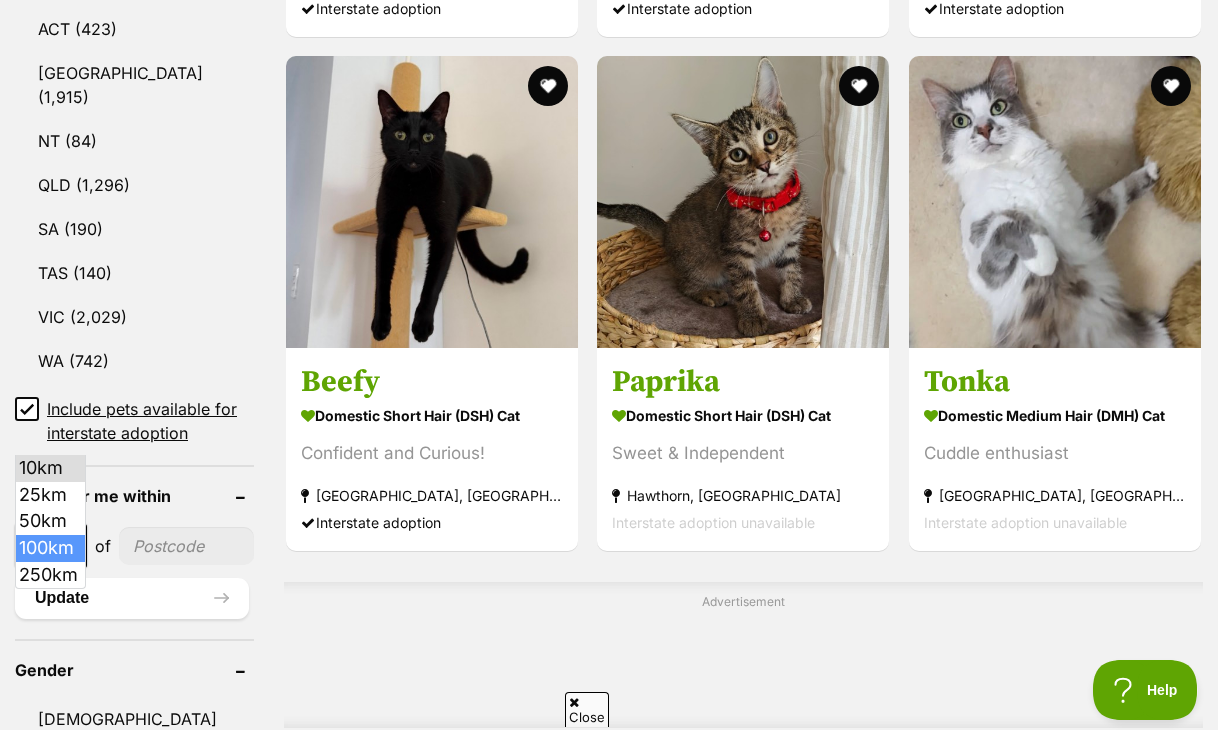 select on "100" 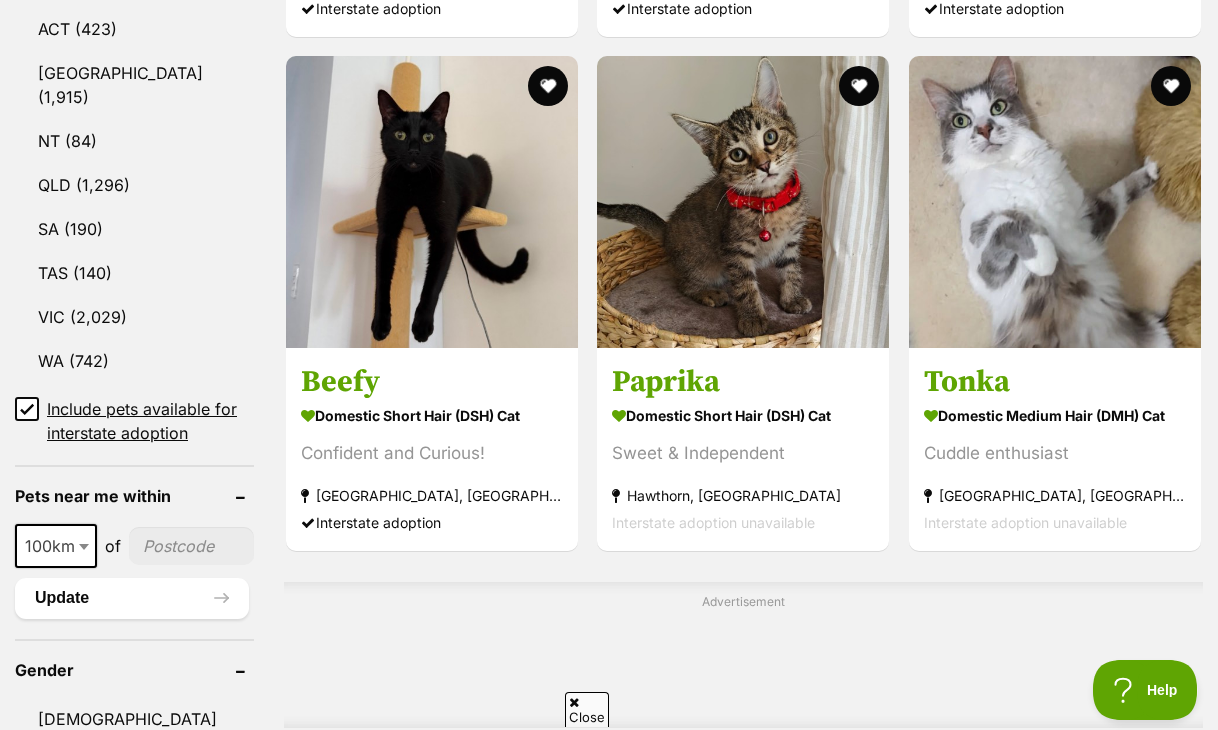 click at bounding box center (191, 546) 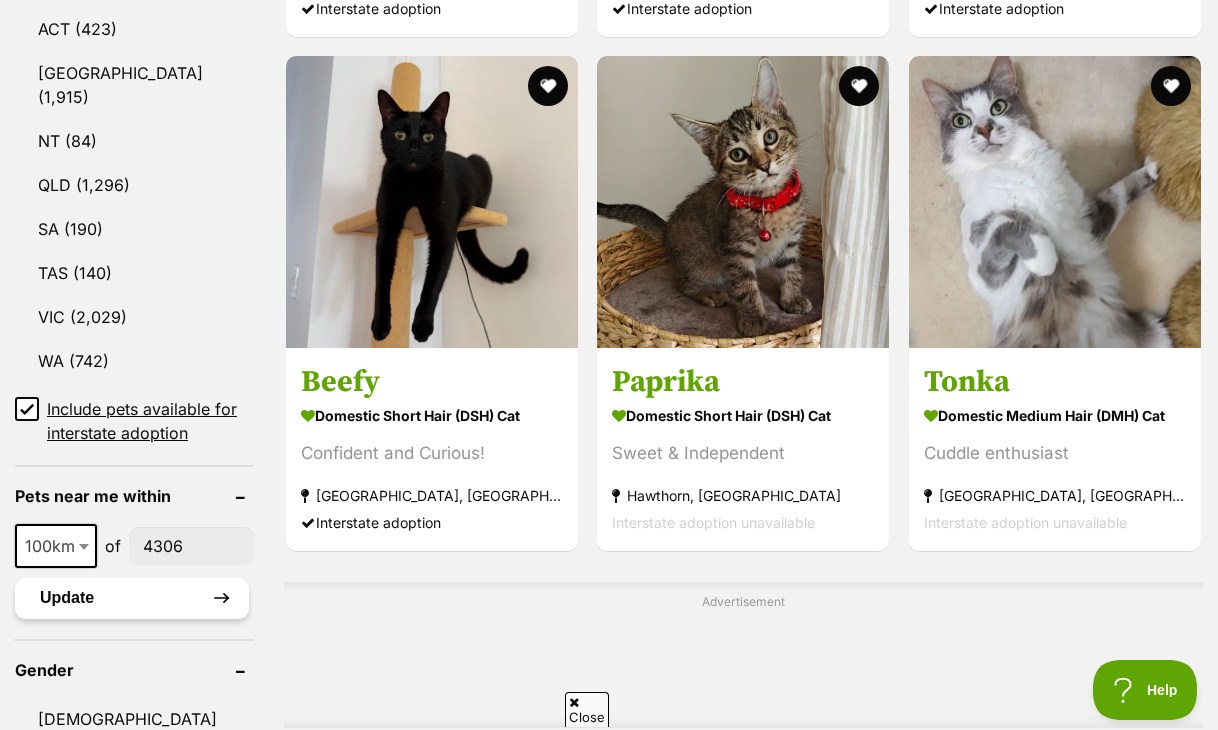 click on "Update" at bounding box center [132, 598] 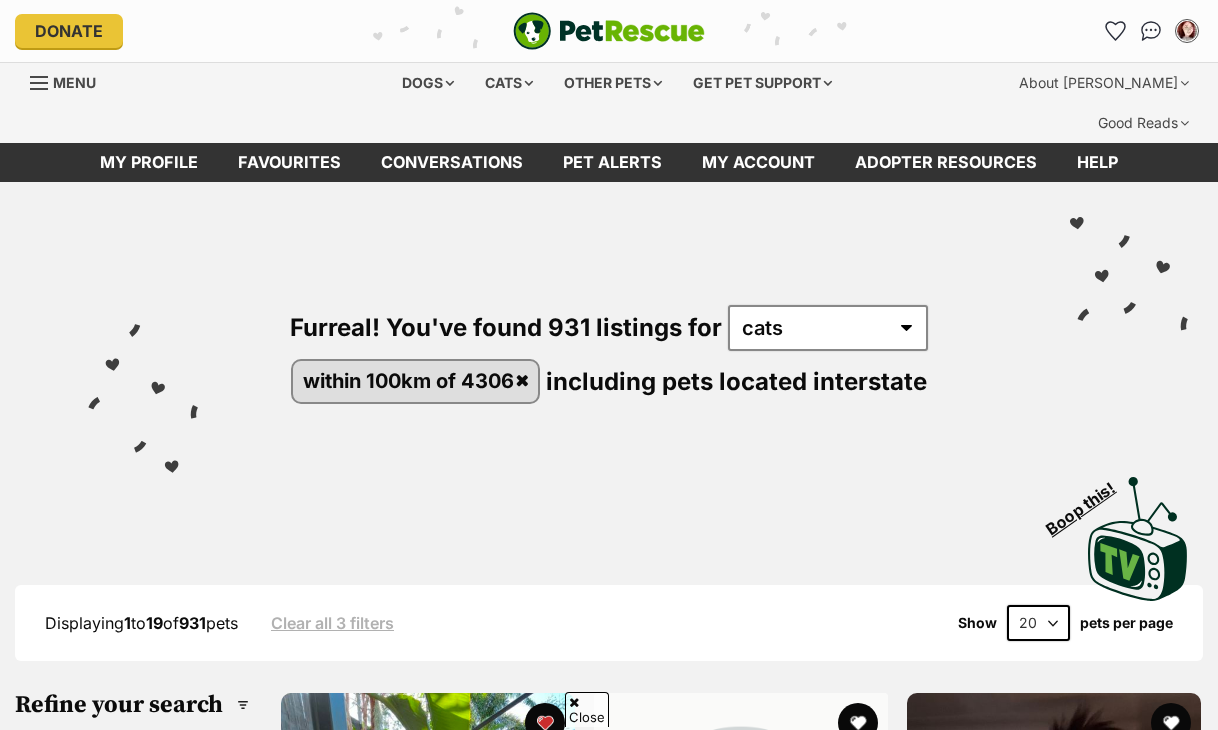 scroll, scrollTop: 400, scrollLeft: 0, axis: vertical 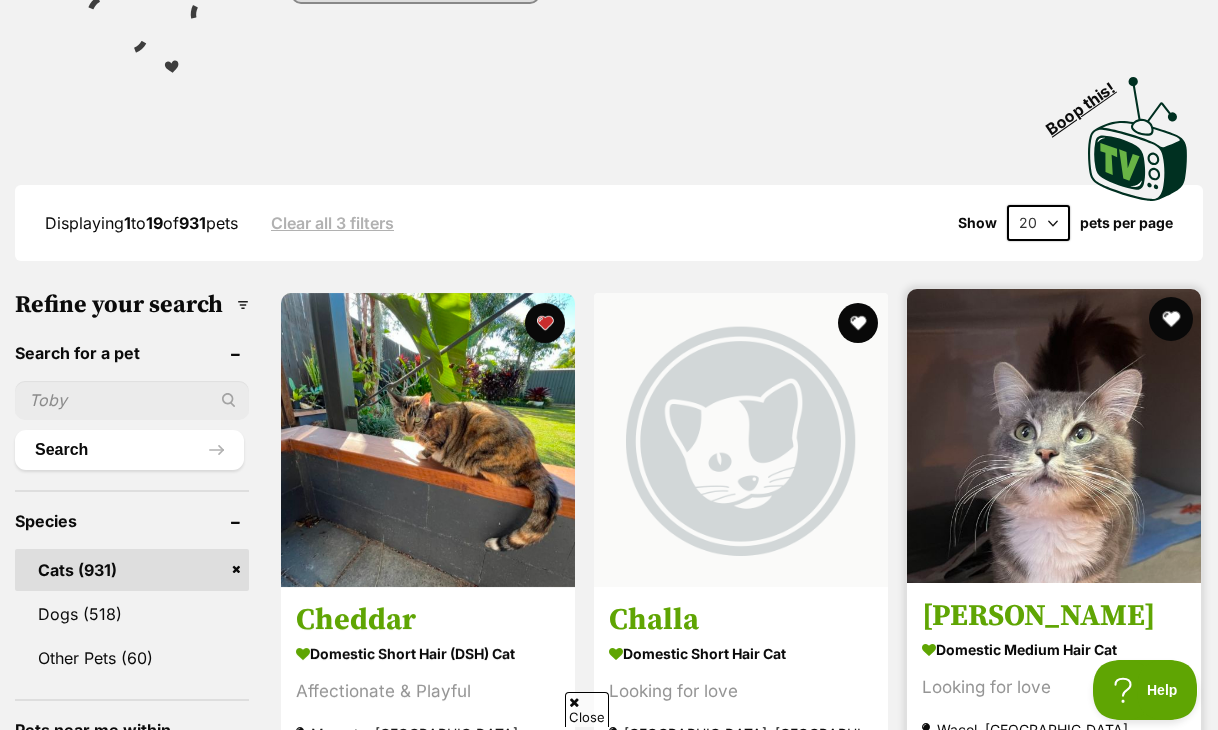 click at bounding box center (1171, 319) 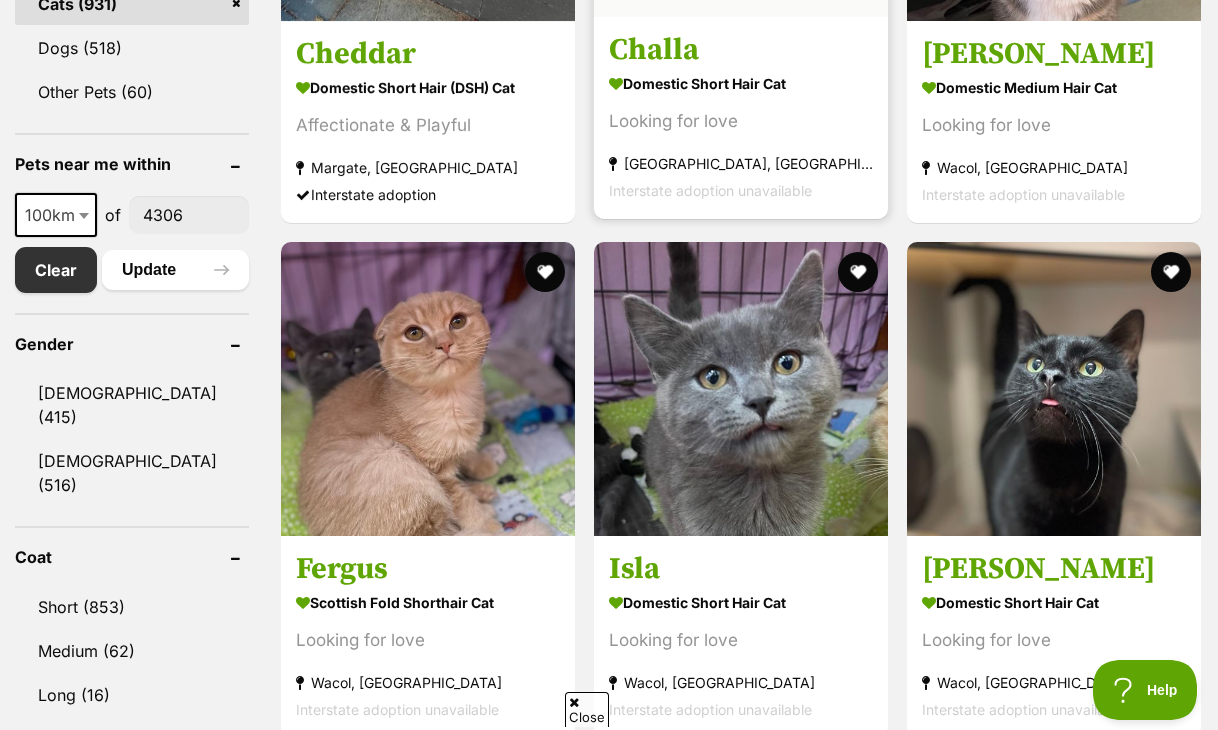 scroll, scrollTop: 1000, scrollLeft: 0, axis: vertical 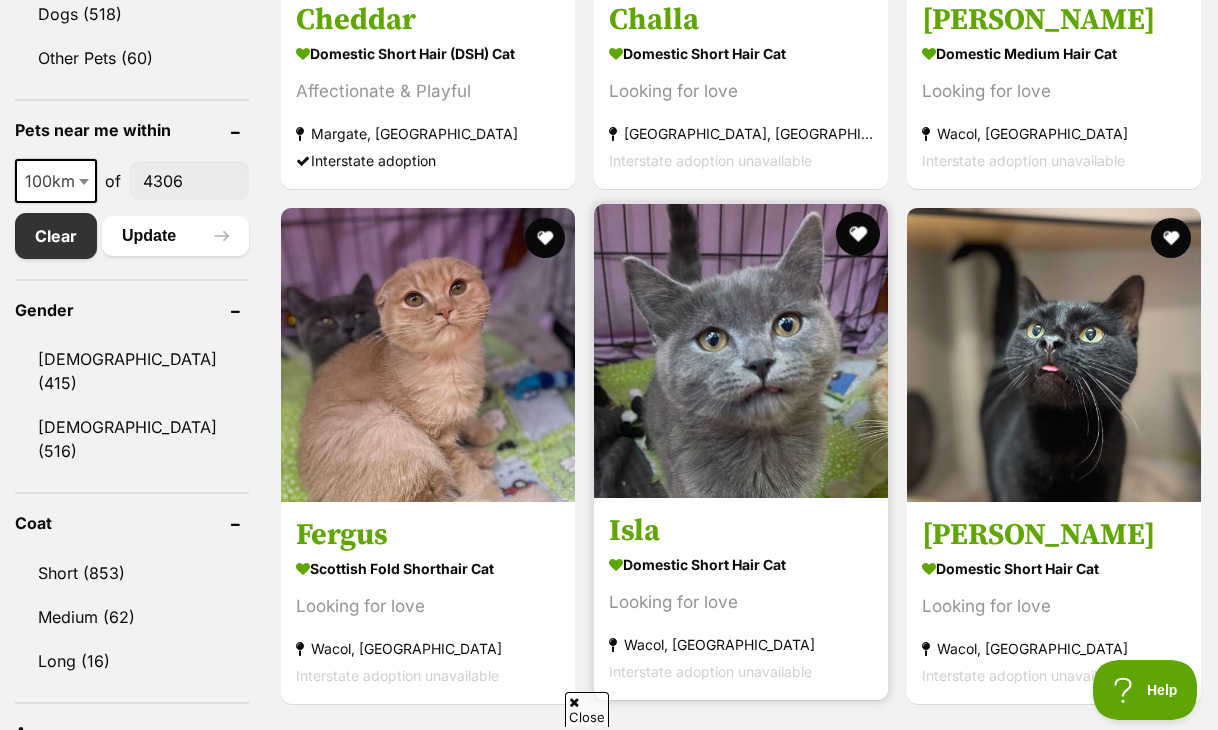 click at bounding box center (858, 234) 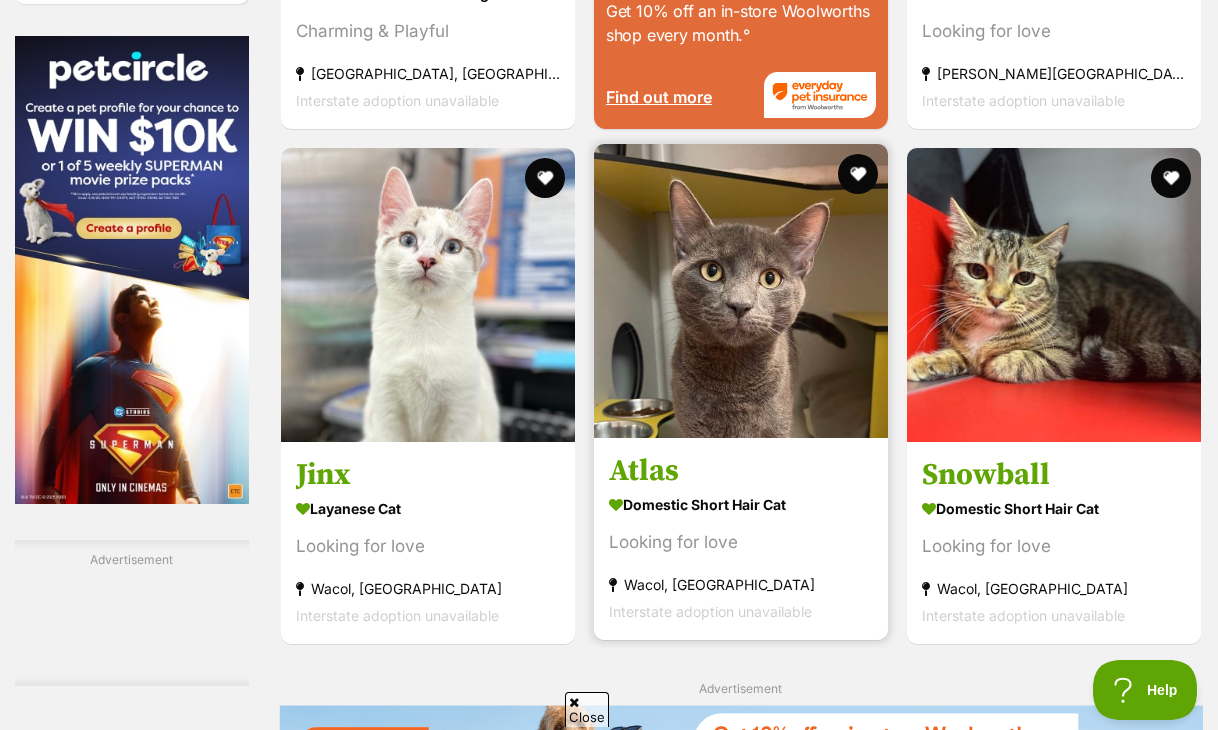 scroll, scrollTop: 2800, scrollLeft: 0, axis: vertical 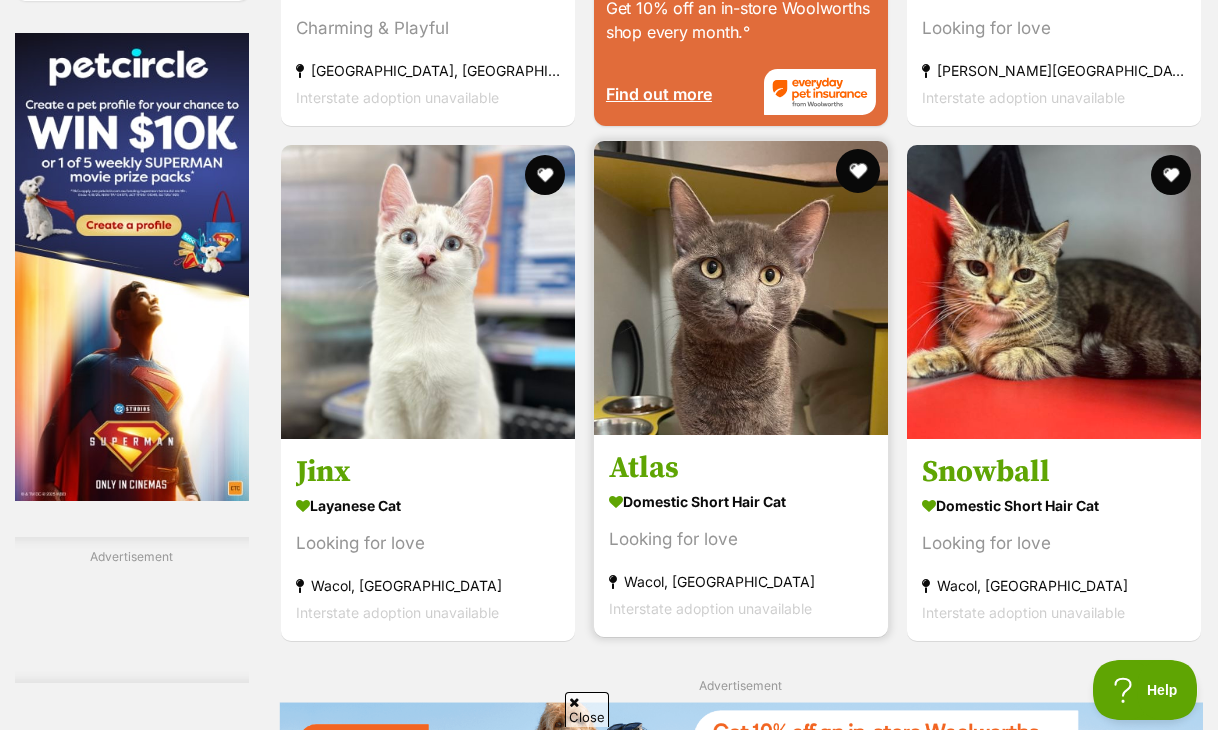 click at bounding box center (858, 171) 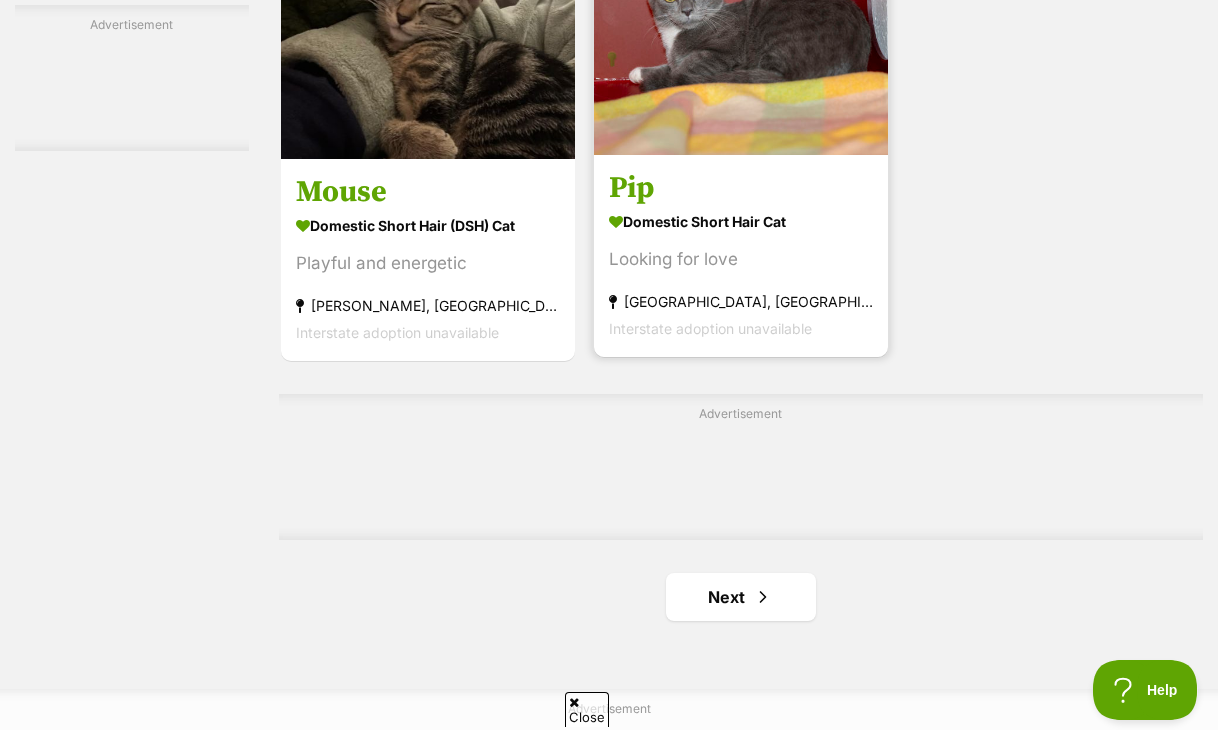 scroll, scrollTop: 4300, scrollLeft: 0, axis: vertical 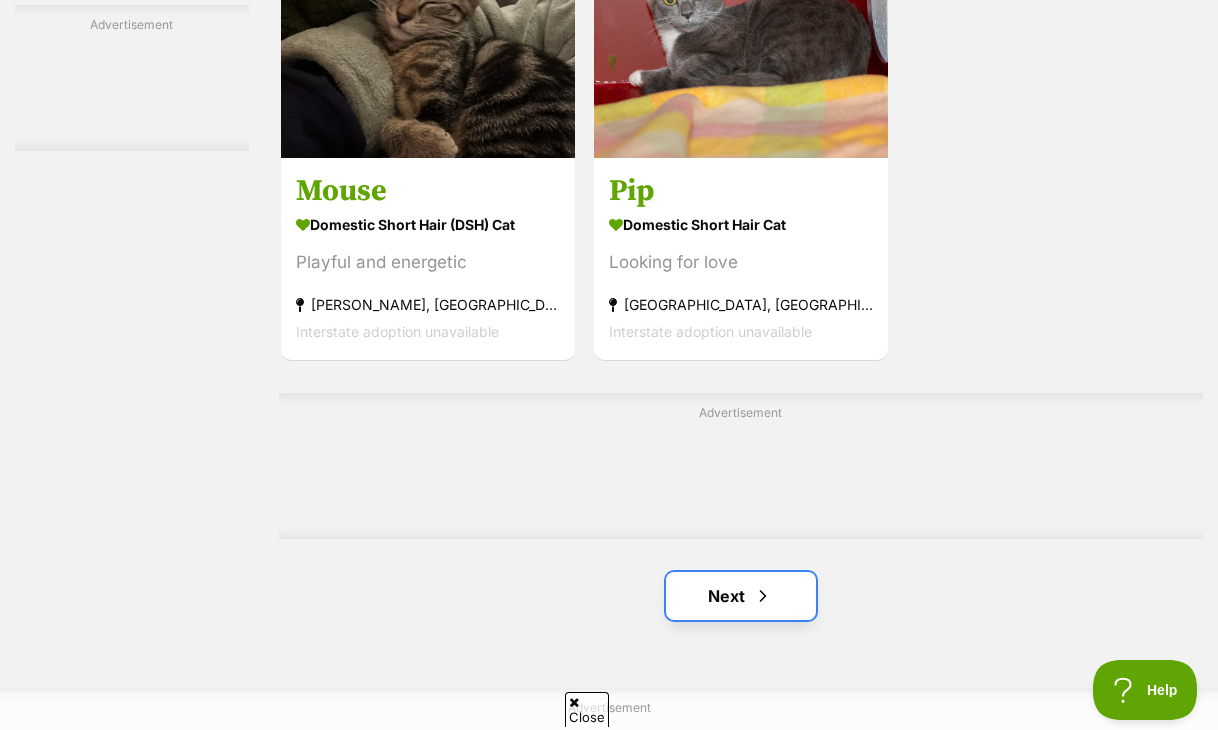click on "Next" at bounding box center [741, 596] 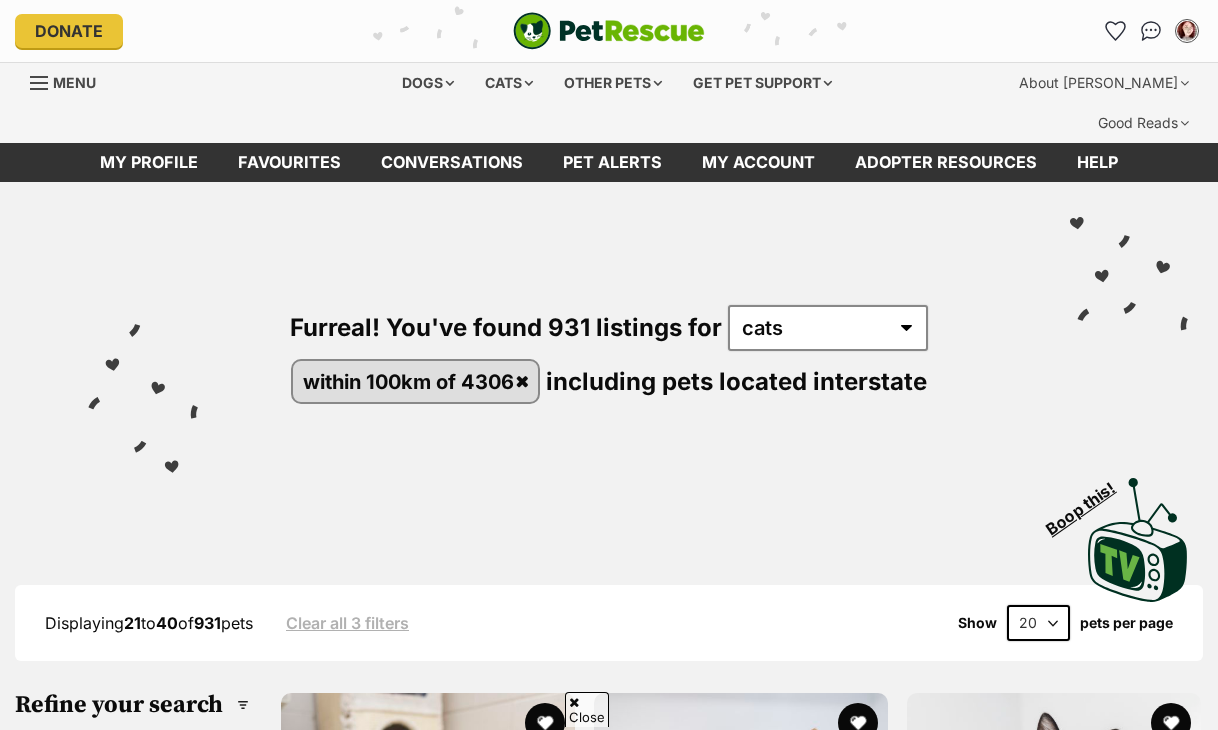 scroll, scrollTop: 500, scrollLeft: 0, axis: vertical 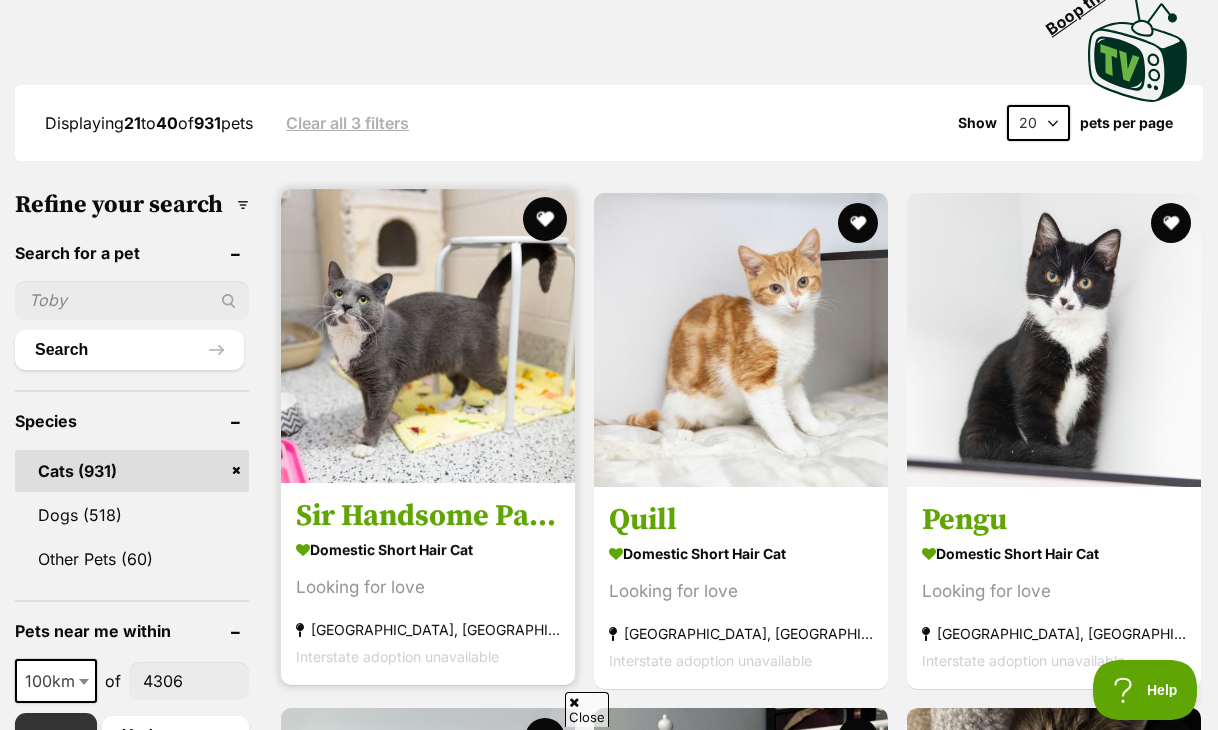 click at bounding box center (545, 219) 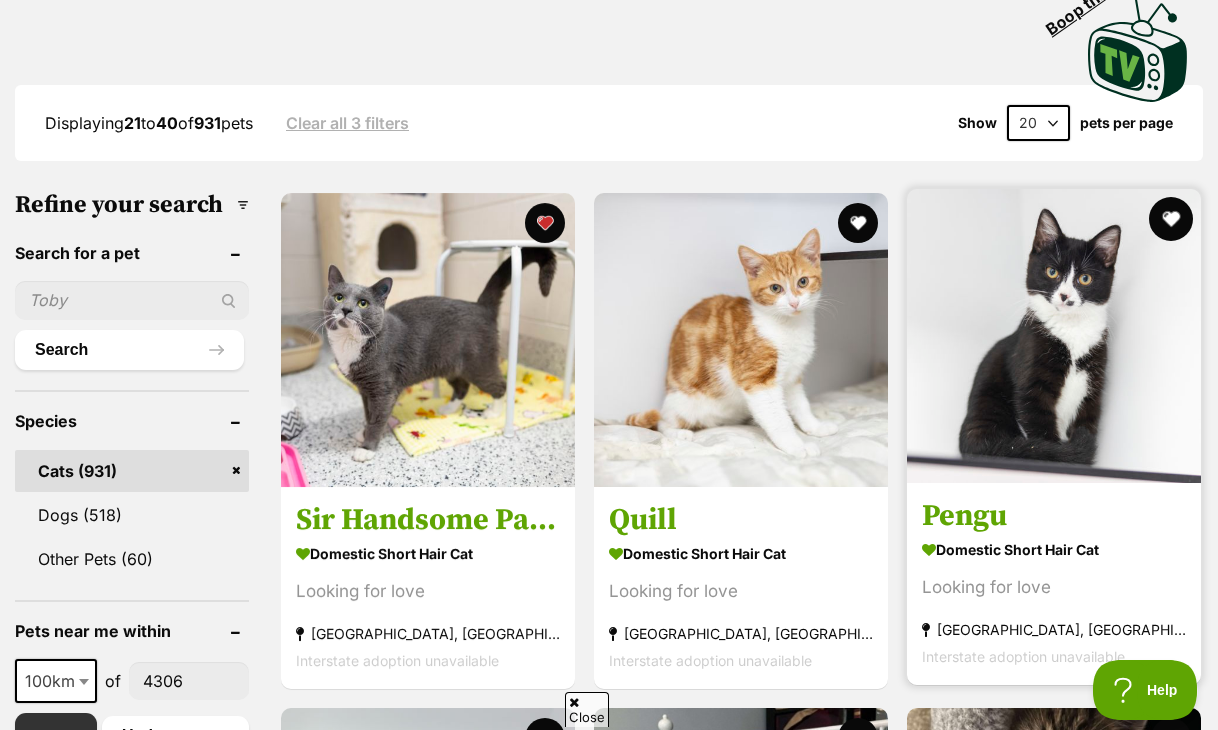 click at bounding box center [1171, 219] 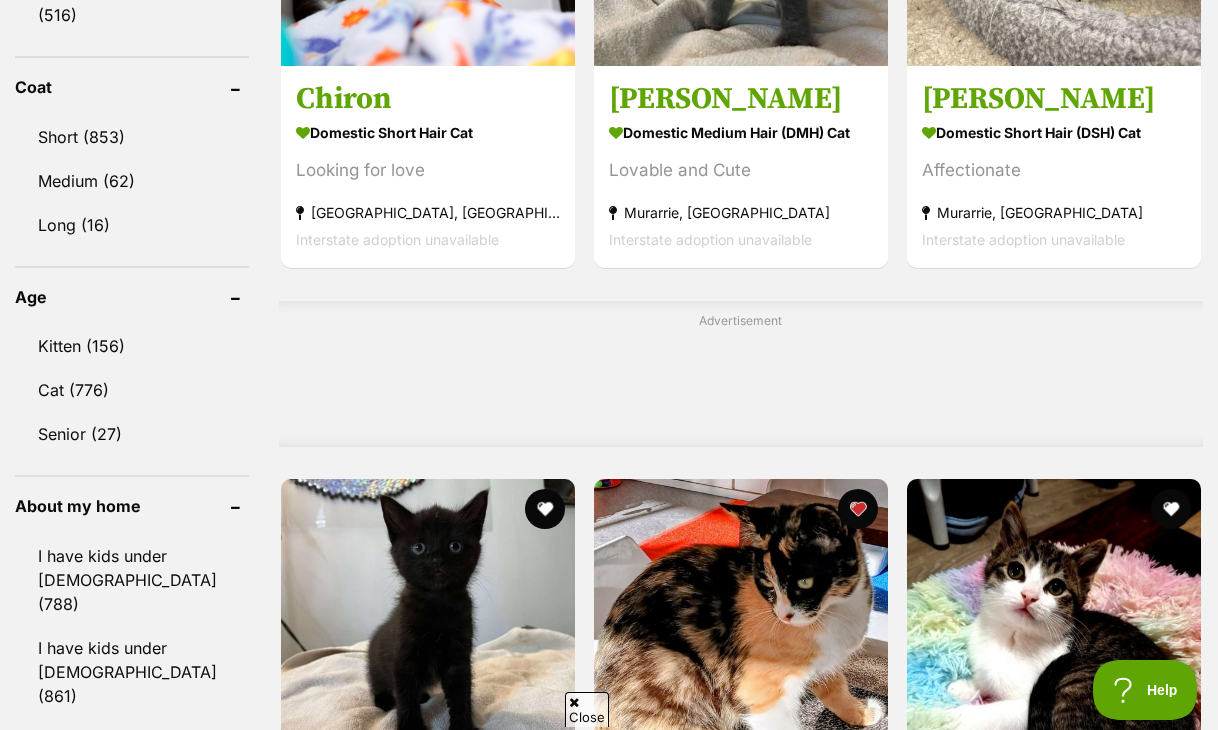 scroll, scrollTop: 1600, scrollLeft: 0, axis: vertical 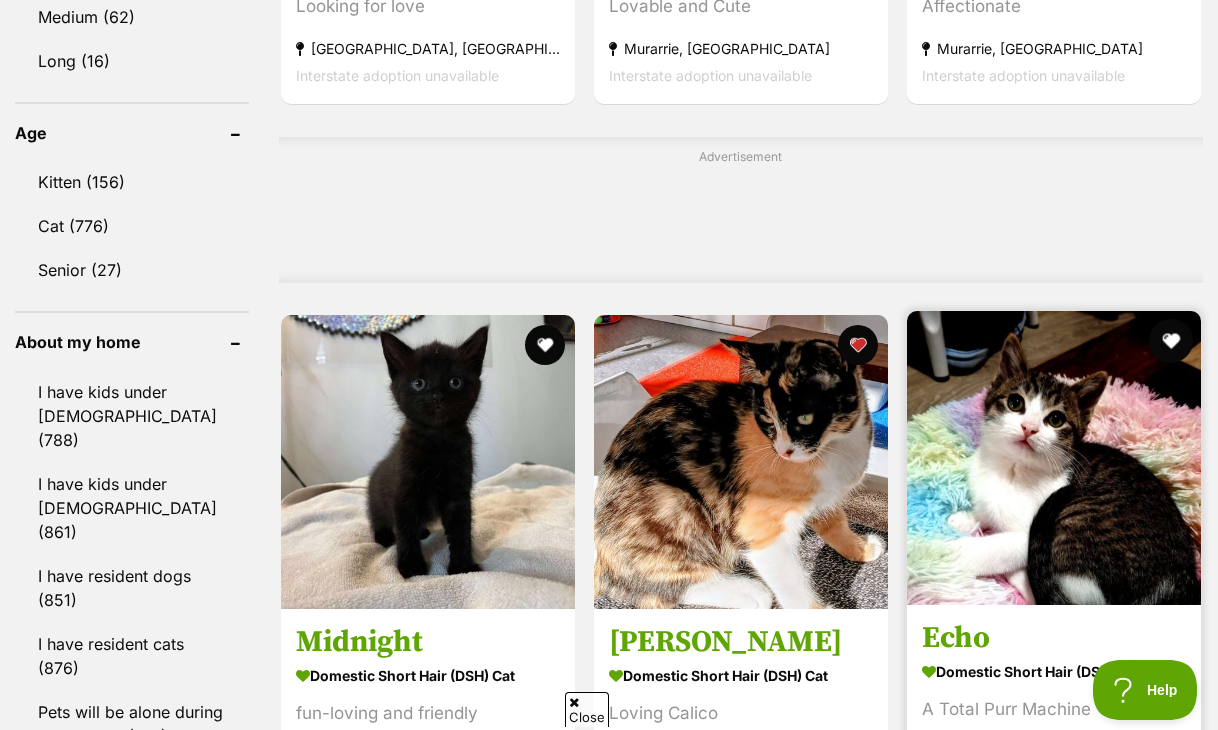click at bounding box center [1171, 341] 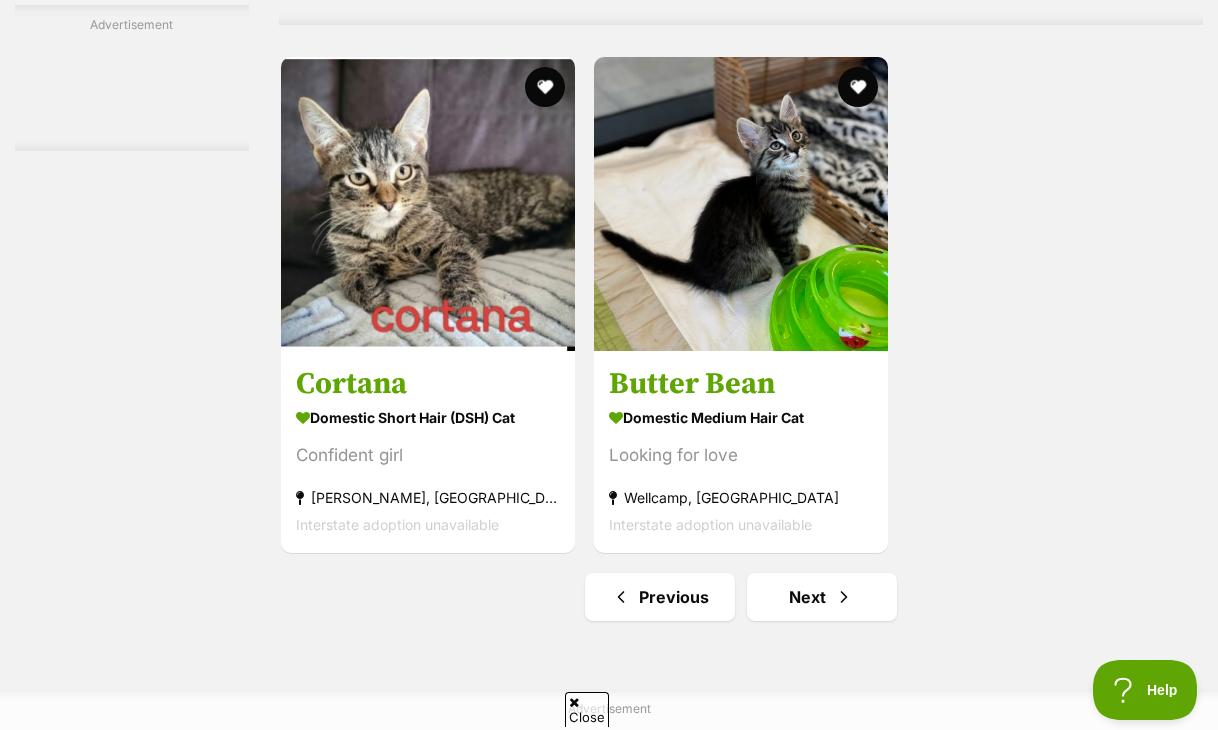 scroll, scrollTop: 4300, scrollLeft: 0, axis: vertical 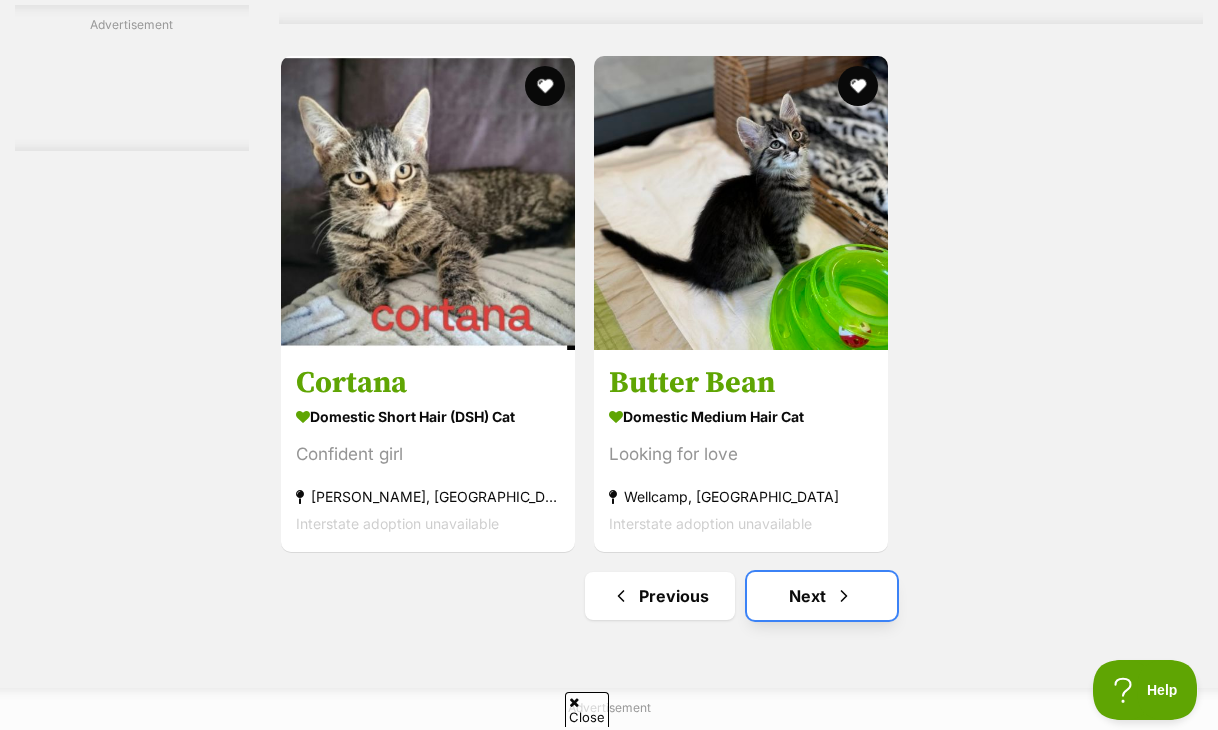 click on "Next" at bounding box center (822, 596) 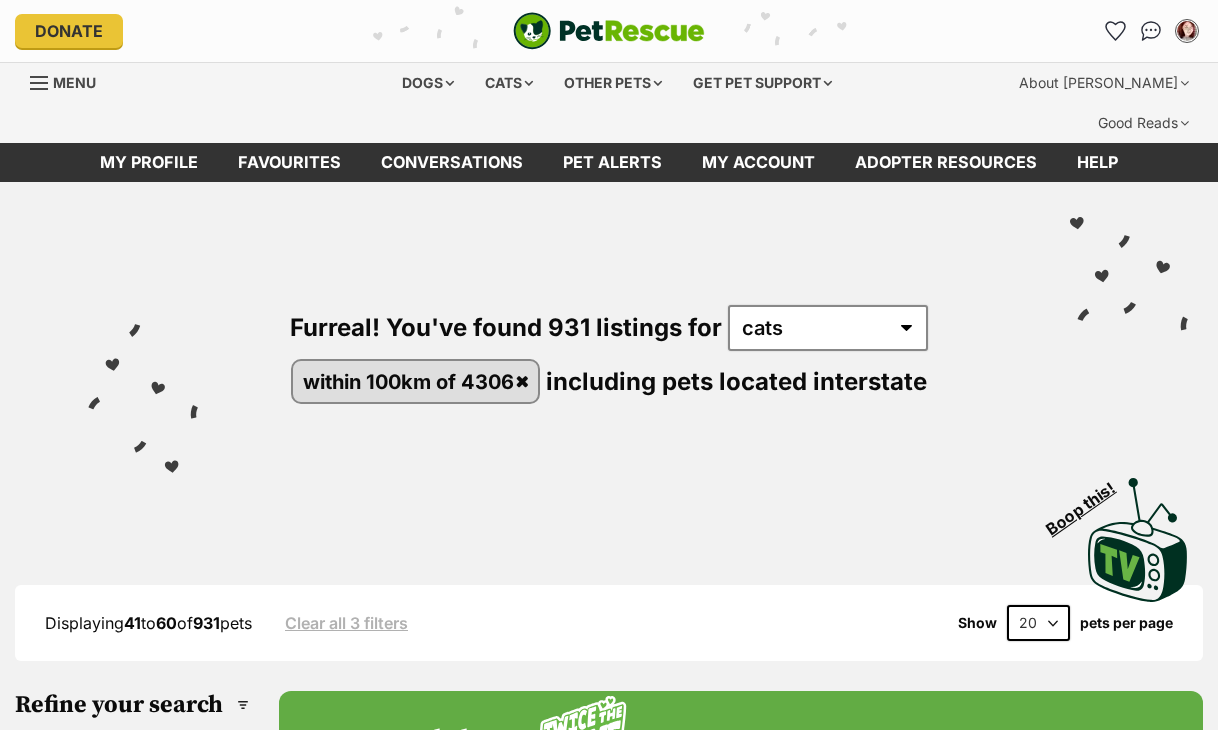 scroll, scrollTop: 600, scrollLeft: 0, axis: vertical 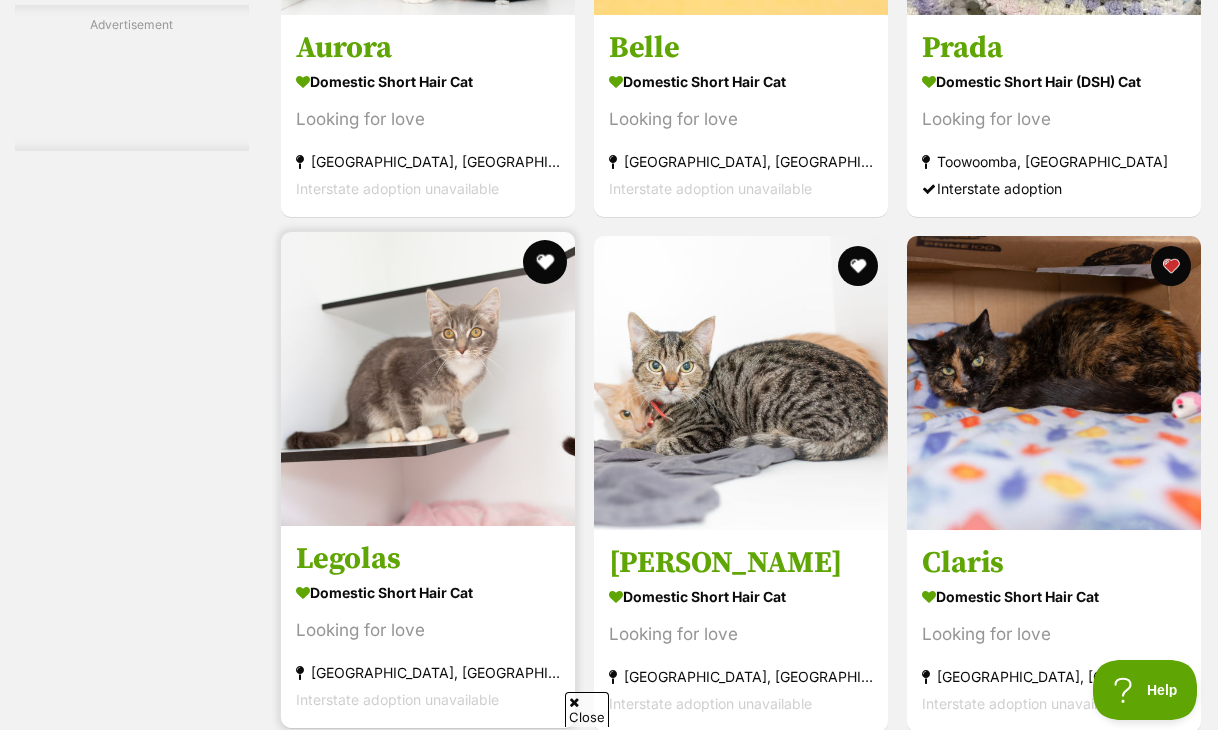 click at bounding box center (545, 262) 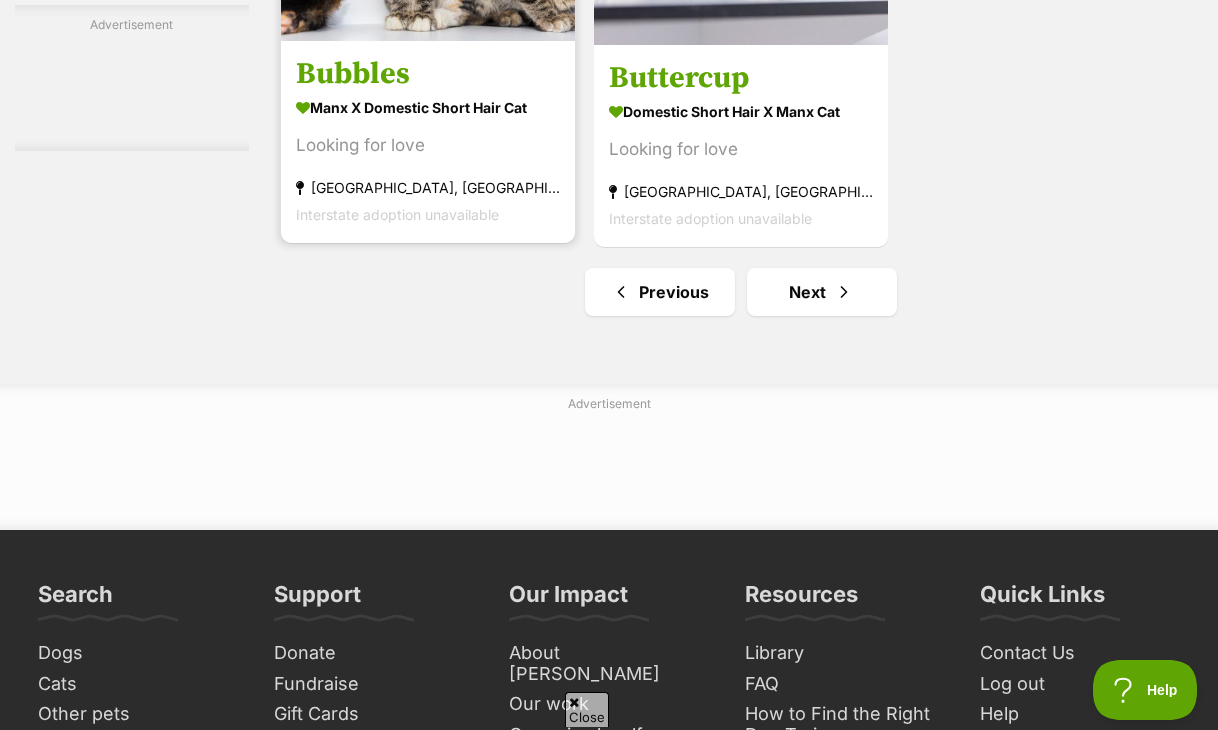 scroll, scrollTop: 4800, scrollLeft: 0, axis: vertical 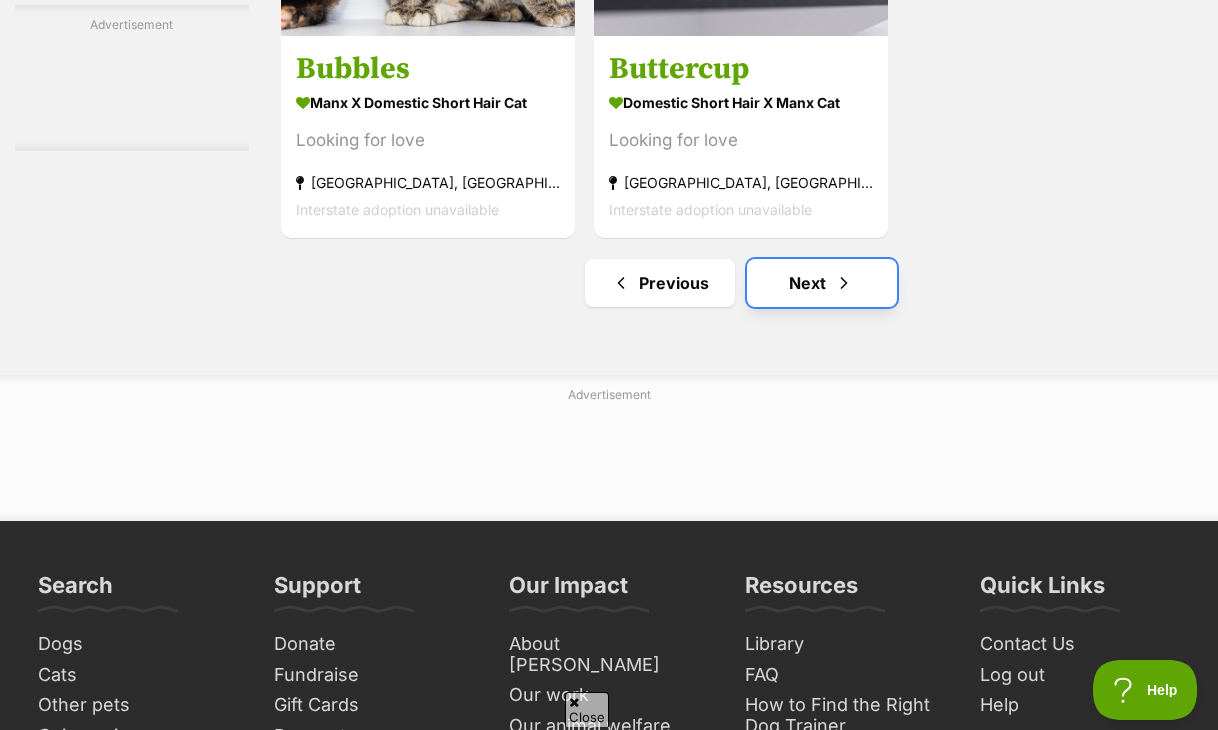 click on "Next" at bounding box center (822, 283) 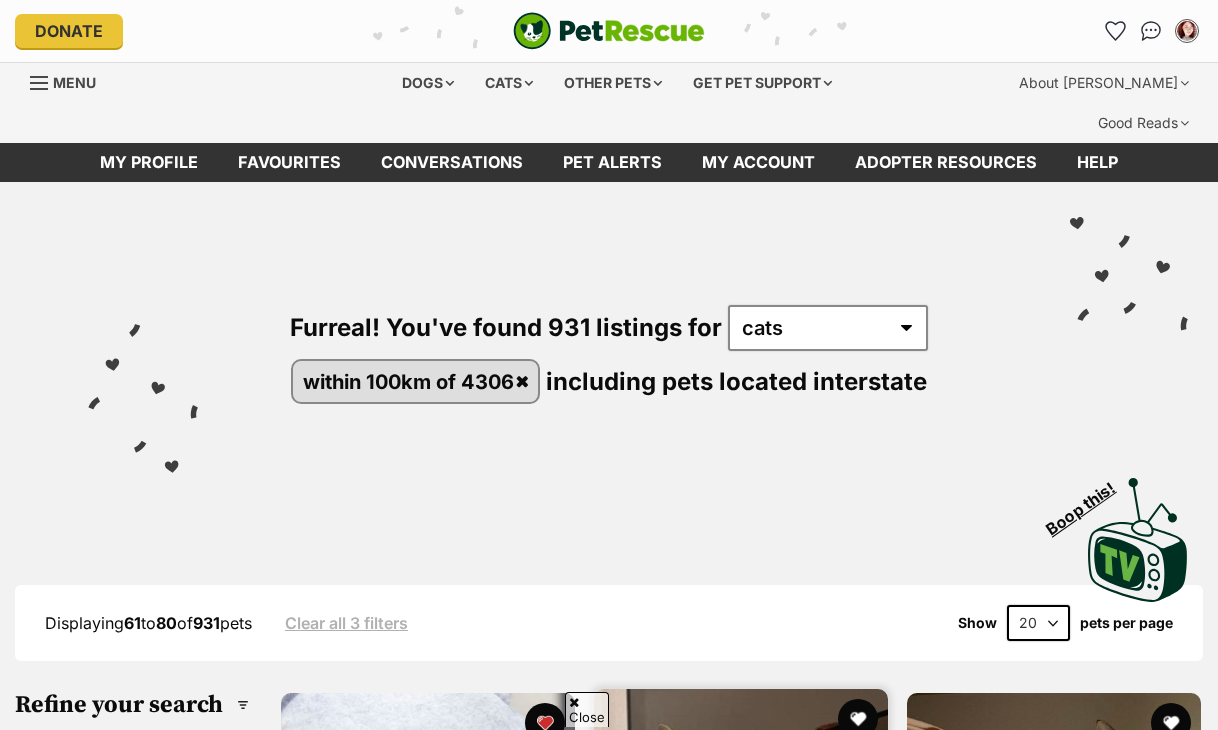 scroll, scrollTop: 600, scrollLeft: 0, axis: vertical 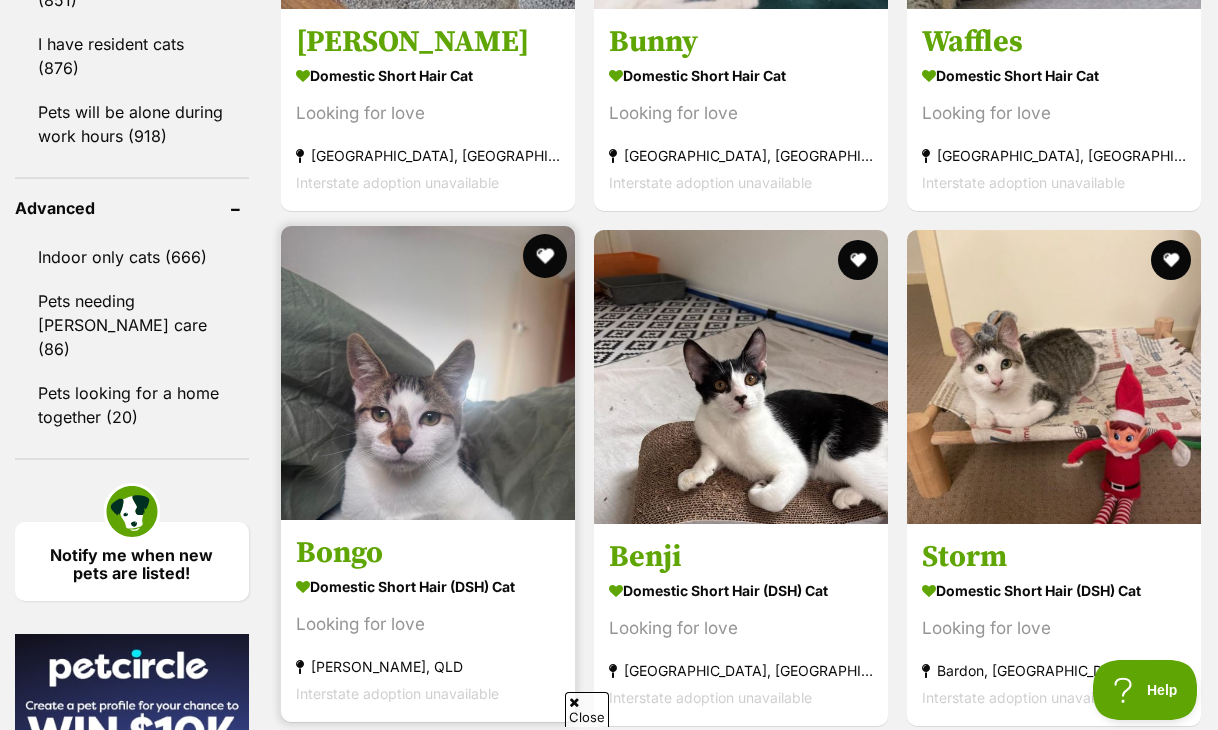 click at bounding box center (545, 256) 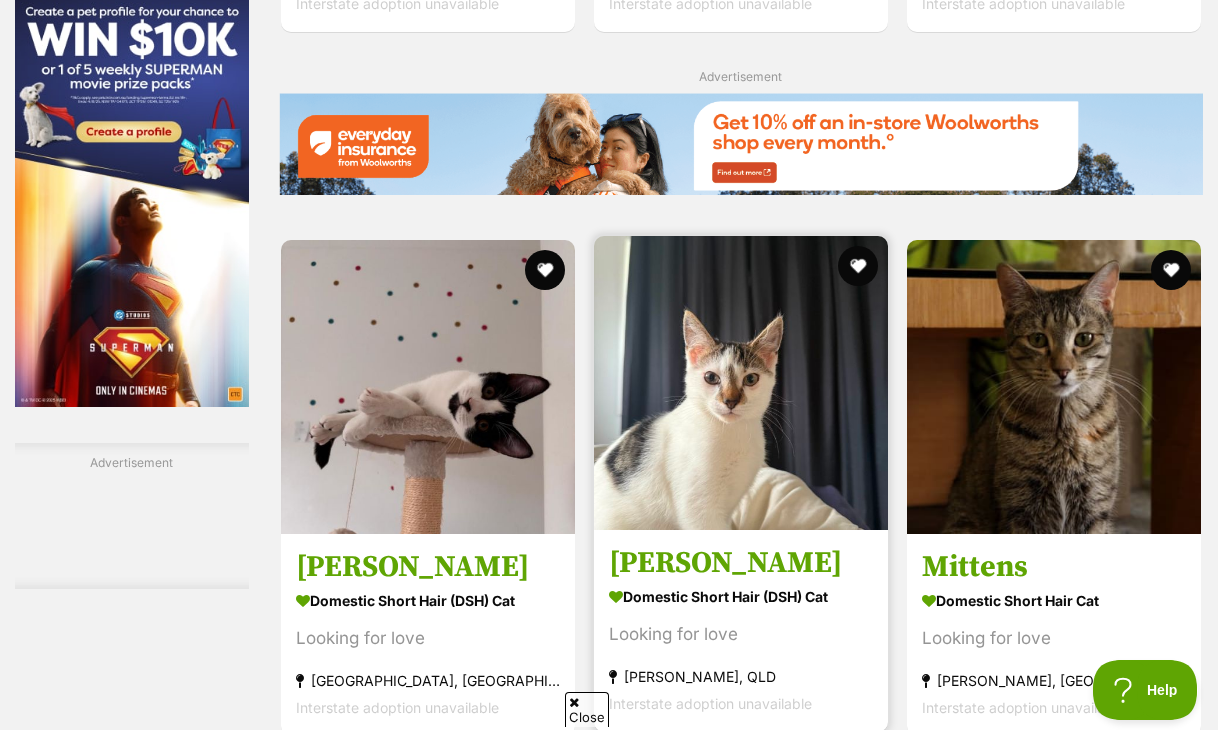 scroll, scrollTop: 2900, scrollLeft: 0, axis: vertical 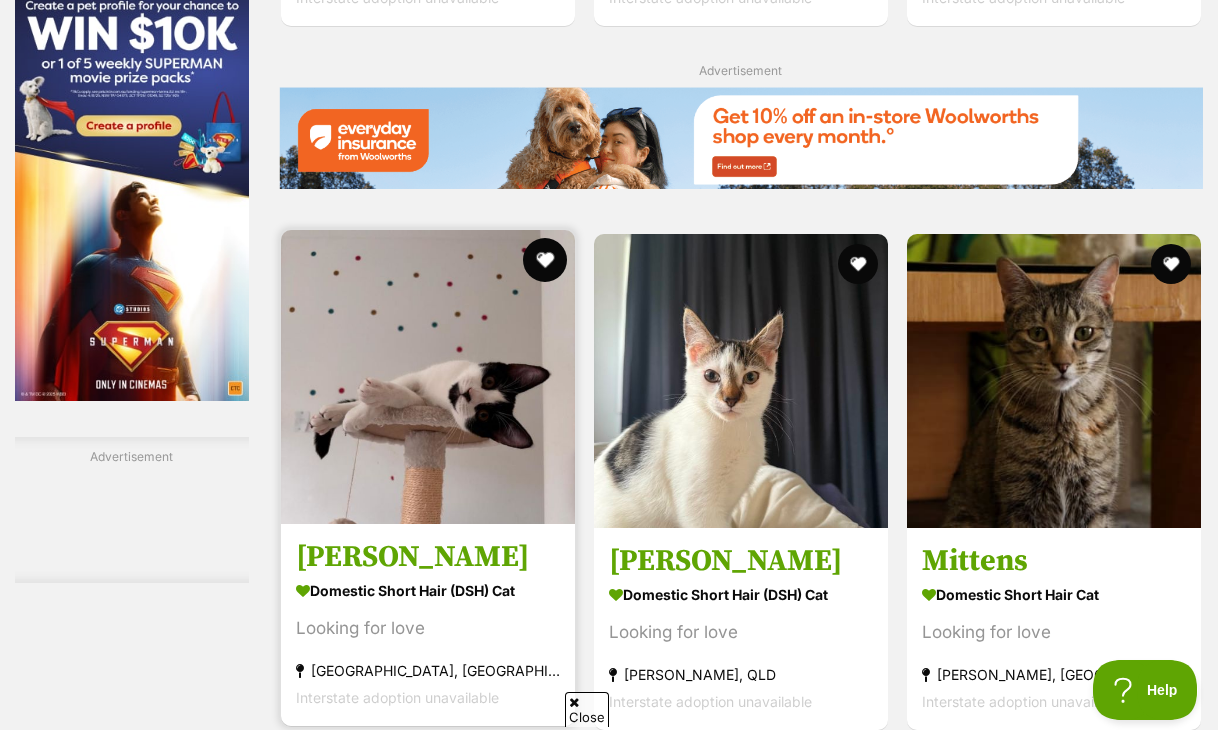 click at bounding box center [545, 260] 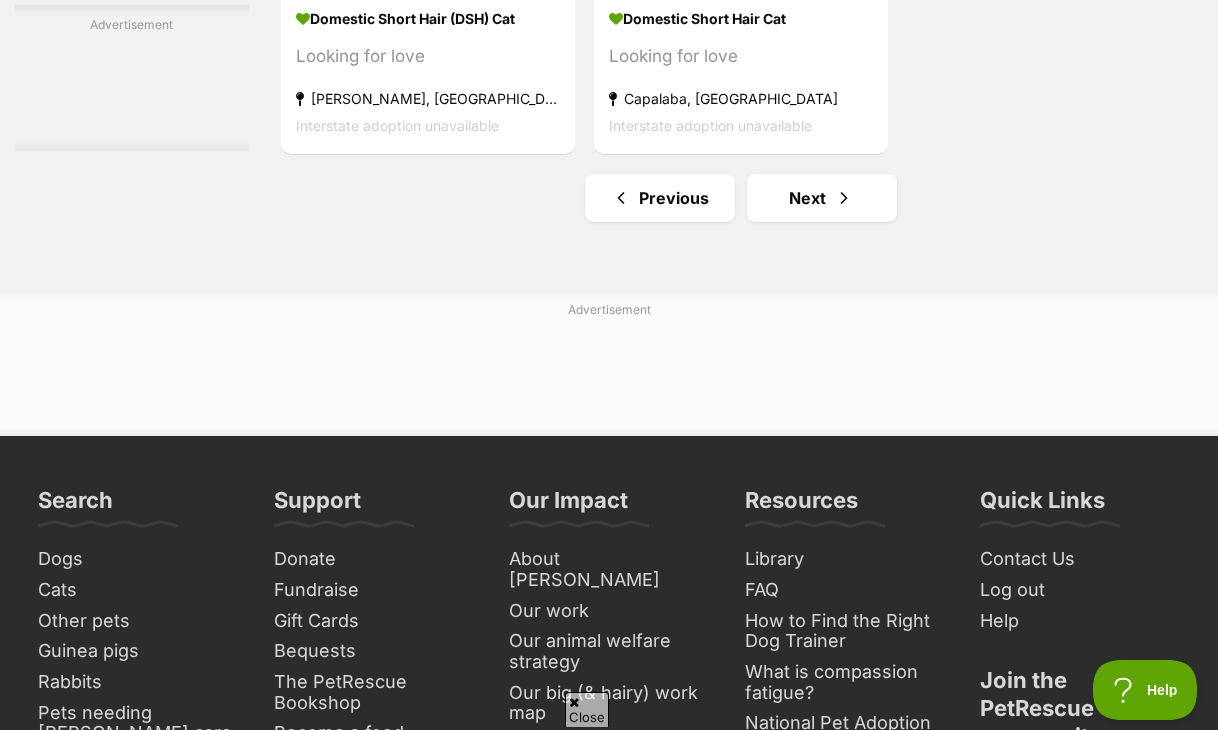 scroll, scrollTop: 4700, scrollLeft: 0, axis: vertical 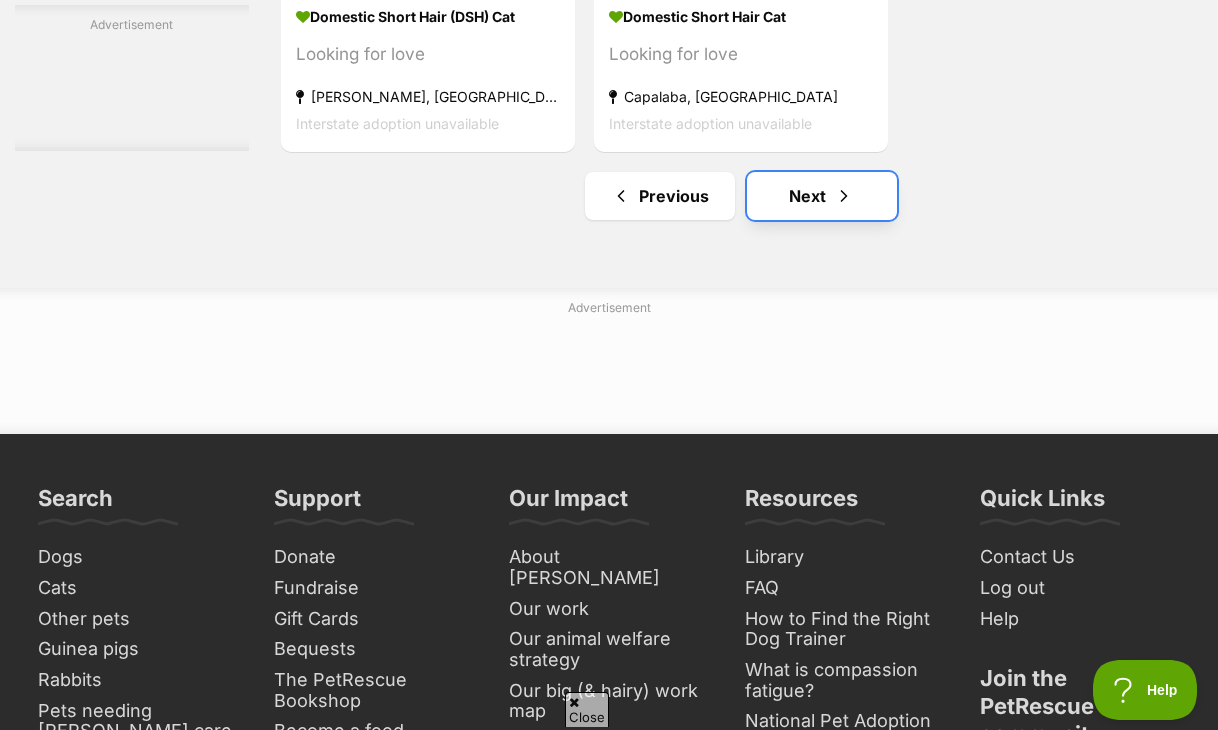 click on "Next" at bounding box center (822, 196) 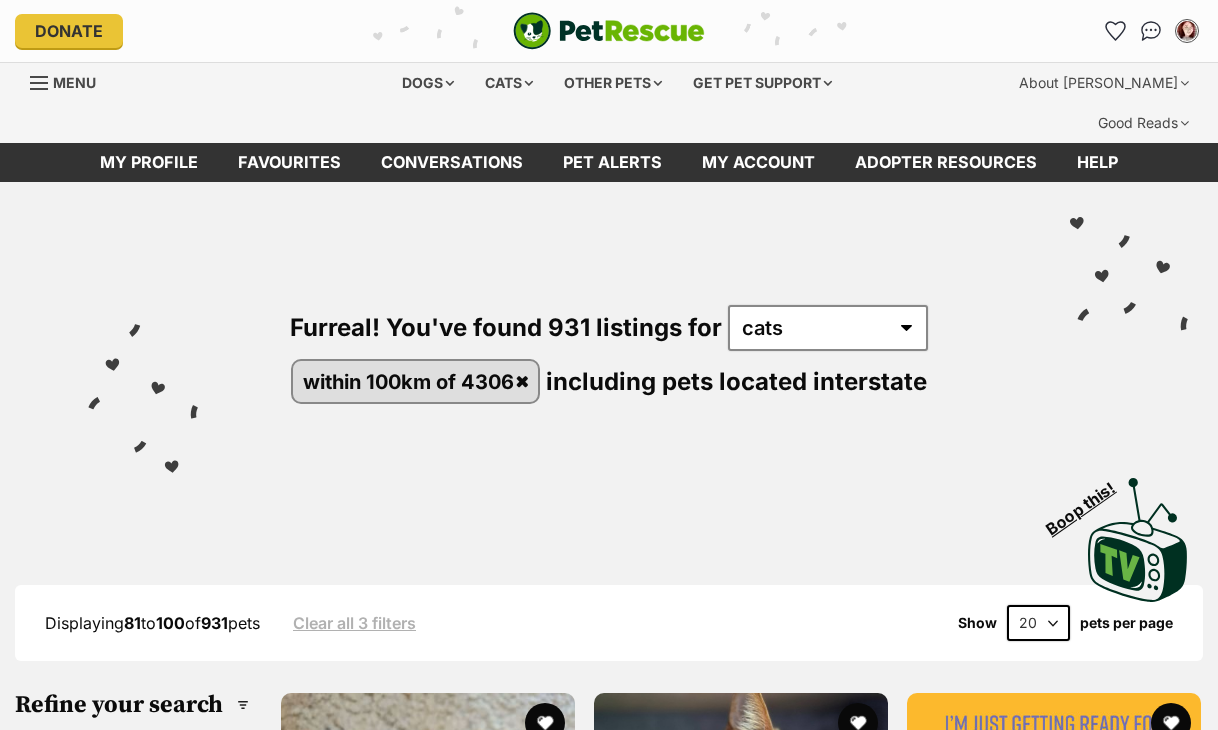 scroll, scrollTop: 500, scrollLeft: 0, axis: vertical 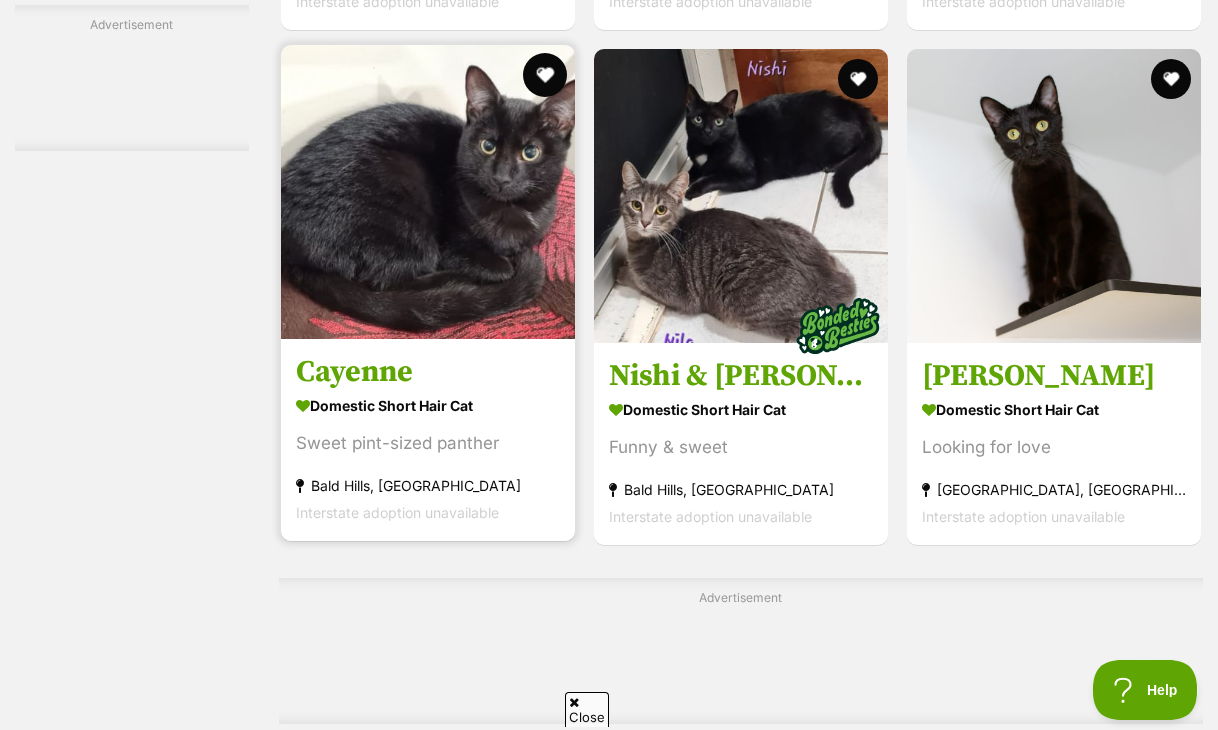 click at bounding box center [545, 75] 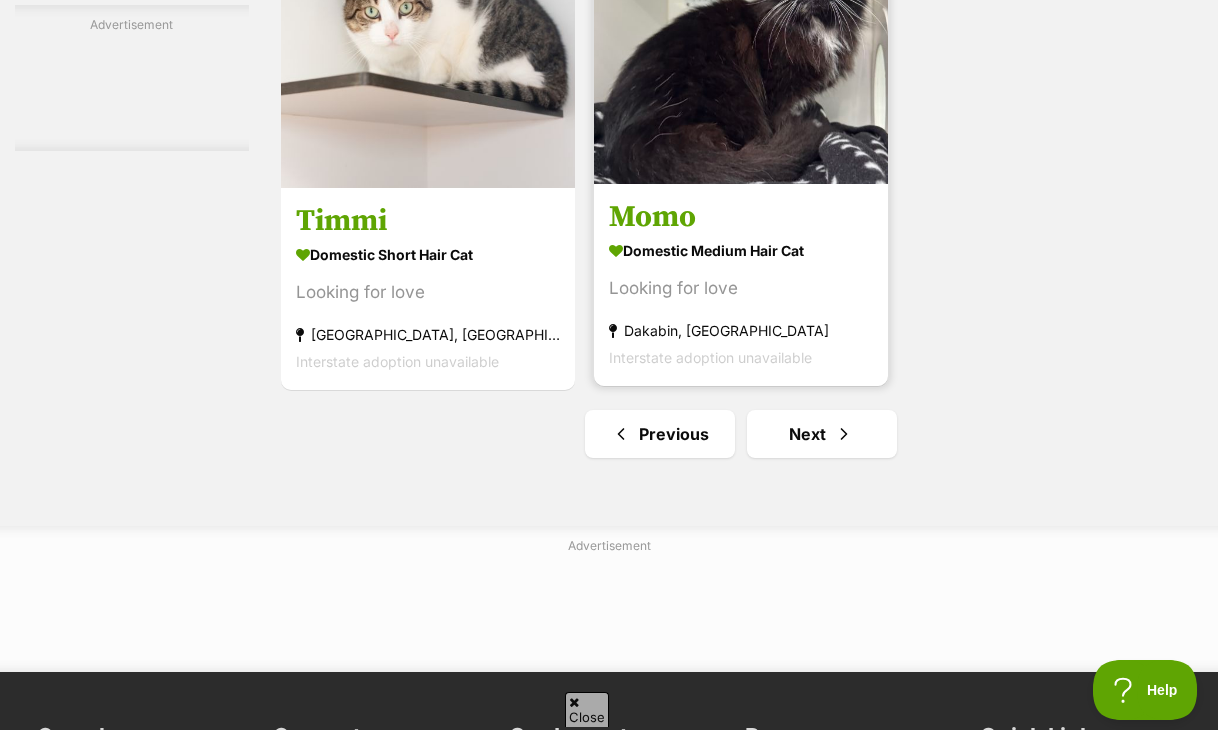 scroll, scrollTop: 4800, scrollLeft: 0, axis: vertical 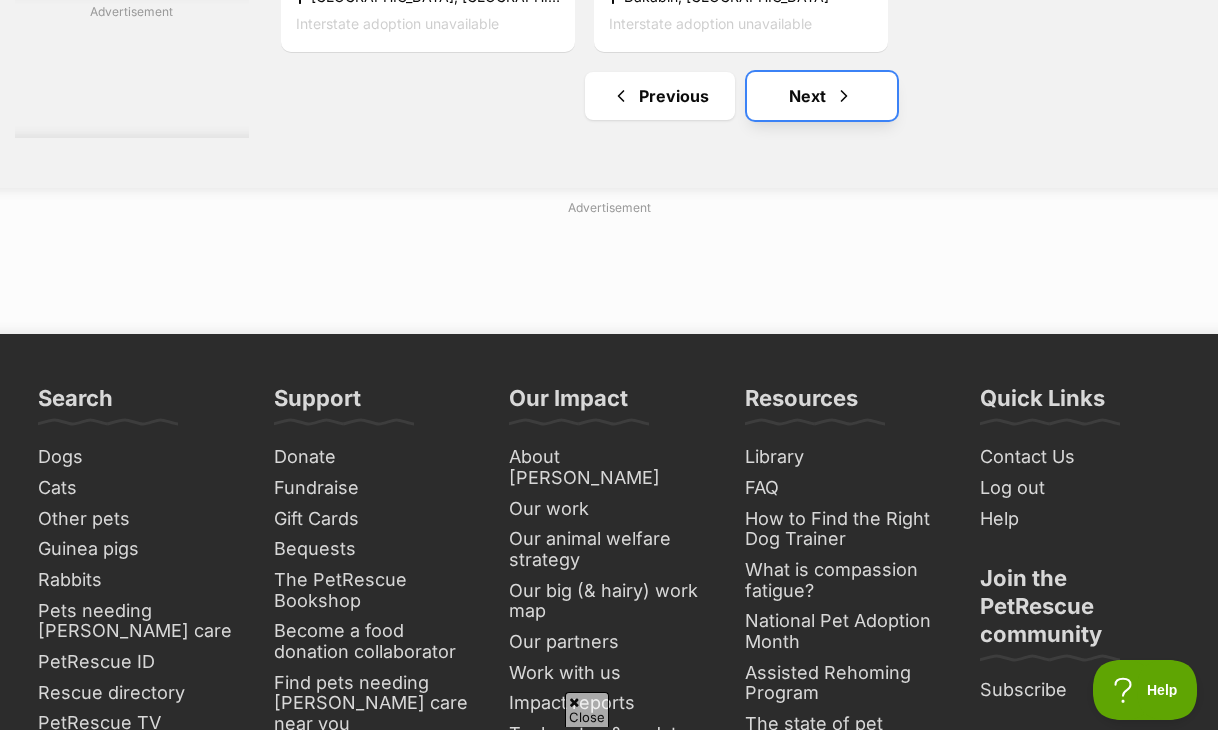 click on "Next" at bounding box center [822, 96] 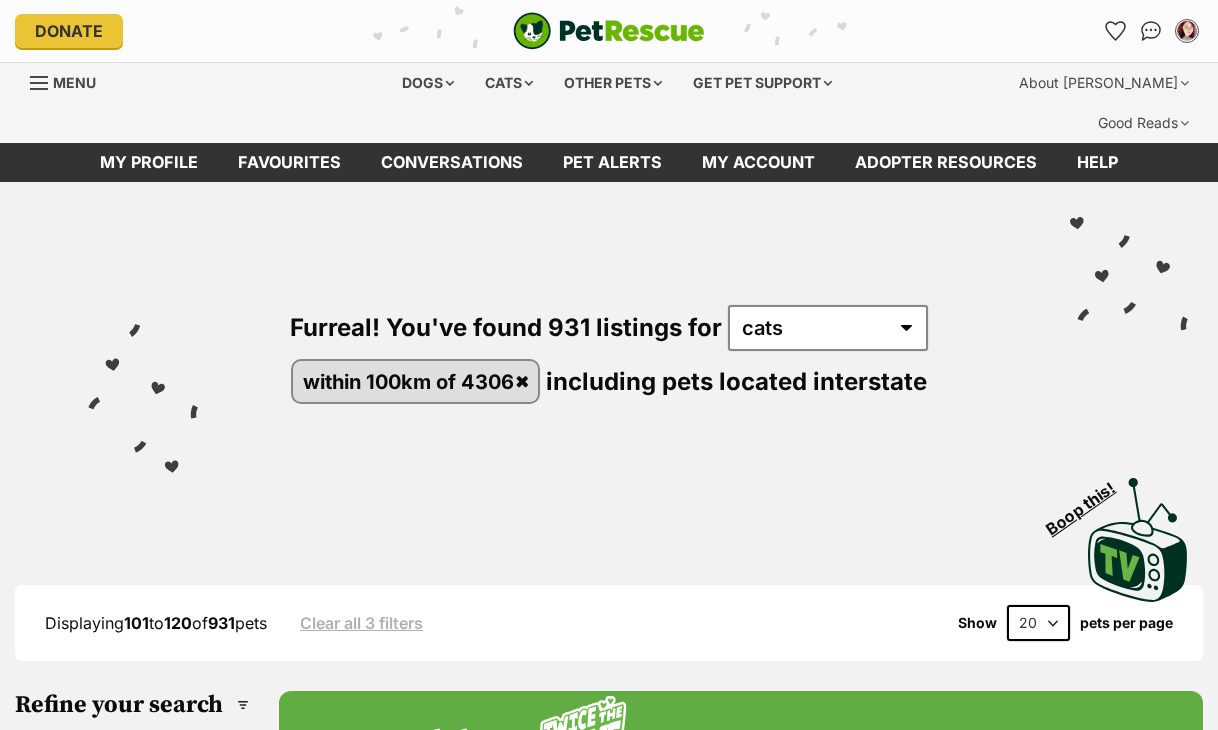 scroll, scrollTop: 350, scrollLeft: 0, axis: vertical 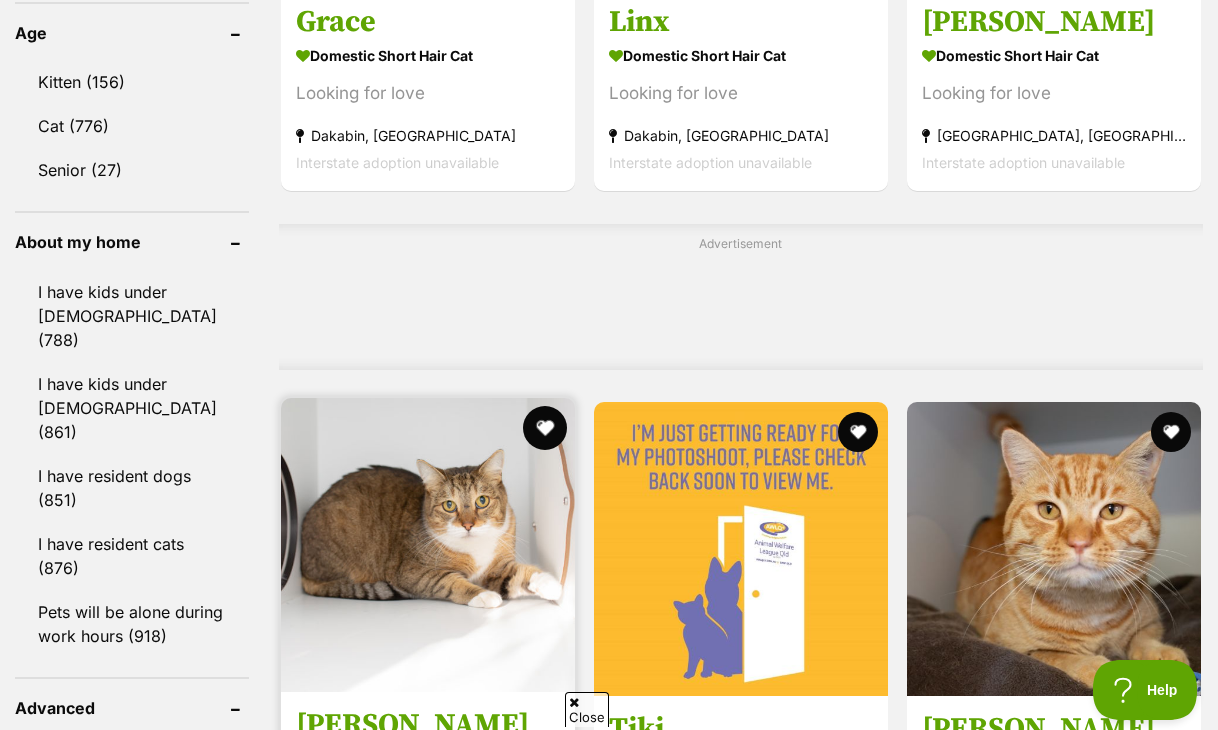 click at bounding box center (545, 428) 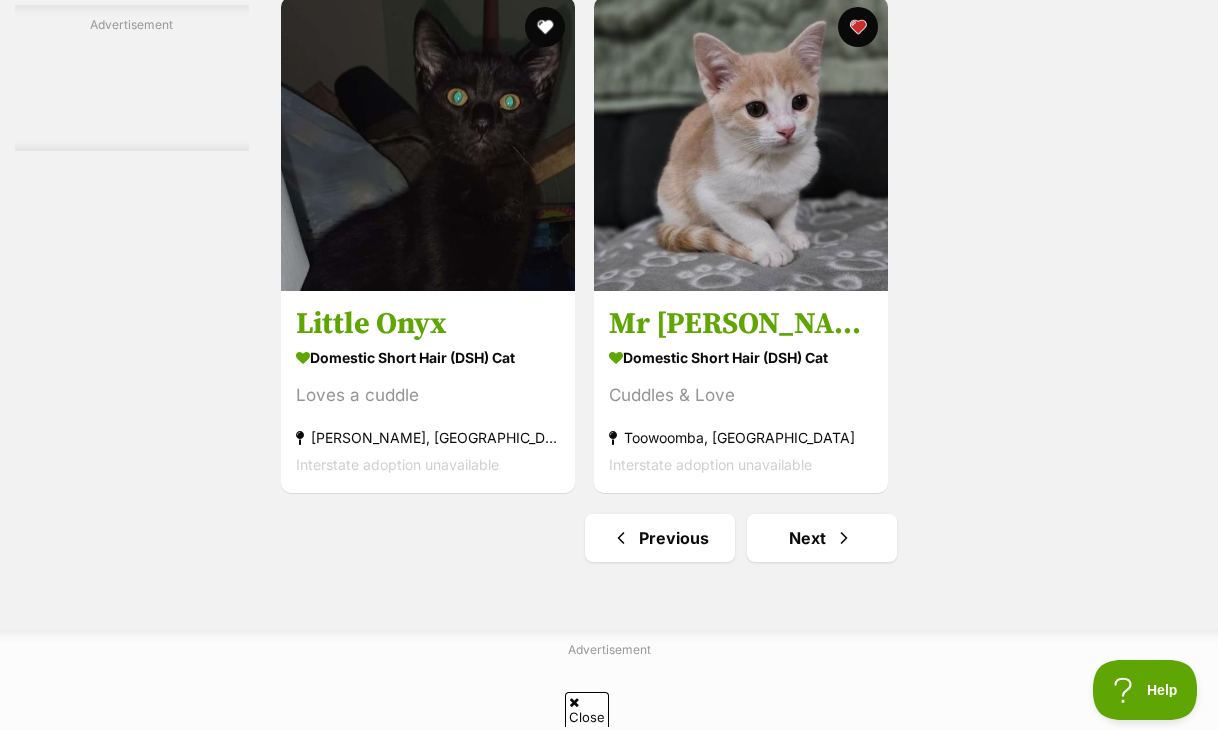scroll, scrollTop: 4600, scrollLeft: 0, axis: vertical 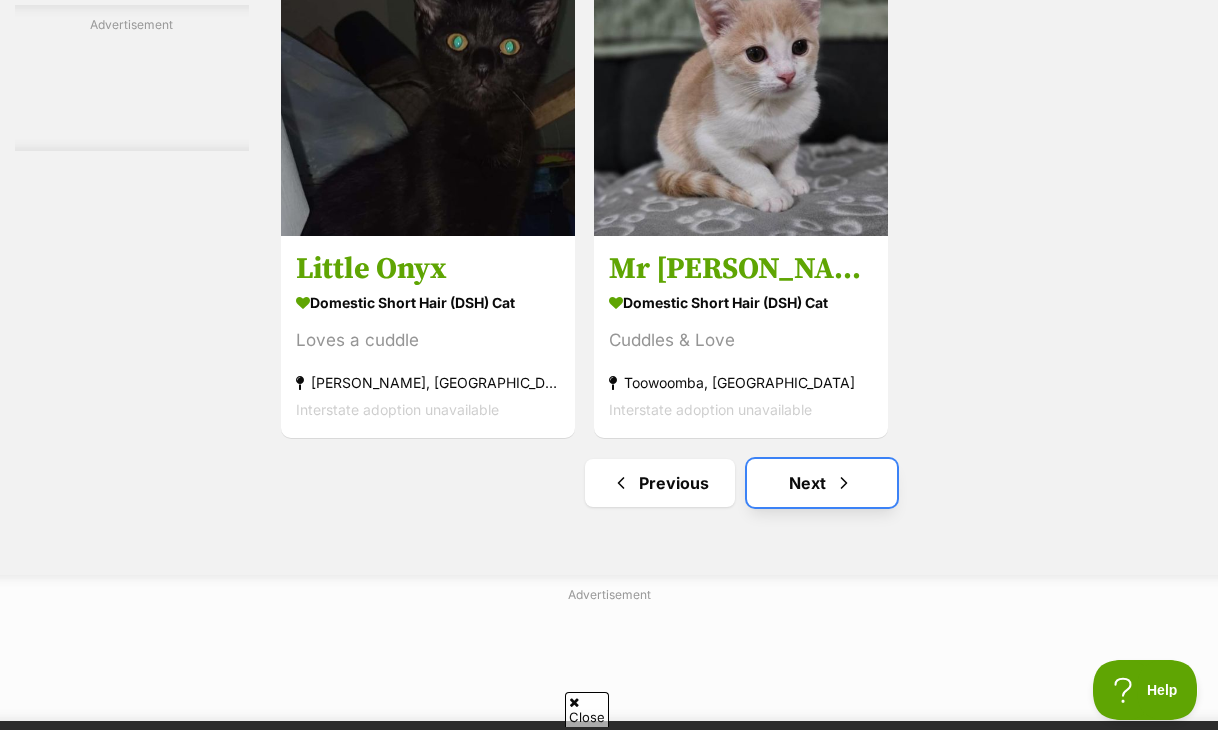 click on "Next" at bounding box center (822, 483) 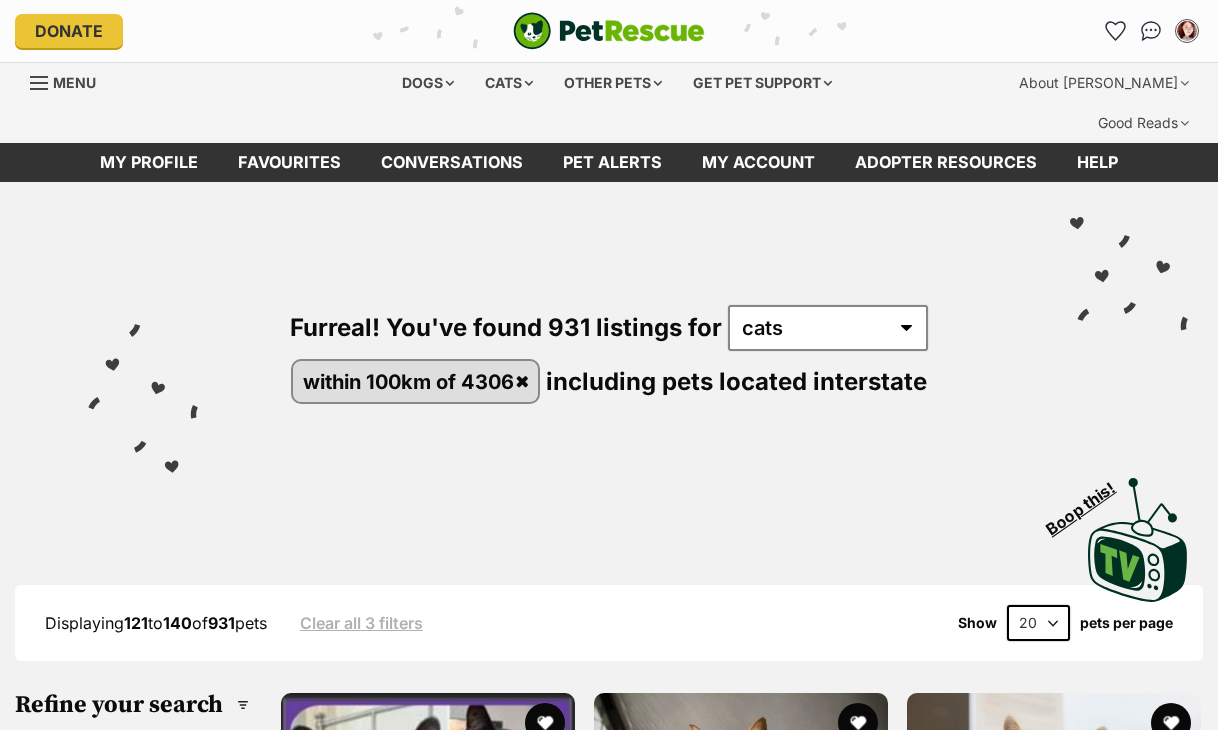 scroll, scrollTop: 500, scrollLeft: 0, axis: vertical 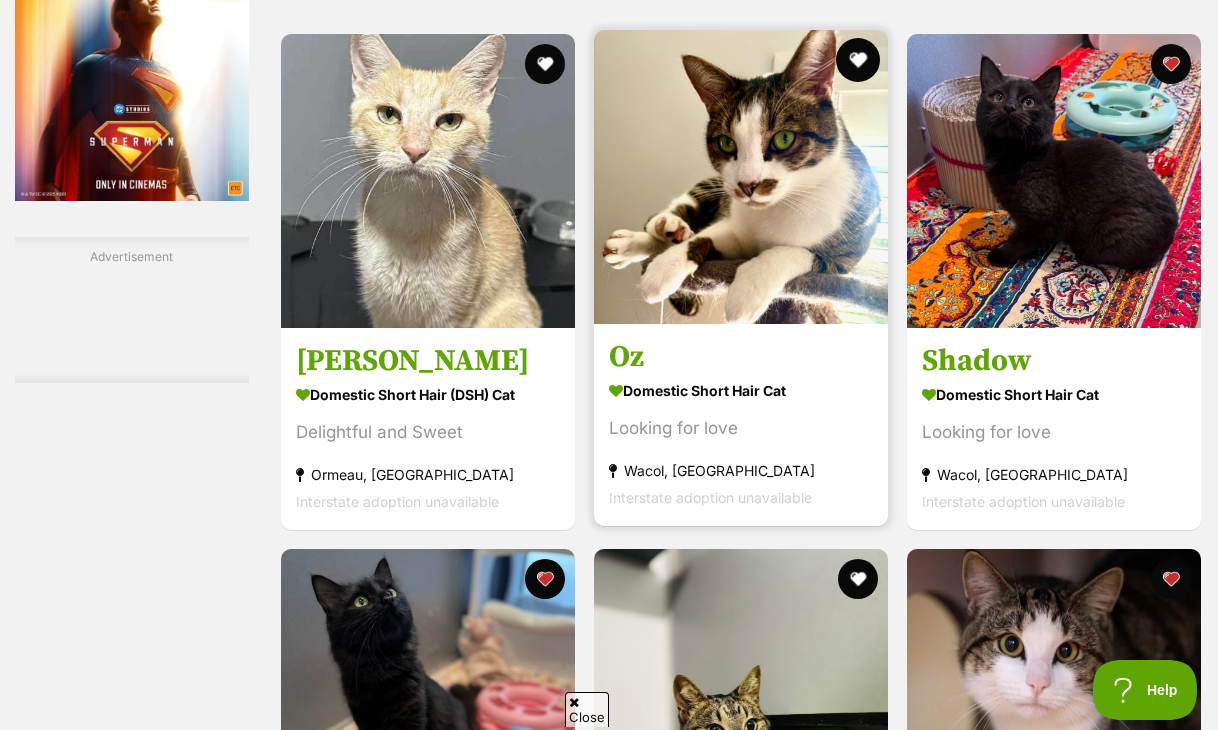 click at bounding box center (858, 60) 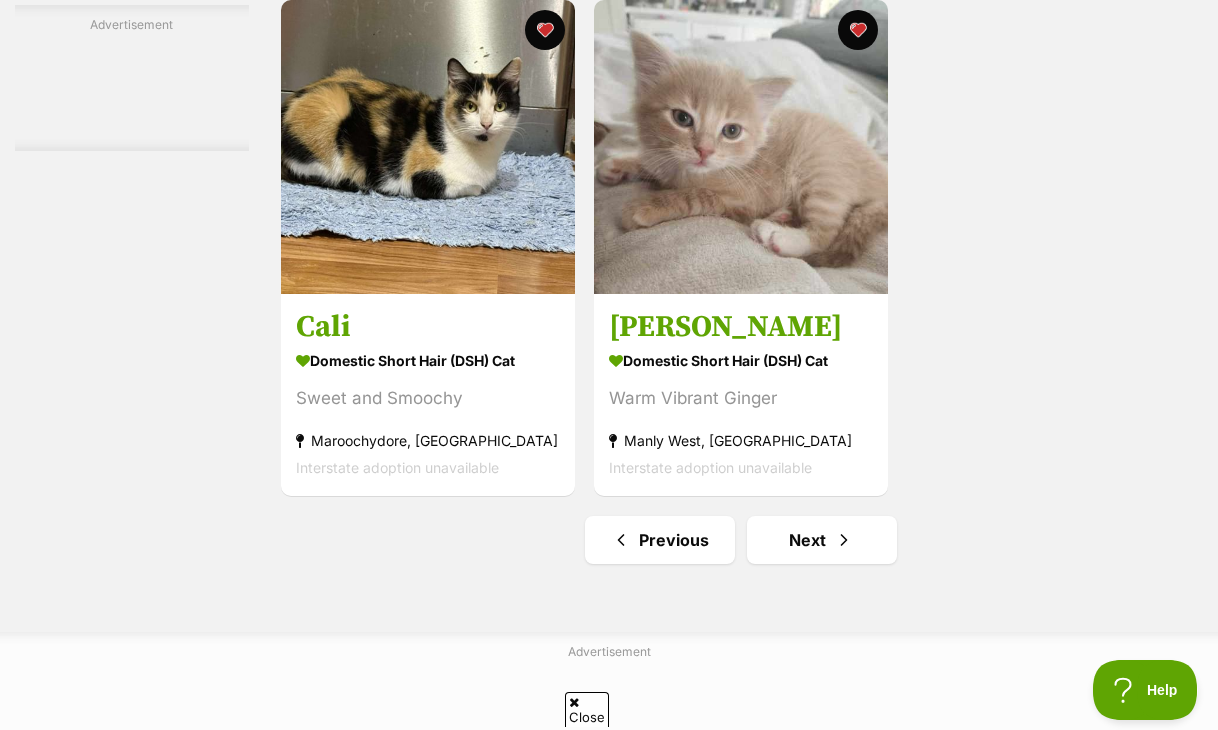 scroll, scrollTop: 4400, scrollLeft: 0, axis: vertical 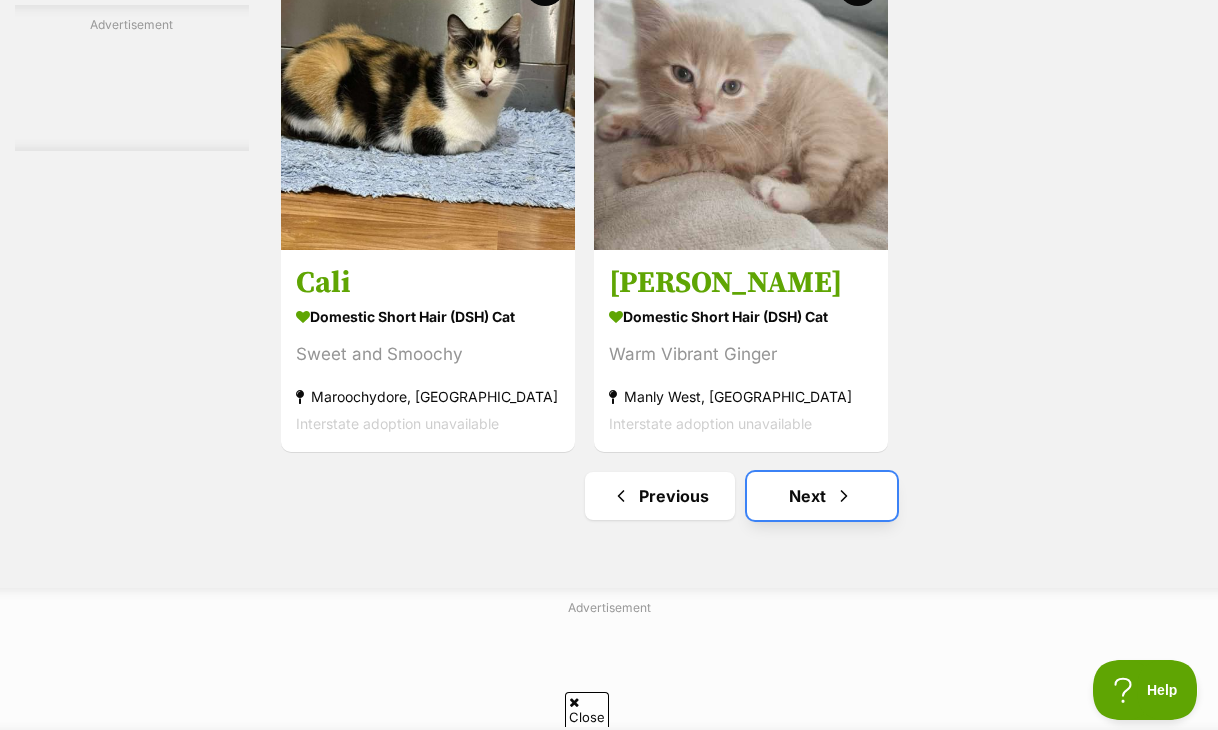 click on "Next" at bounding box center (822, 496) 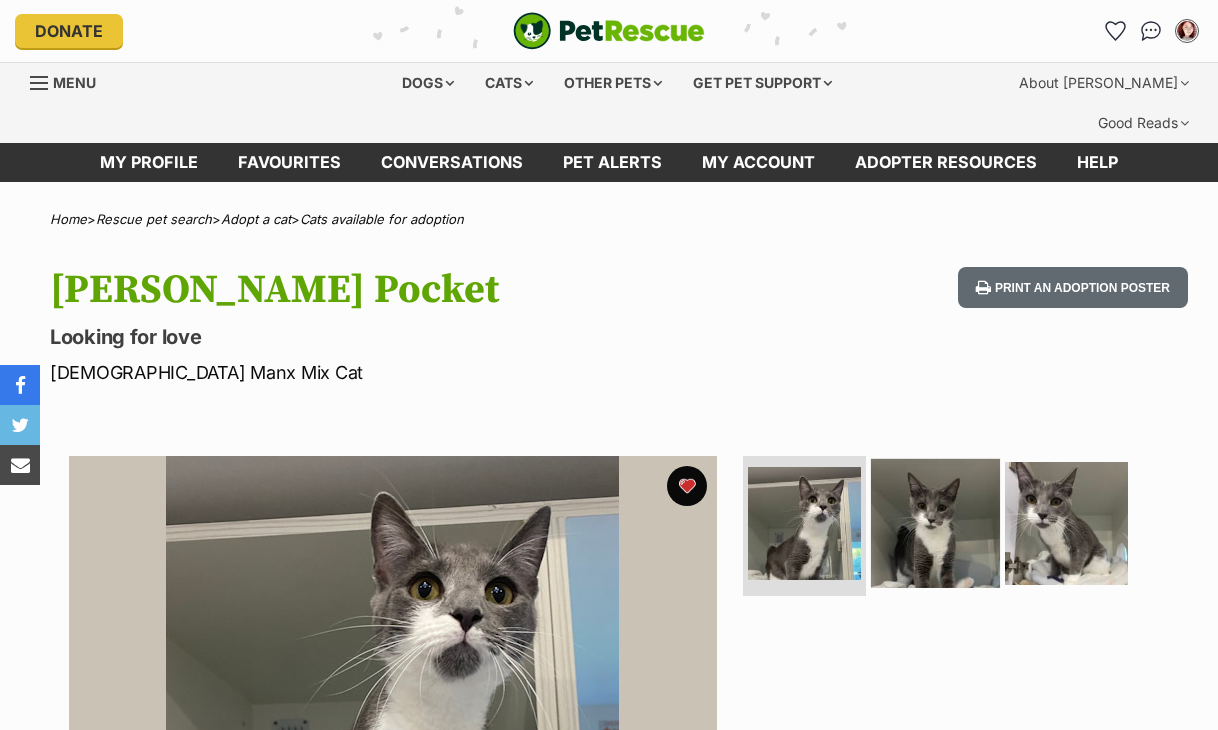 scroll, scrollTop: 0, scrollLeft: 0, axis: both 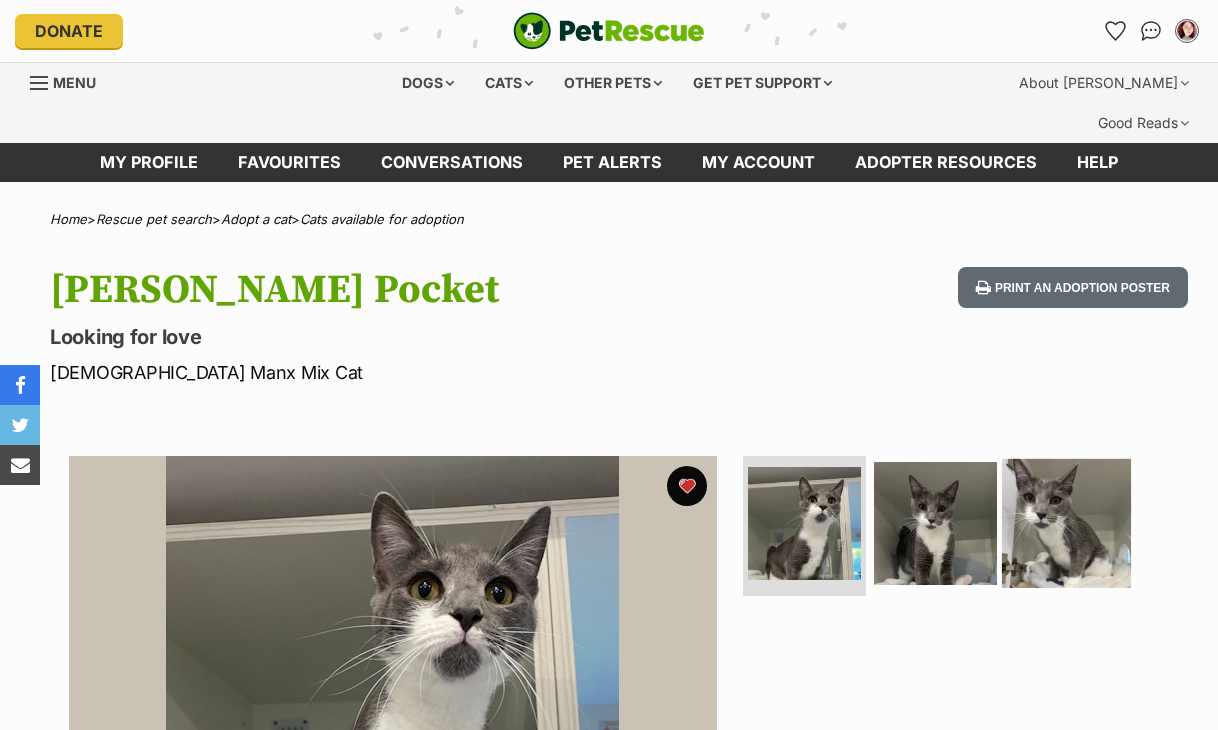 click at bounding box center [1066, 523] 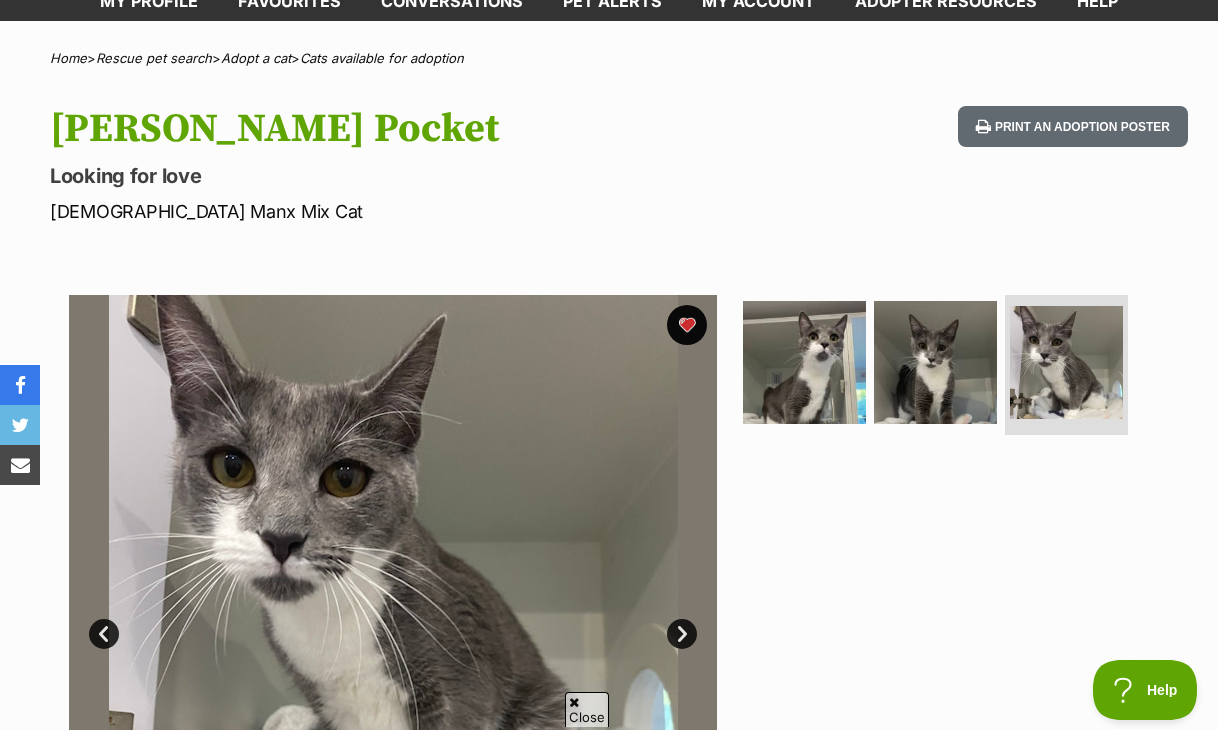 scroll, scrollTop: 400, scrollLeft: 0, axis: vertical 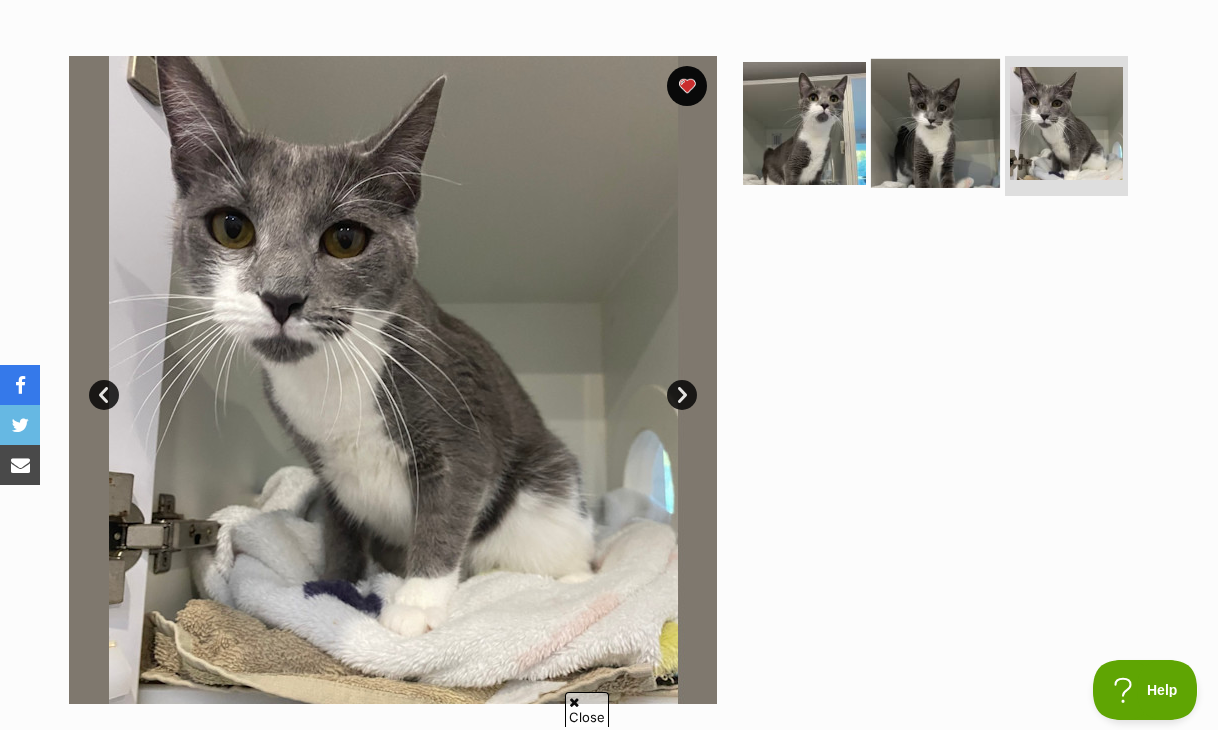 click at bounding box center [935, 123] 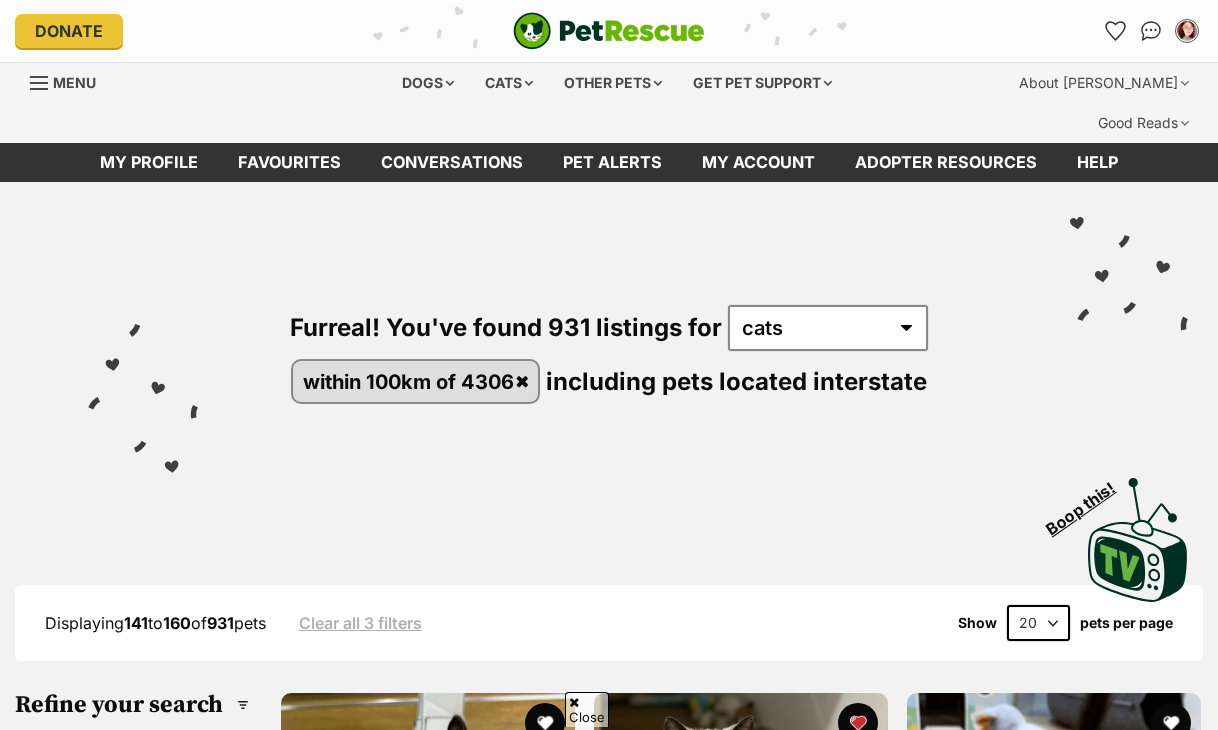 scroll, scrollTop: 500, scrollLeft: 0, axis: vertical 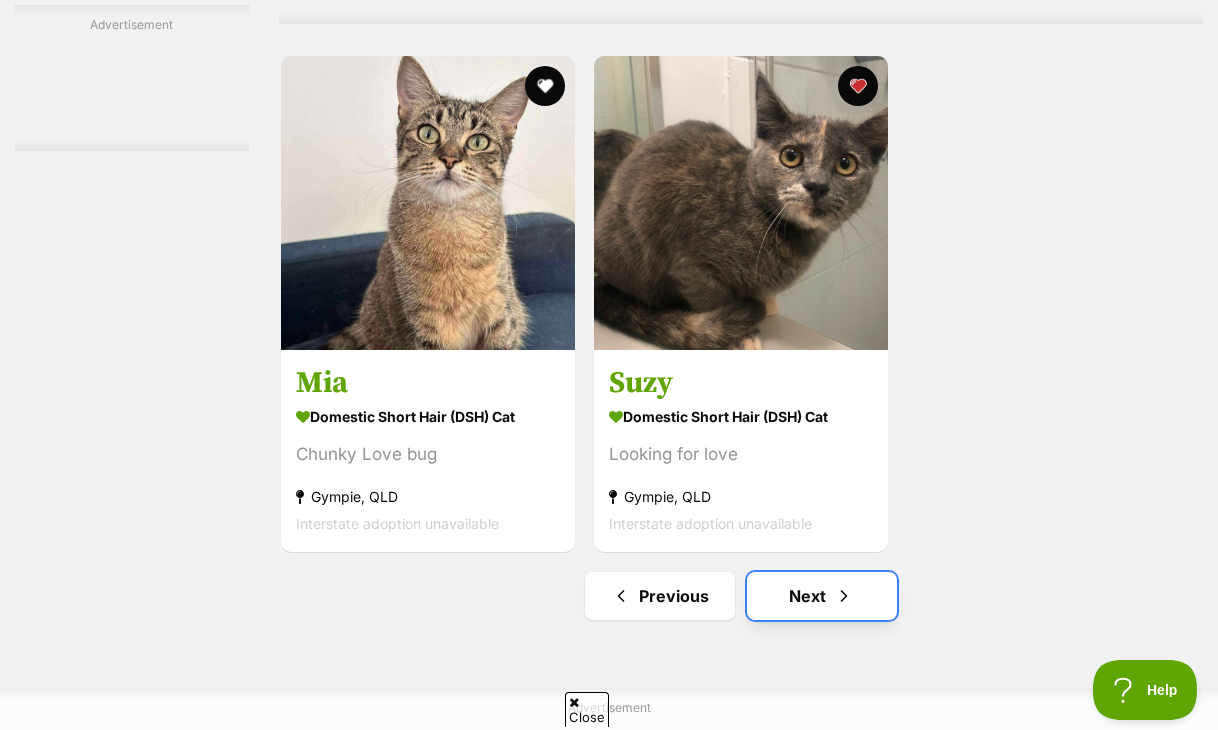 click on "Next" at bounding box center [822, 596] 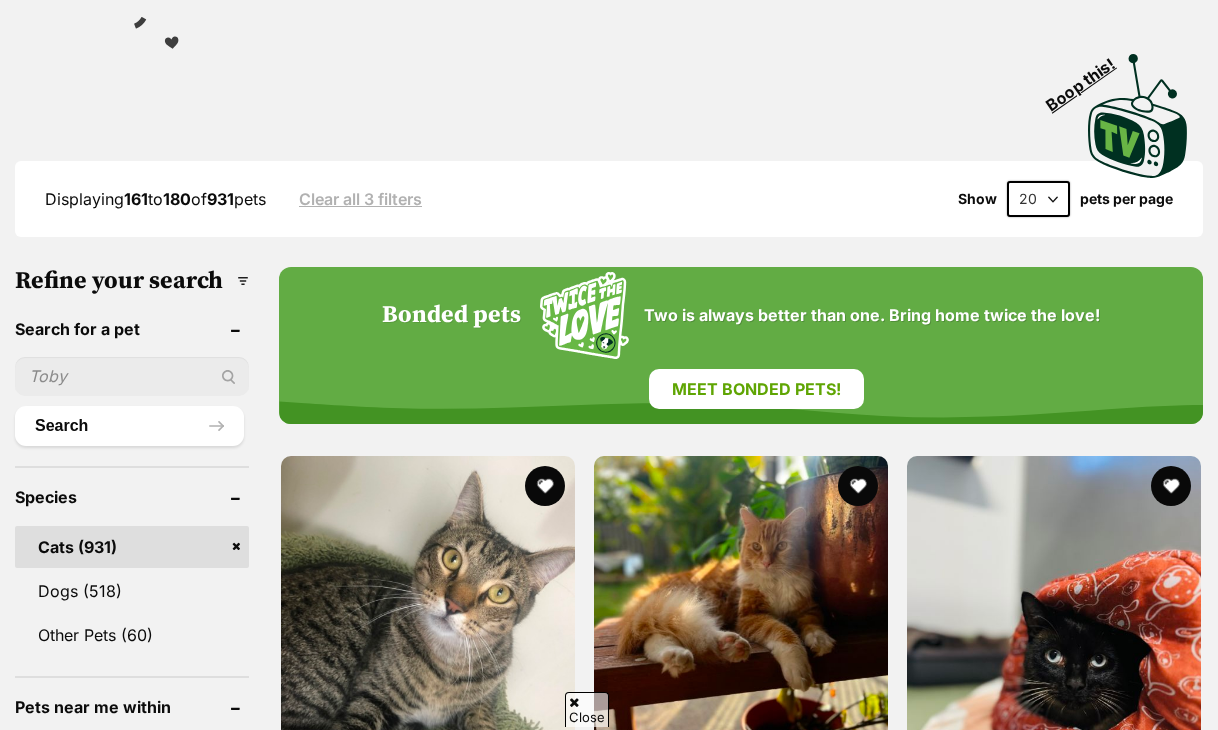 scroll, scrollTop: 0, scrollLeft: 0, axis: both 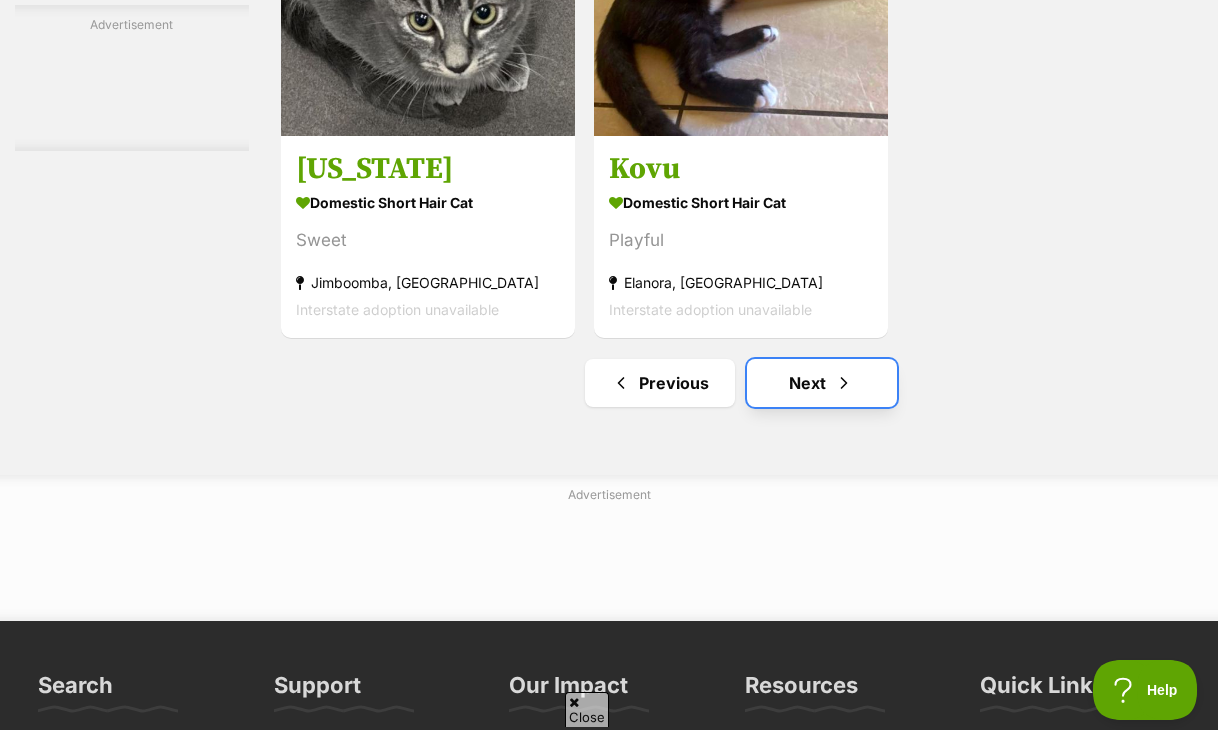 click on "Next" at bounding box center (822, 383) 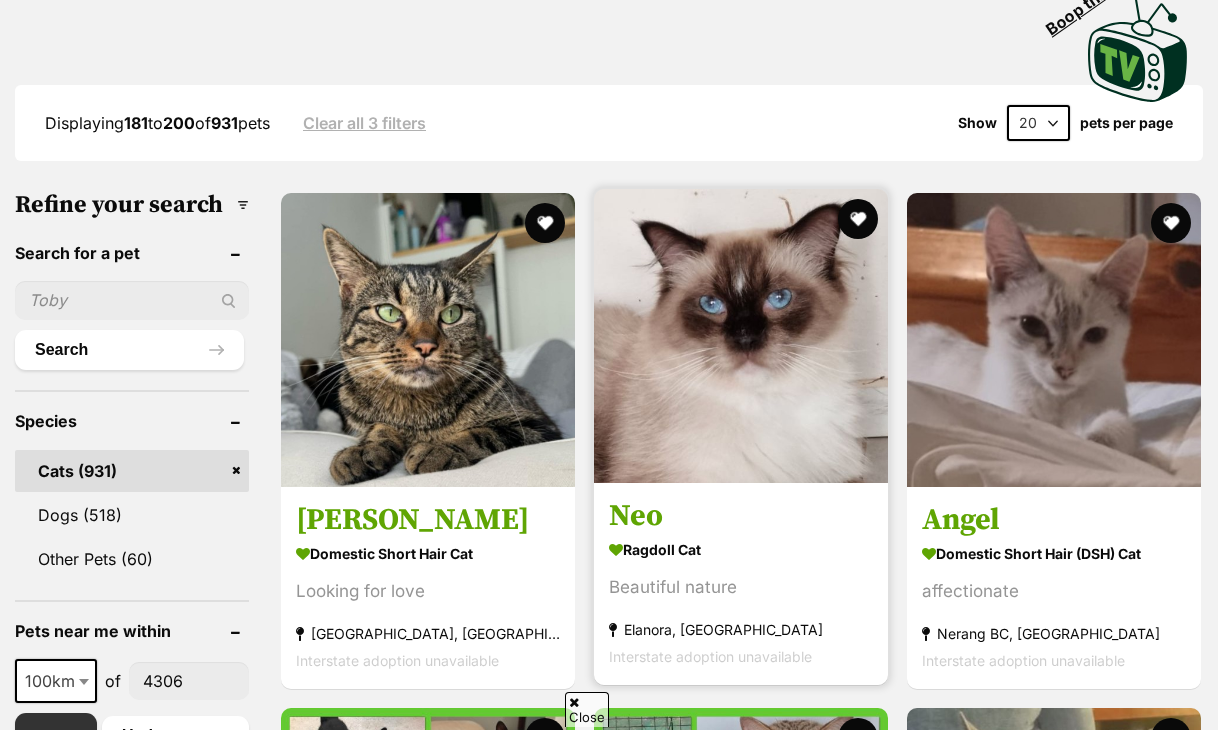 scroll, scrollTop: 500, scrollLeft: 0, axis: vertical 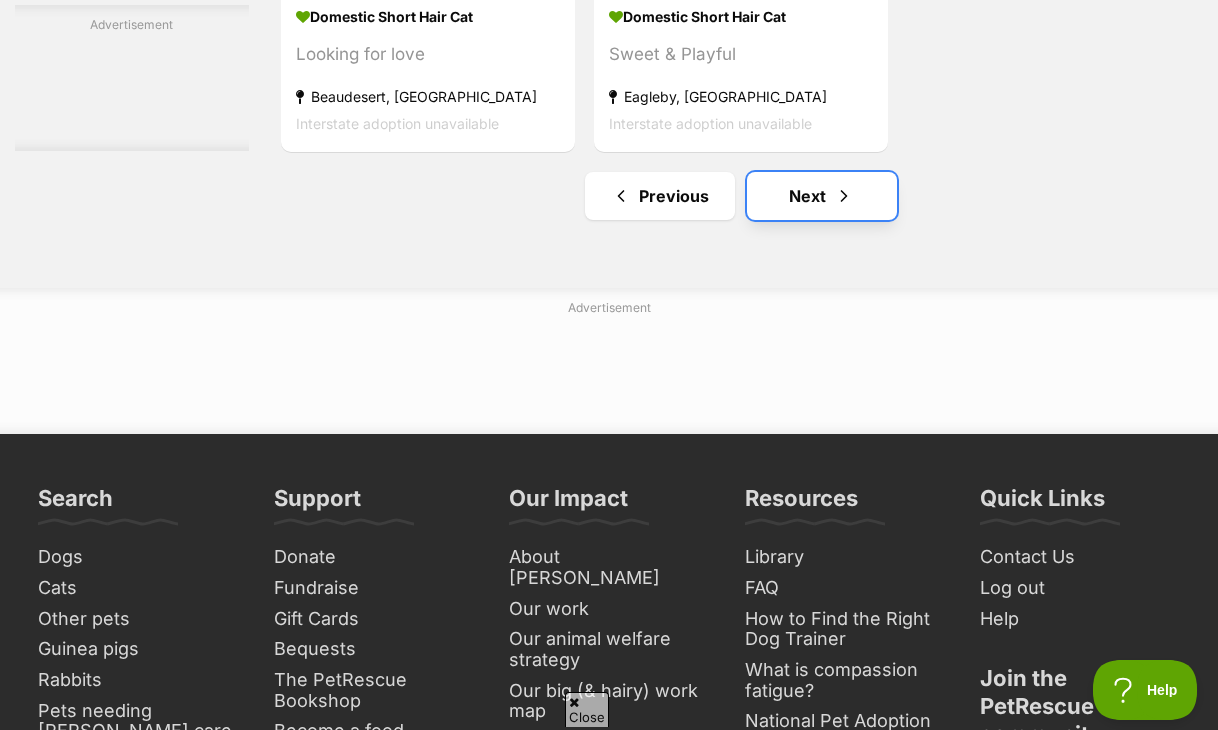 click on "Next" at bounding box center [822, 196] 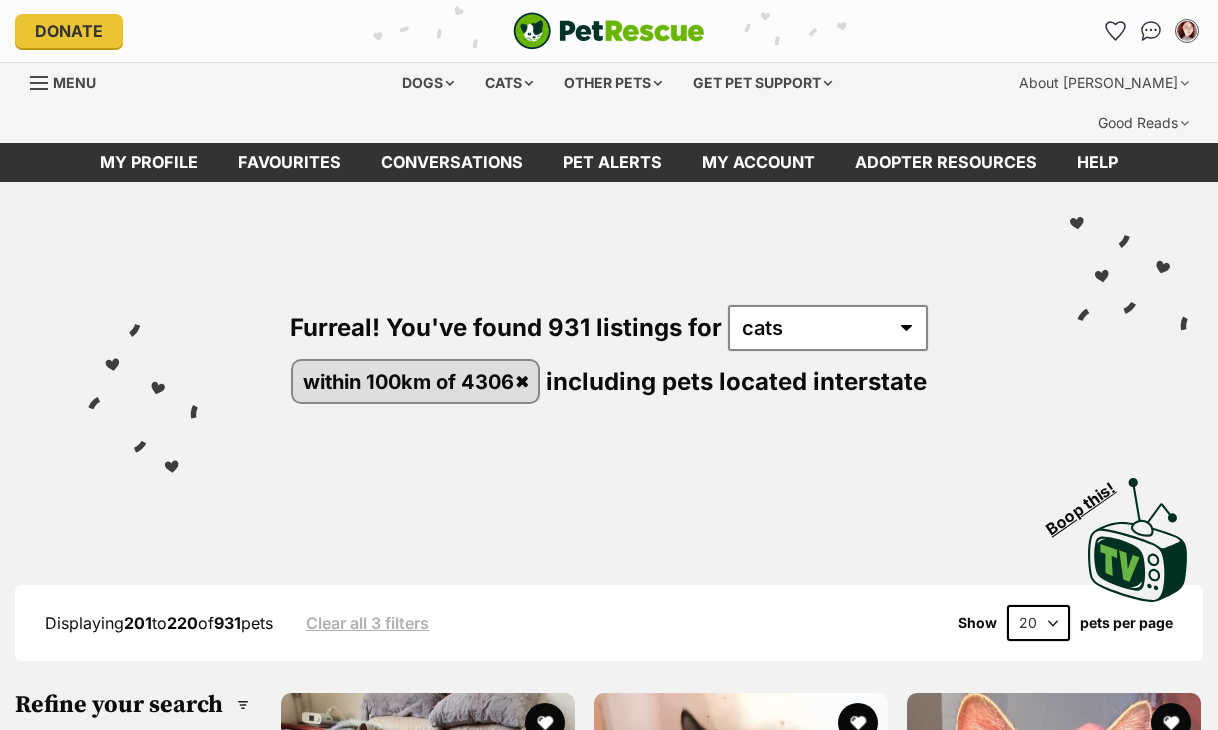 scroll, scrollTop: 0, scrollLeft: 0, axis: both 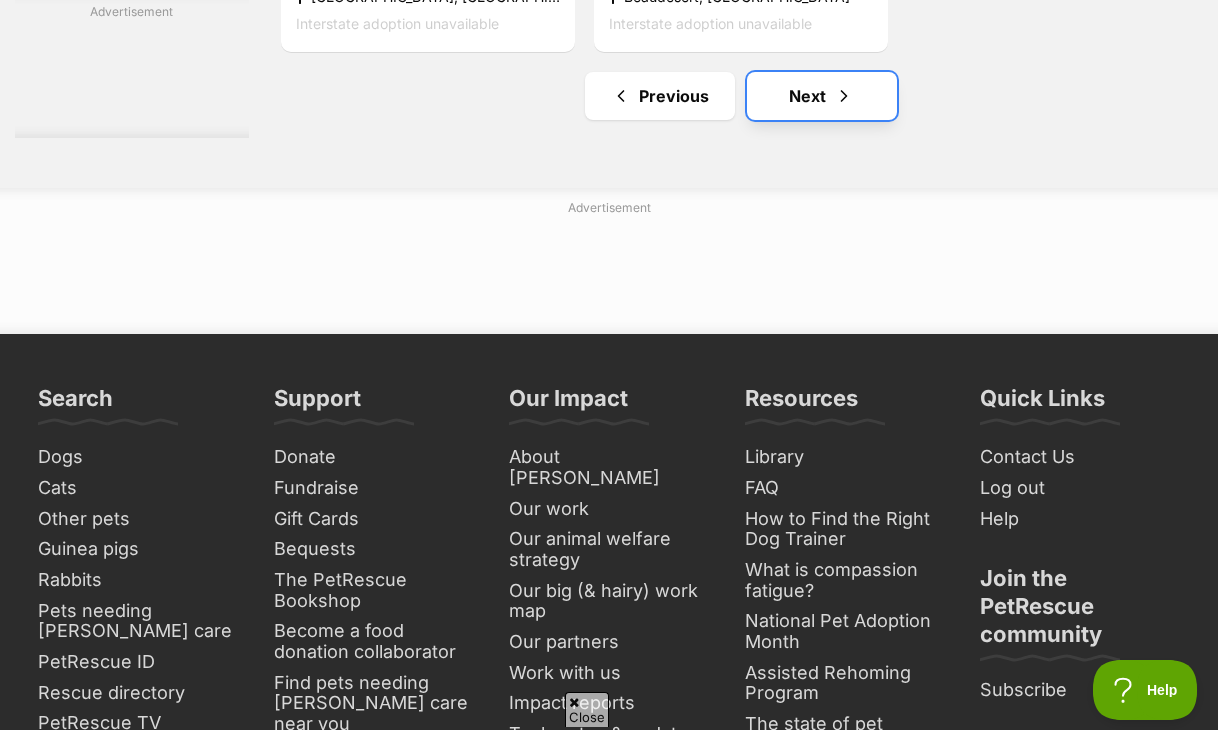 click on "Next" at bounding box center [822, 96] 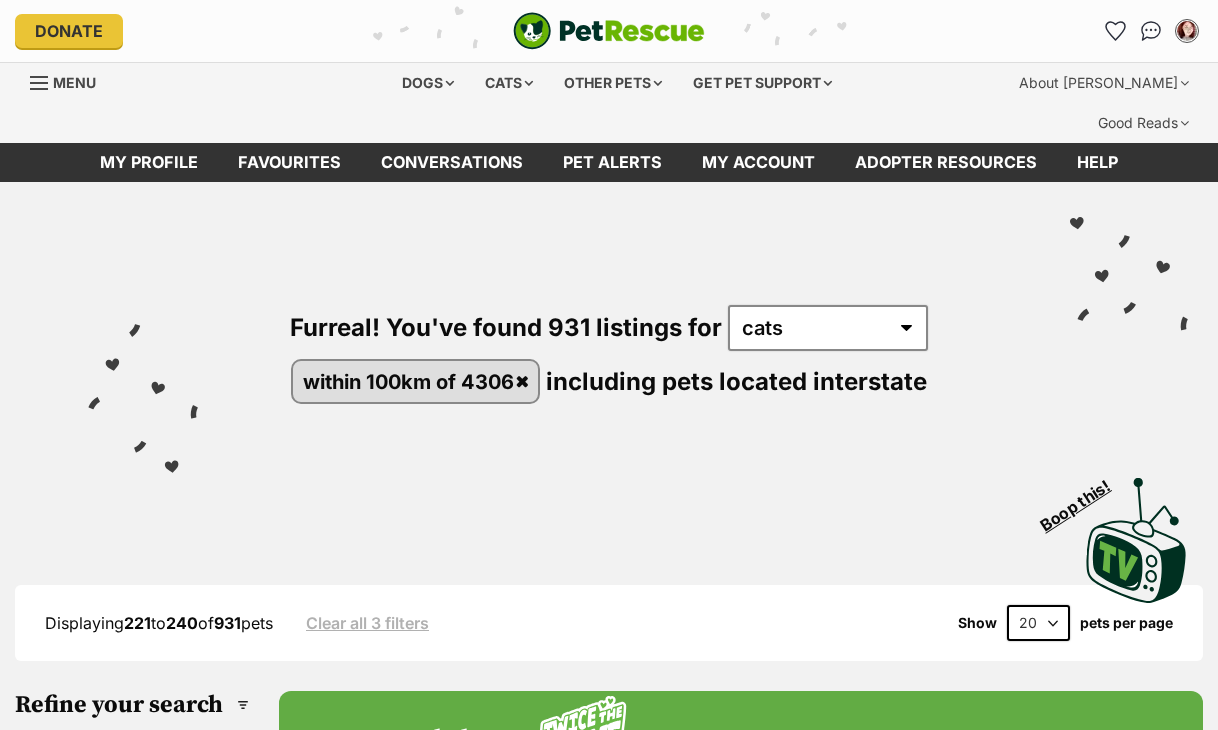 scroll, scrollTop: 0, scrollLeft: 0, axis: both 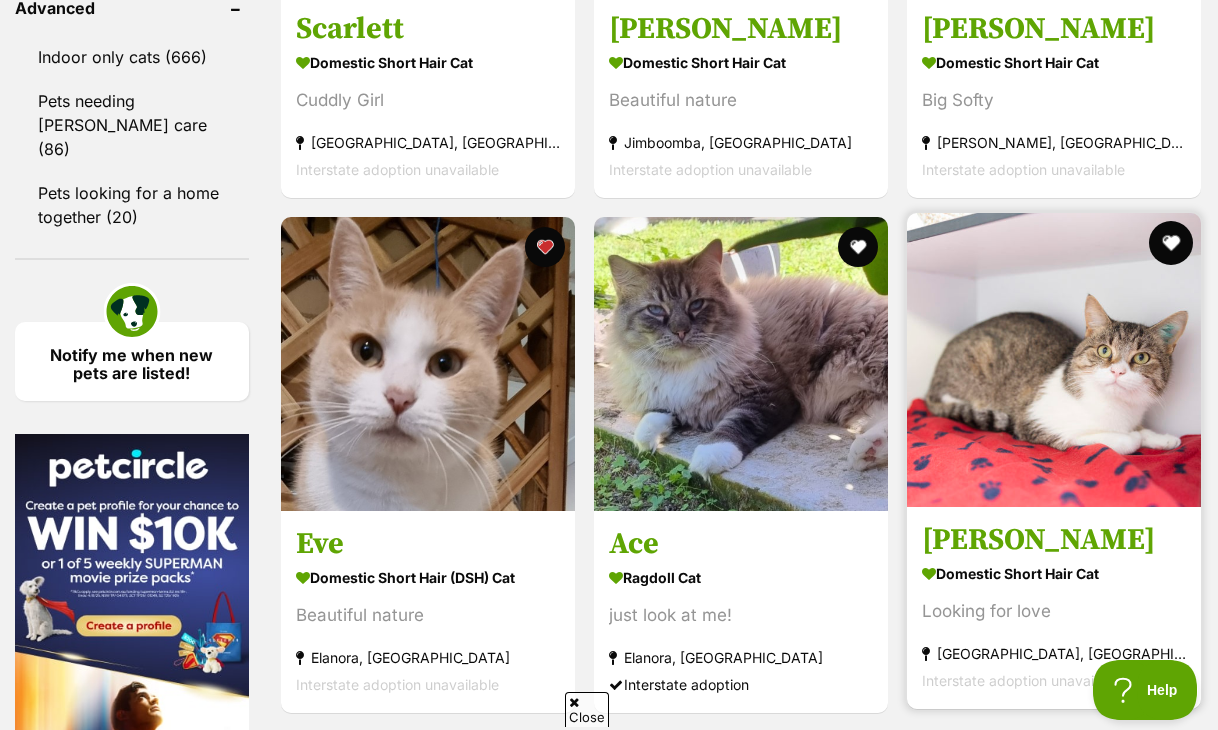 click at bounding box center [1171, 243] 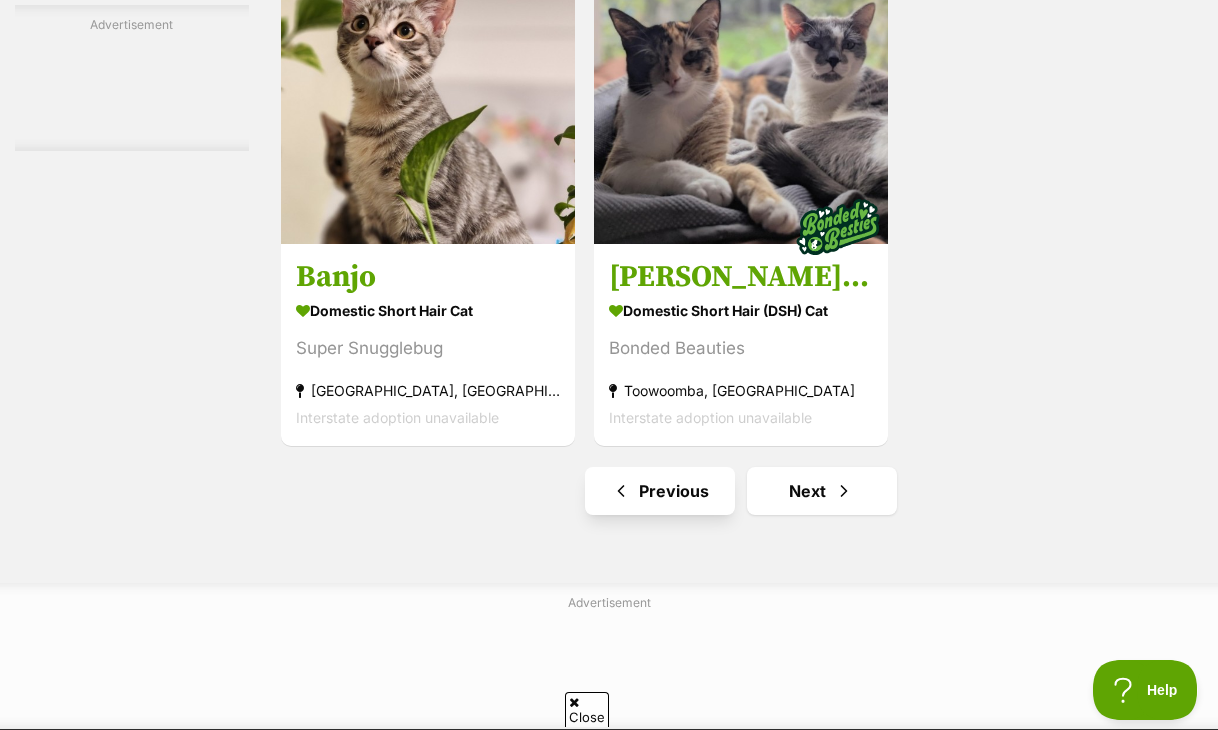 scroll, scrollTop: 4600, scrollLeft: 0, axis: vertical 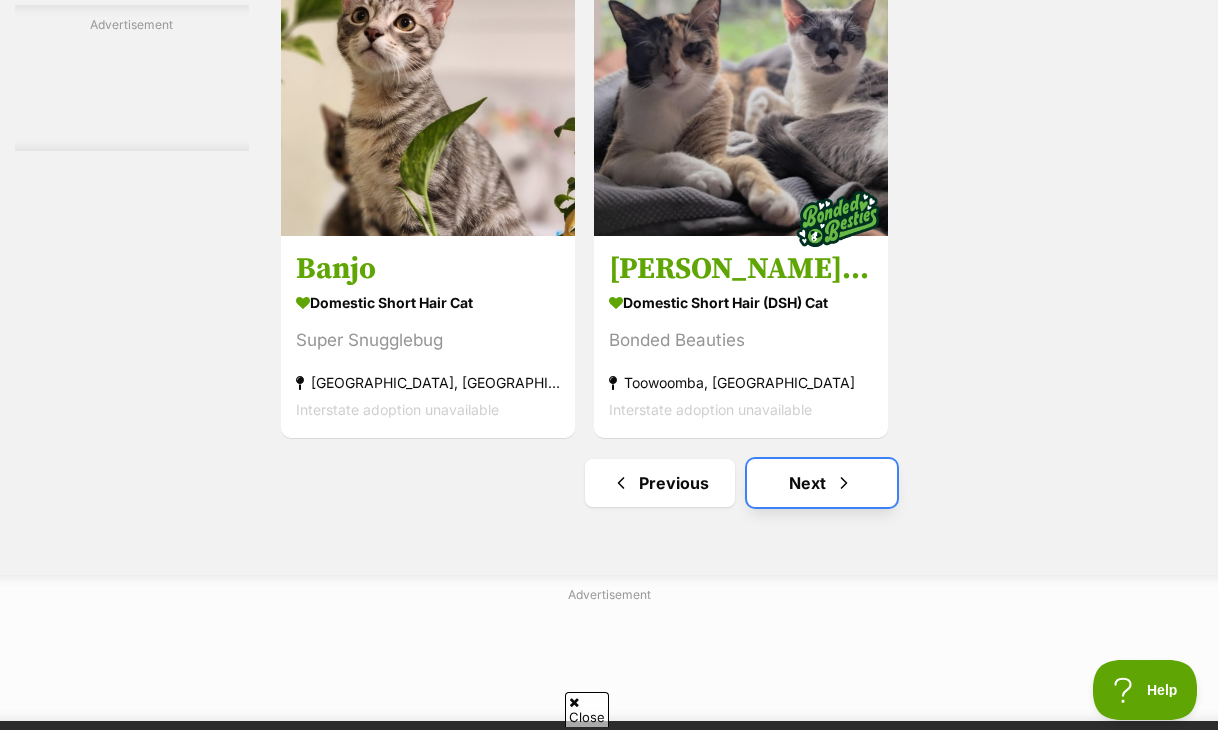 click on "Next" at bounding box center [822, 483] 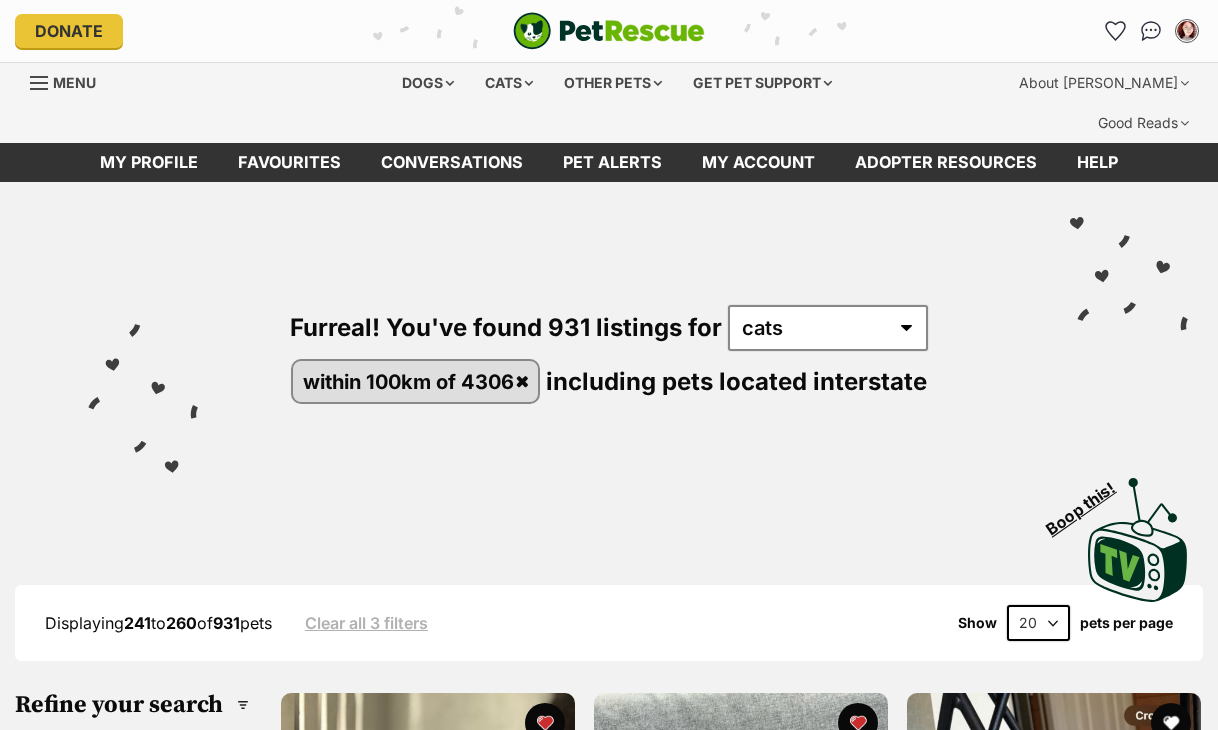 scroll, scrollTop: 400, scrollLeft: 0, axis: vertical 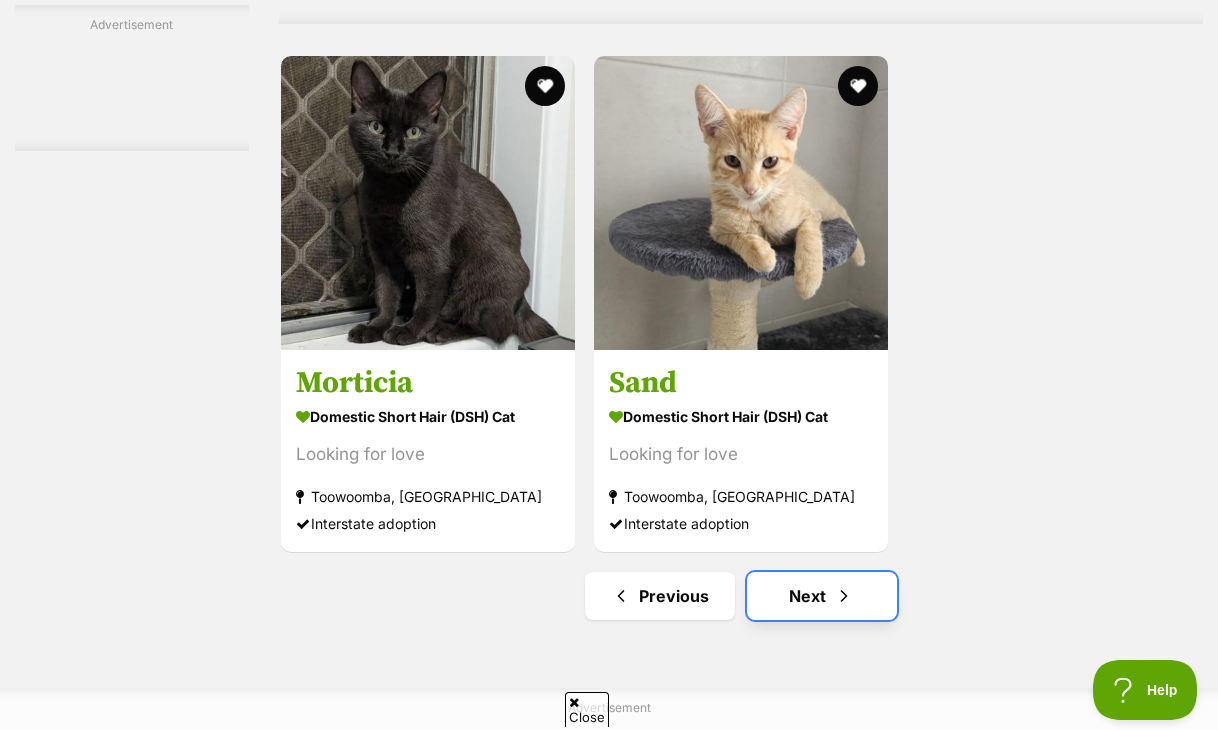 click on "Next" at bounding box center (822, 596) 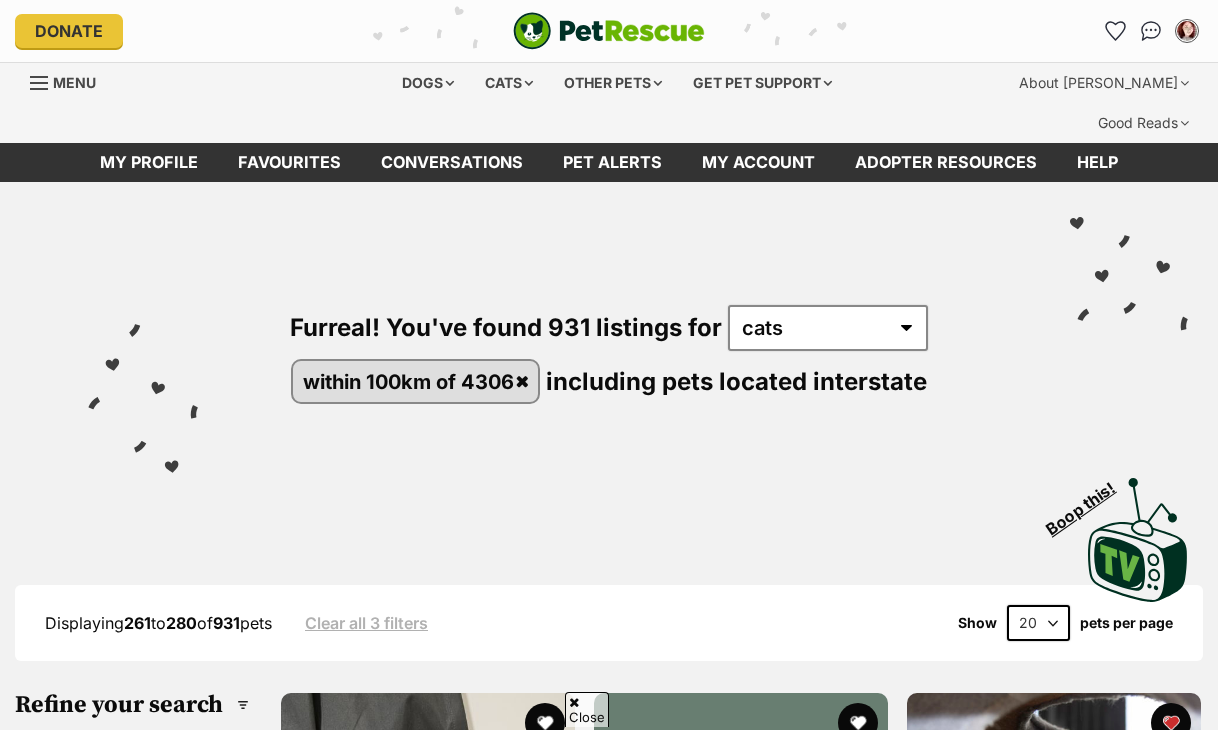 scroll, scrollTop: 500, scrollLeft: 0, axis: vertical 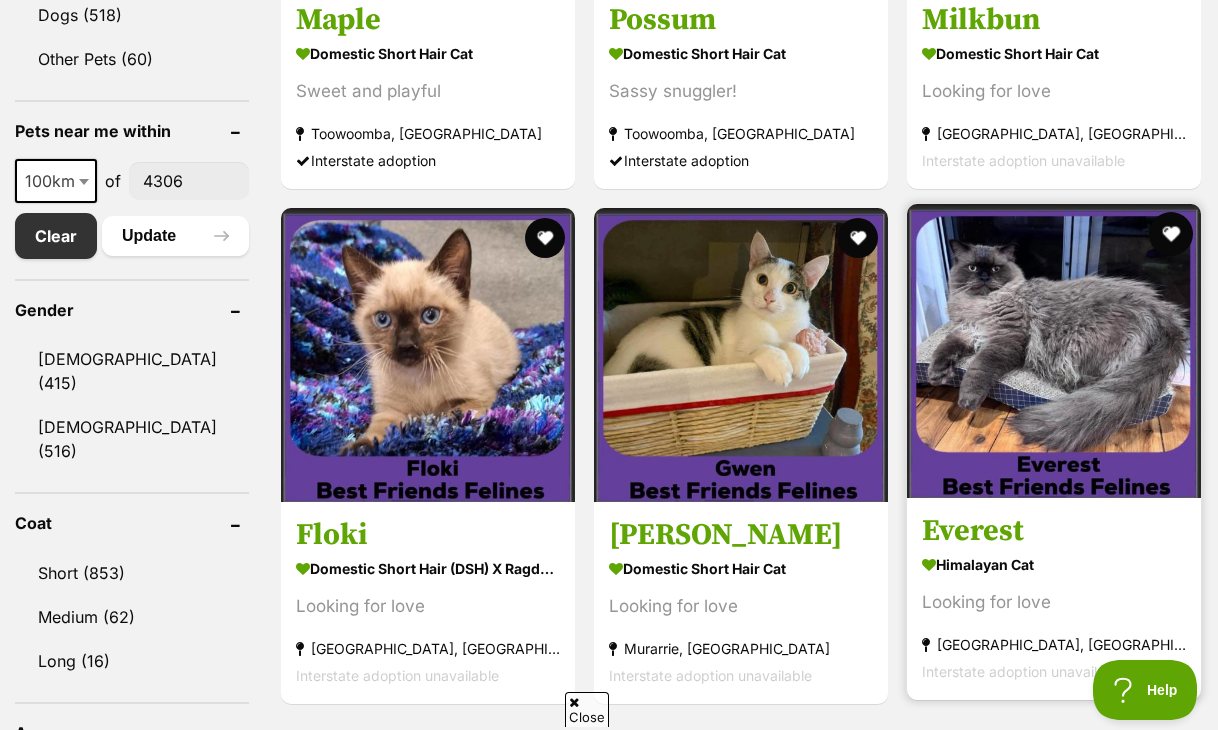 click at bounding box center (1171, 234) 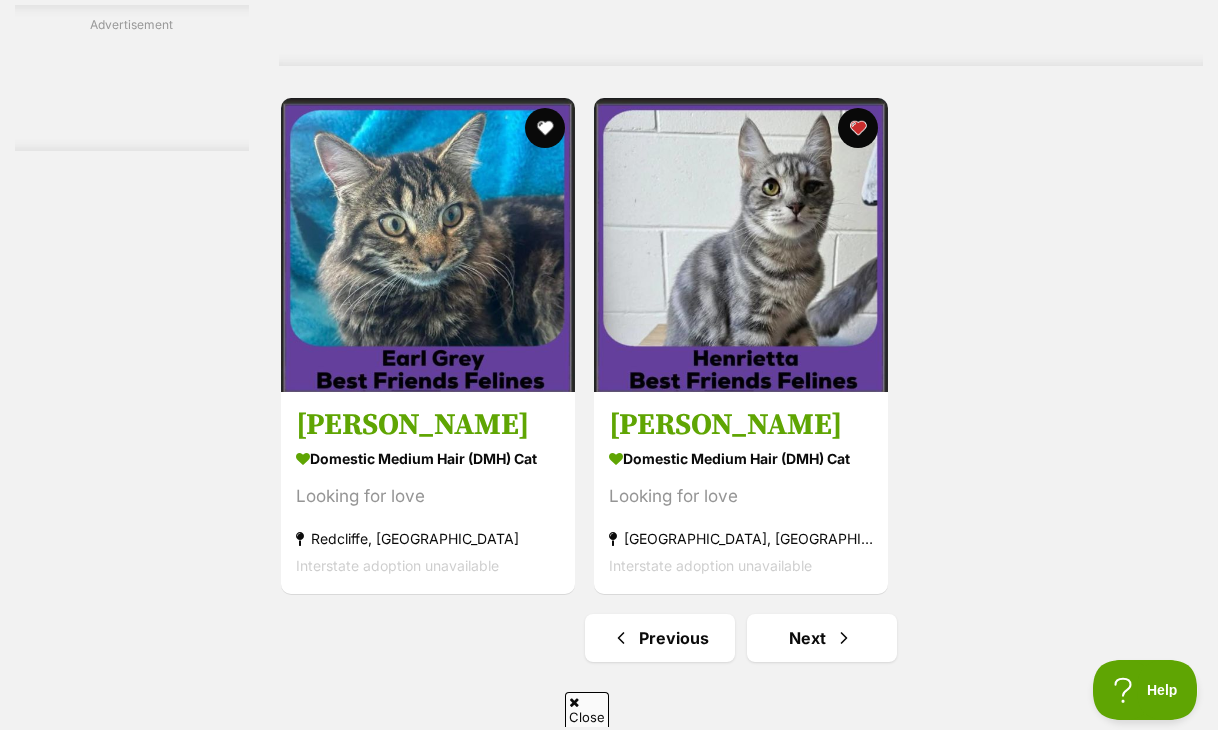 scroll, scrollTop: 4300, scrollLeft: 0, axis: vertical 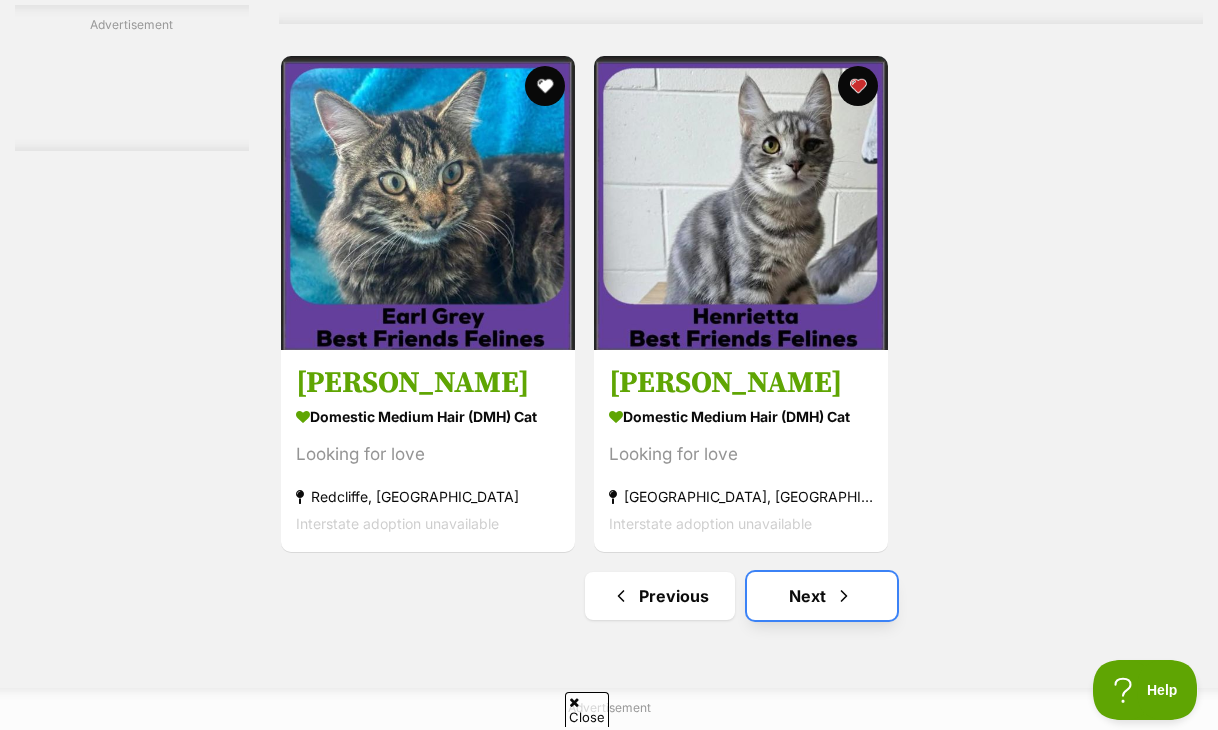 click on "Next" at bounding box center (822, 596) 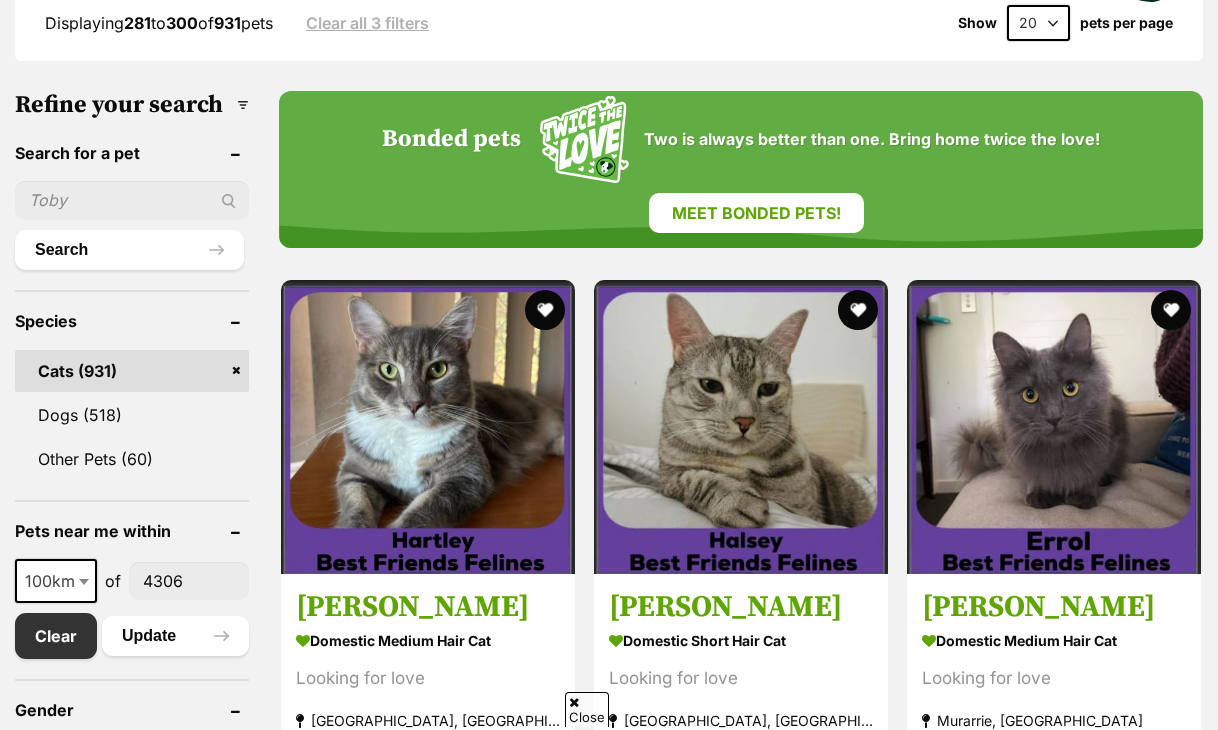 scroll, scrollTop: 600, scrollLeft: 0, axis: vertical 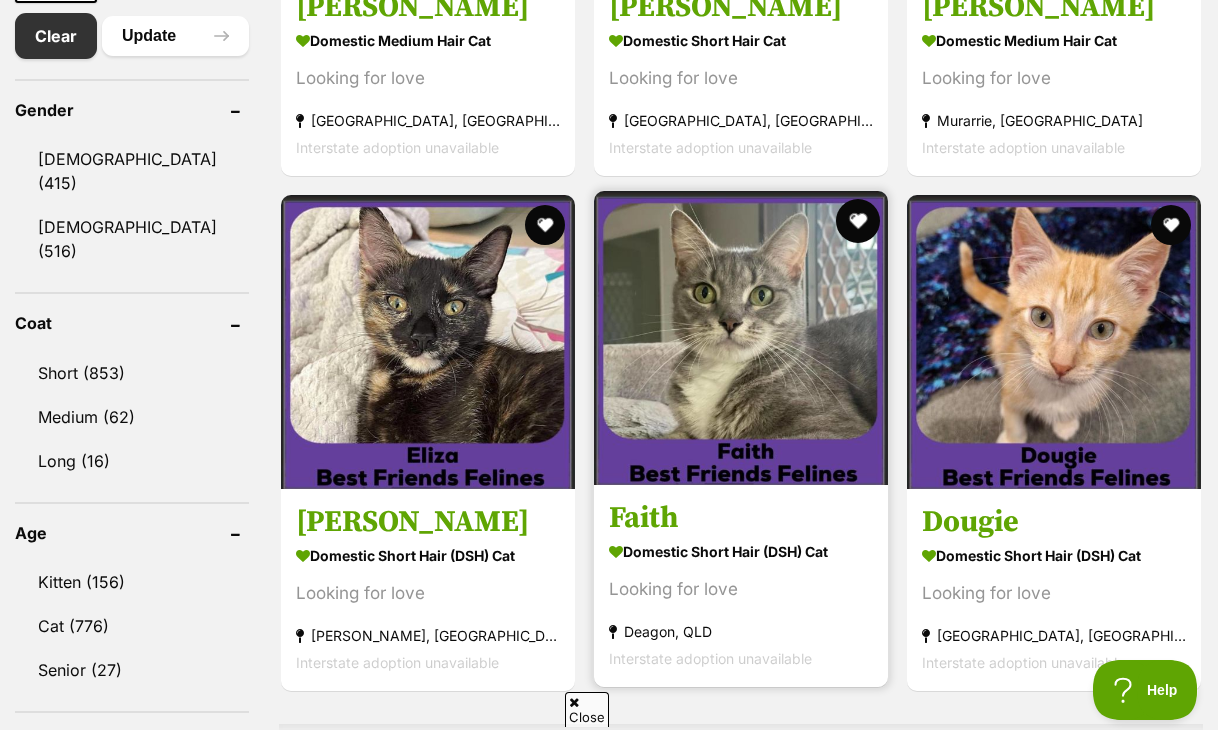 click at bounding box center (858, 221) 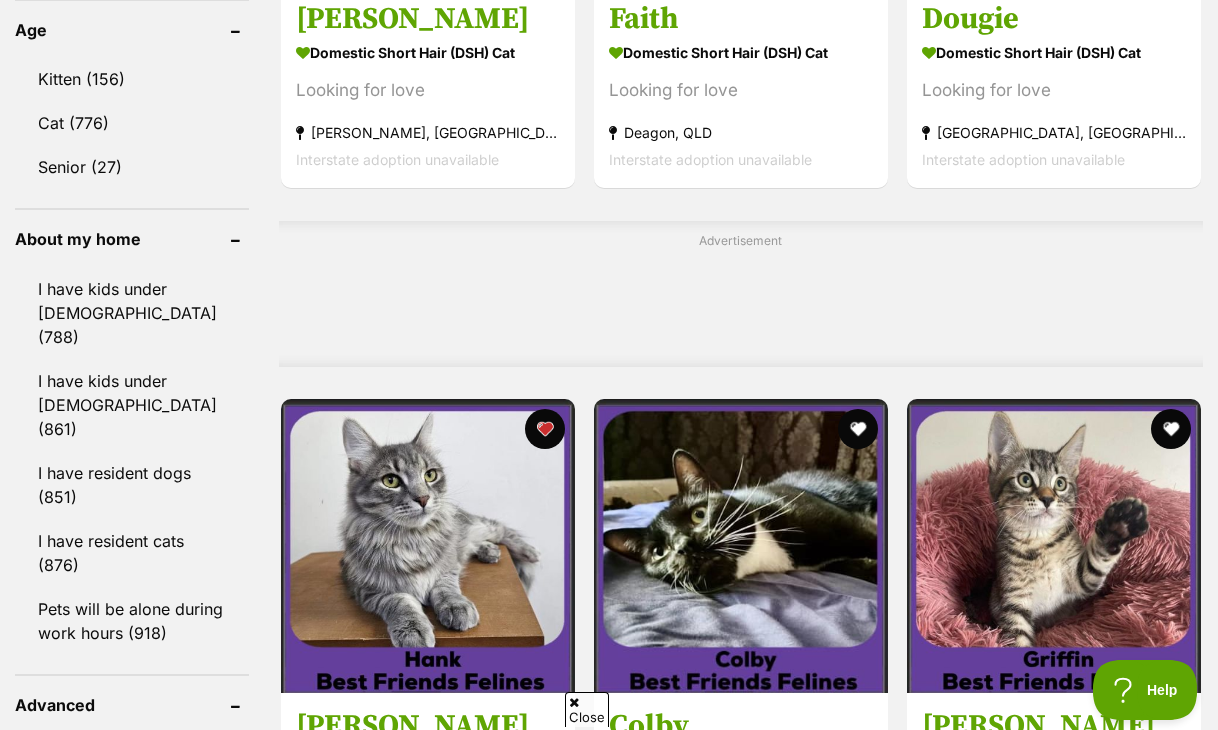 scroll, scrollTop: 1900, scrollLeft: 0, axis: vertical 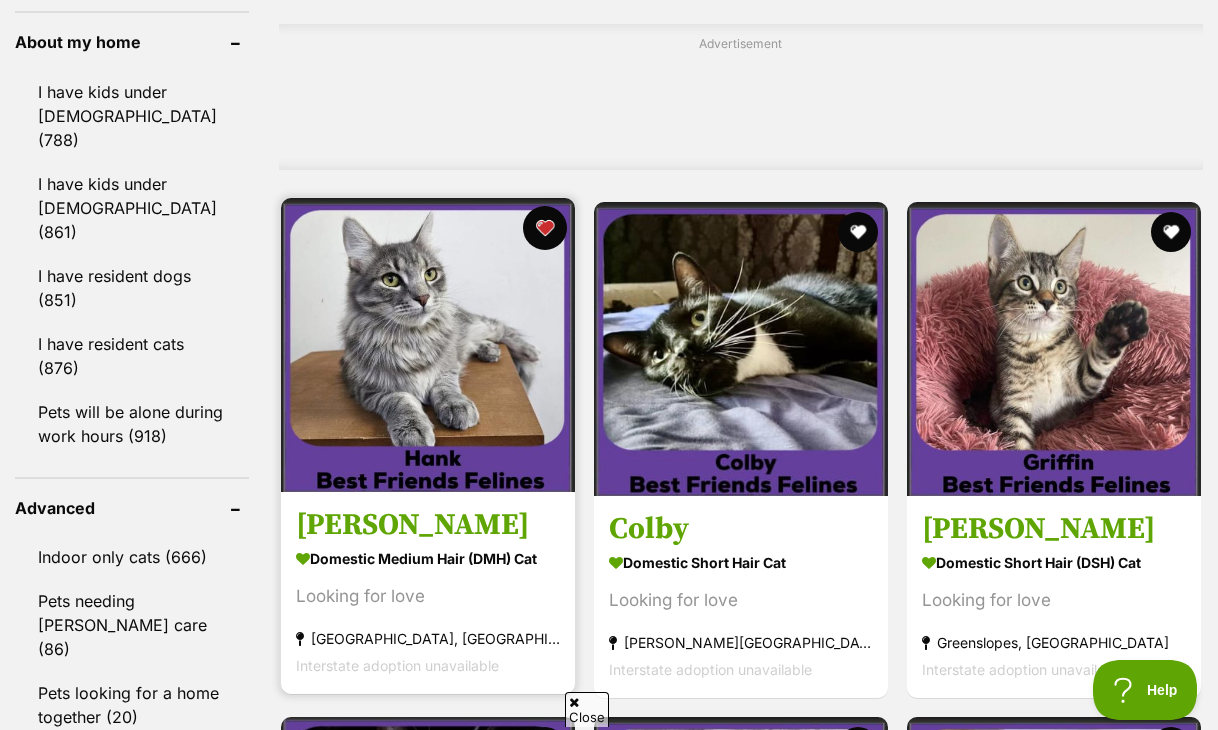 click at bounding box center (545, 228) 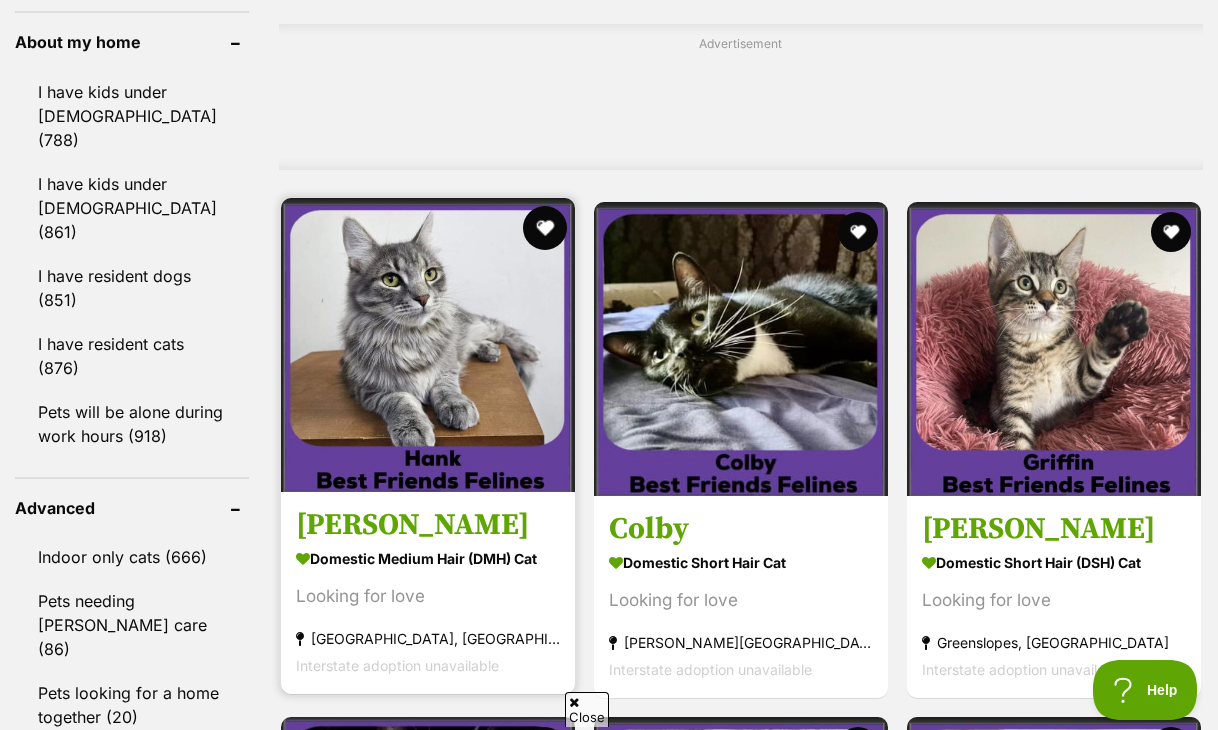 click at bounding box center (545, 228) 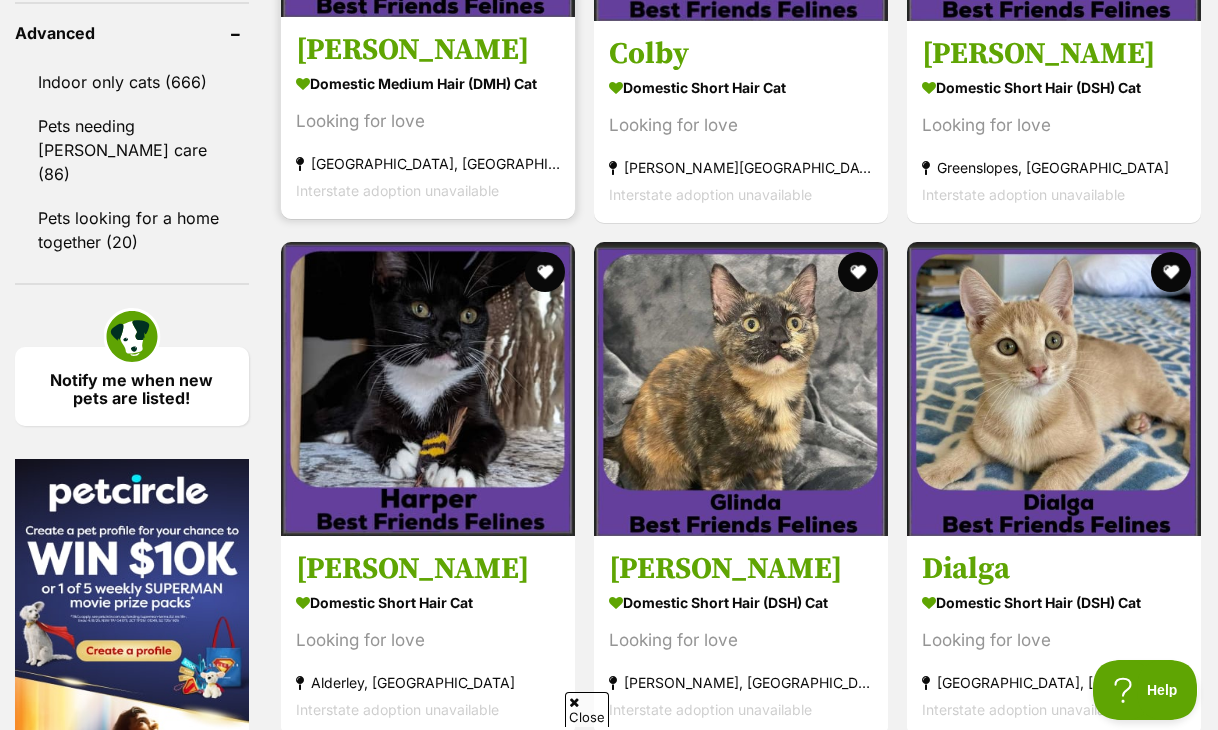 scroll, scrollTop: 2400, scrollLeft: 0, axis: vertical 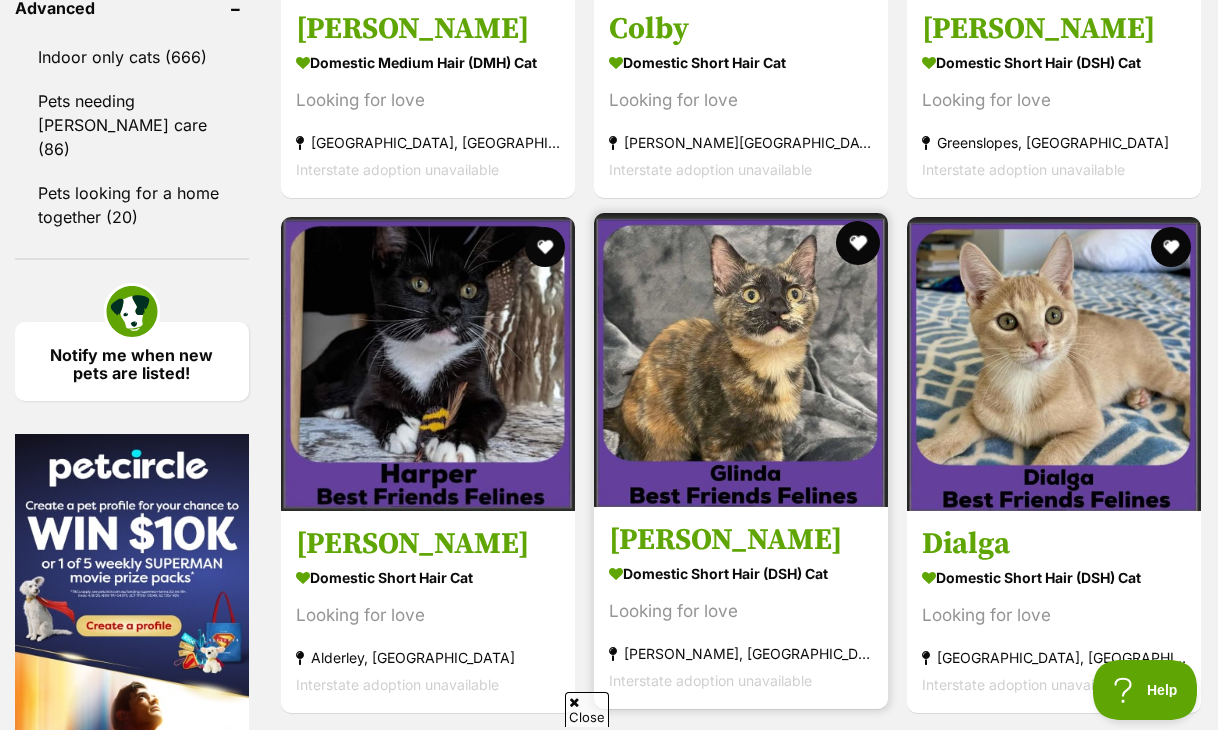 click at bounding box center (858, 243) 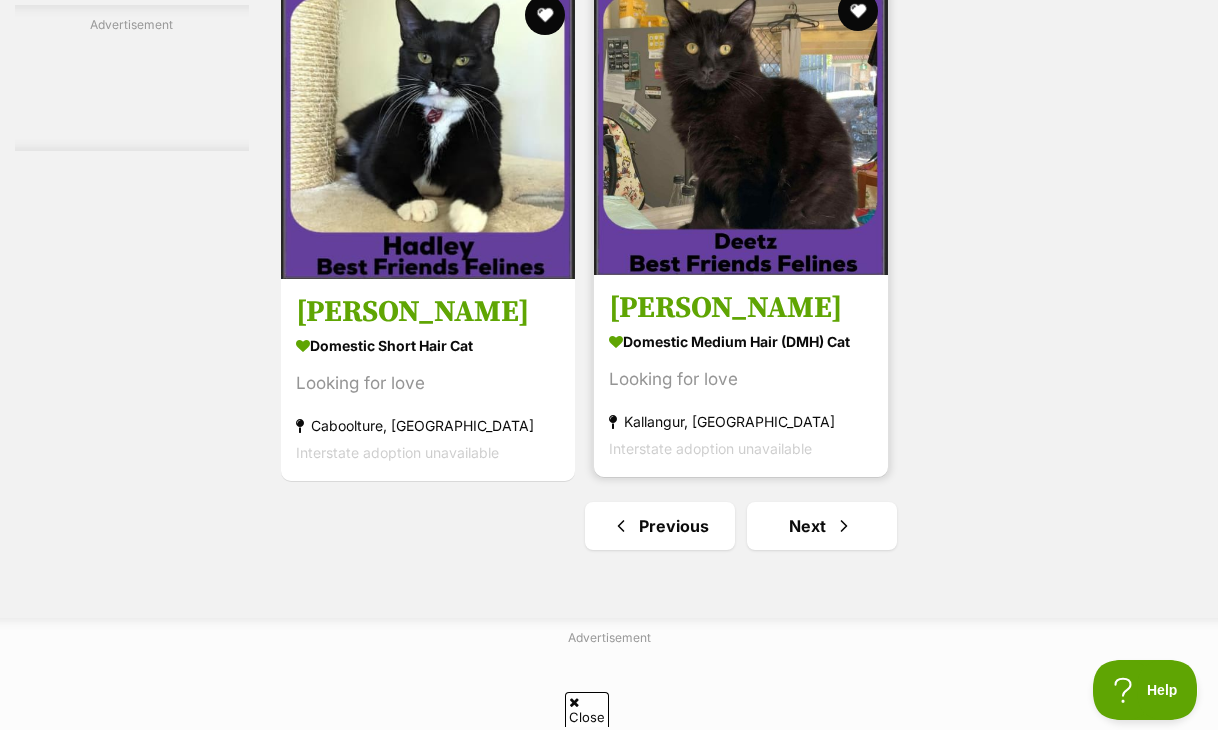 scroll, scrollTop: 4600, scrollLeft: 0, axis: vertical 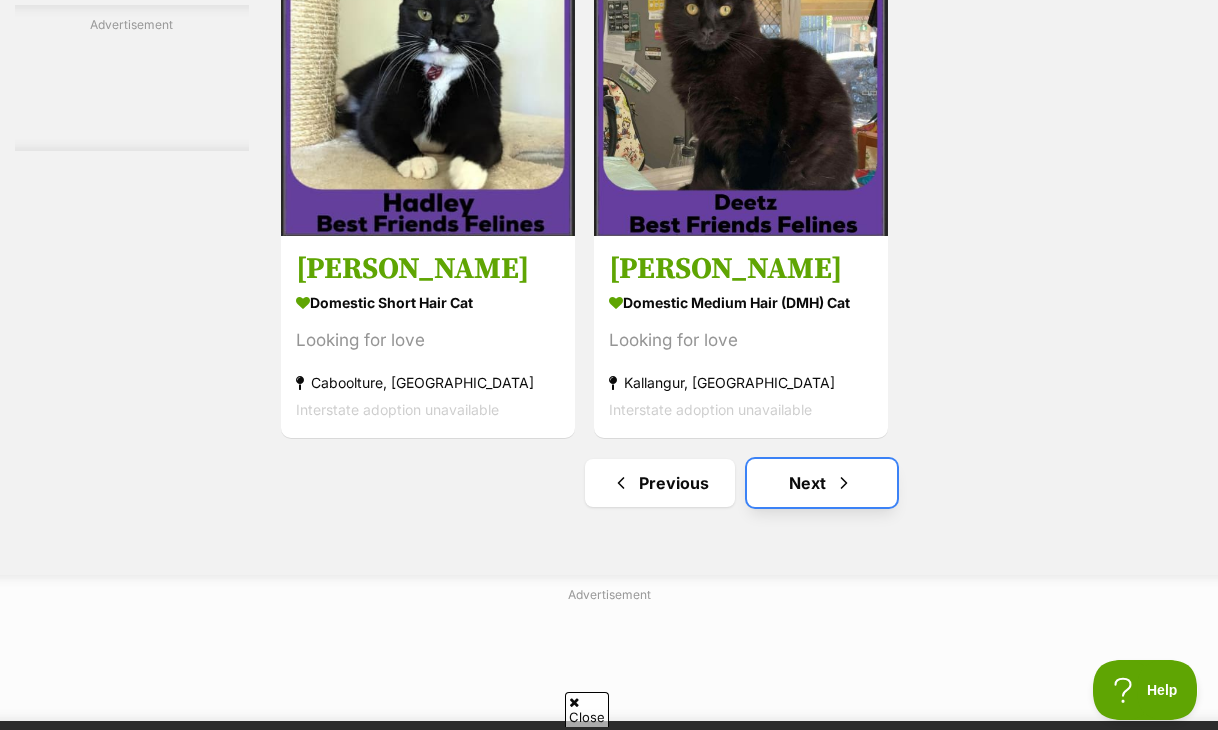 click on "Next" at bounding box center [822, 483] 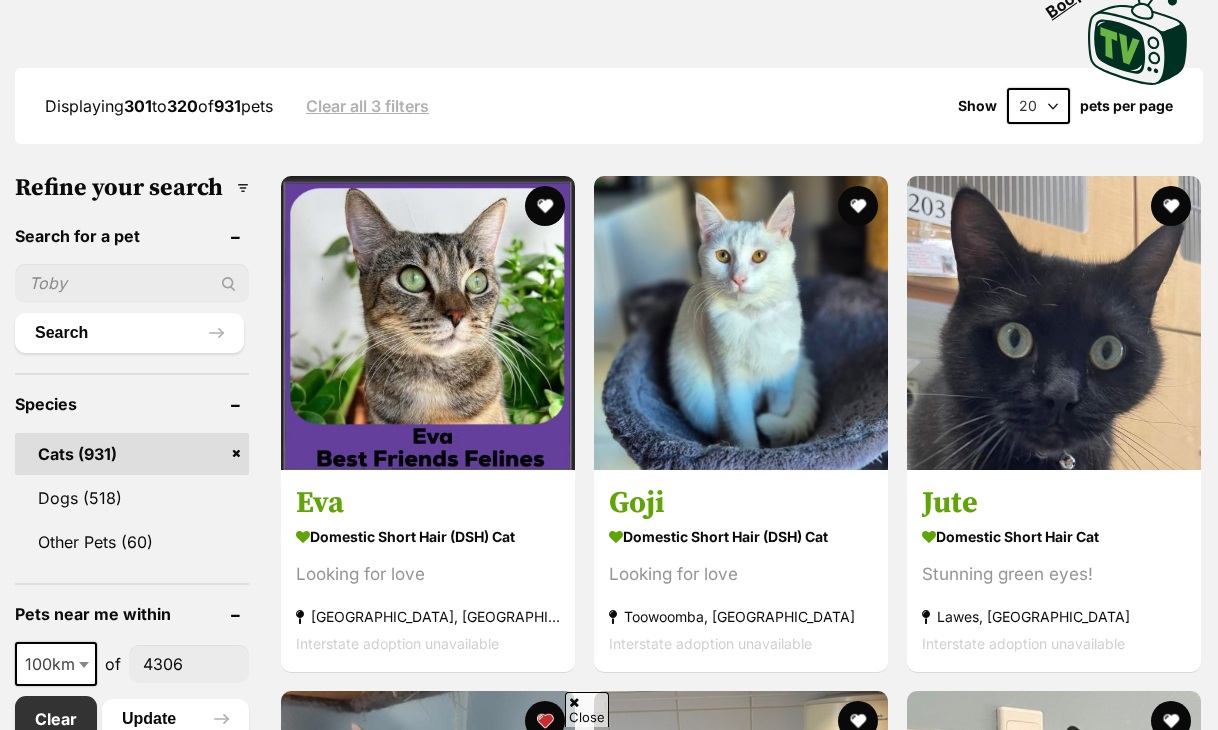 scroll, scrollTop: 0, scrollLeft: 0, axis: both 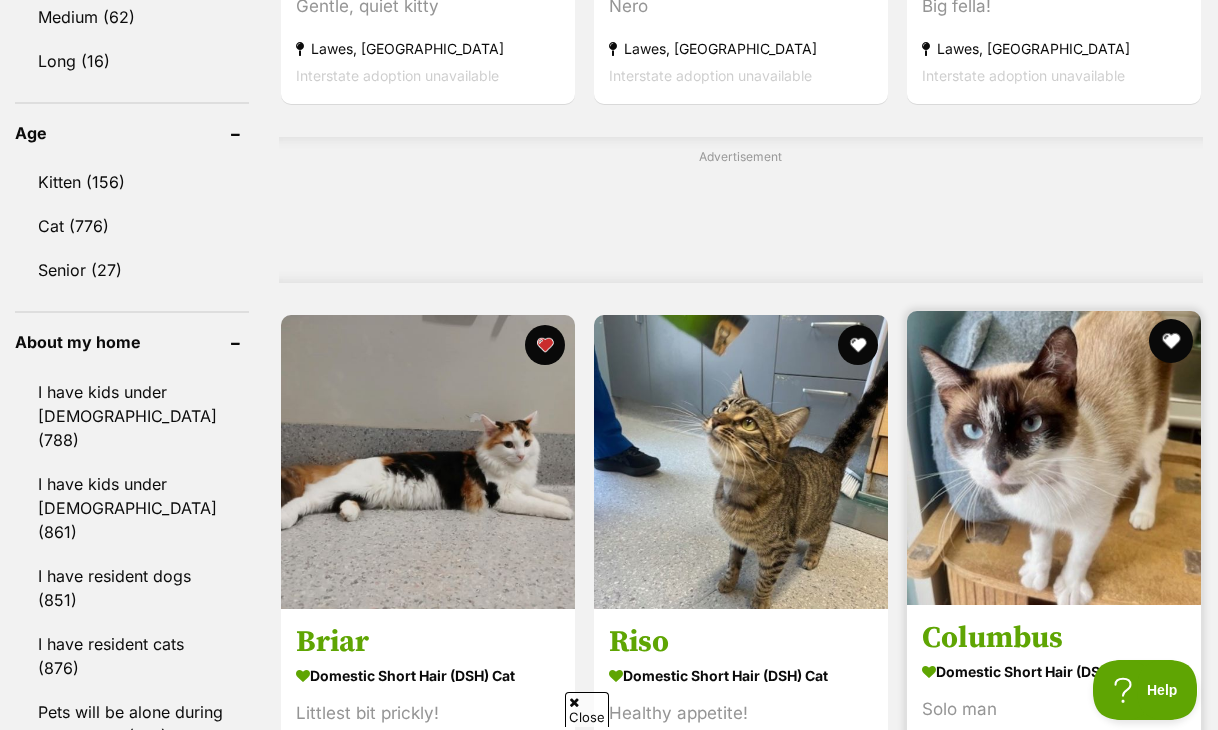 click at bounding box center [1171, 341] 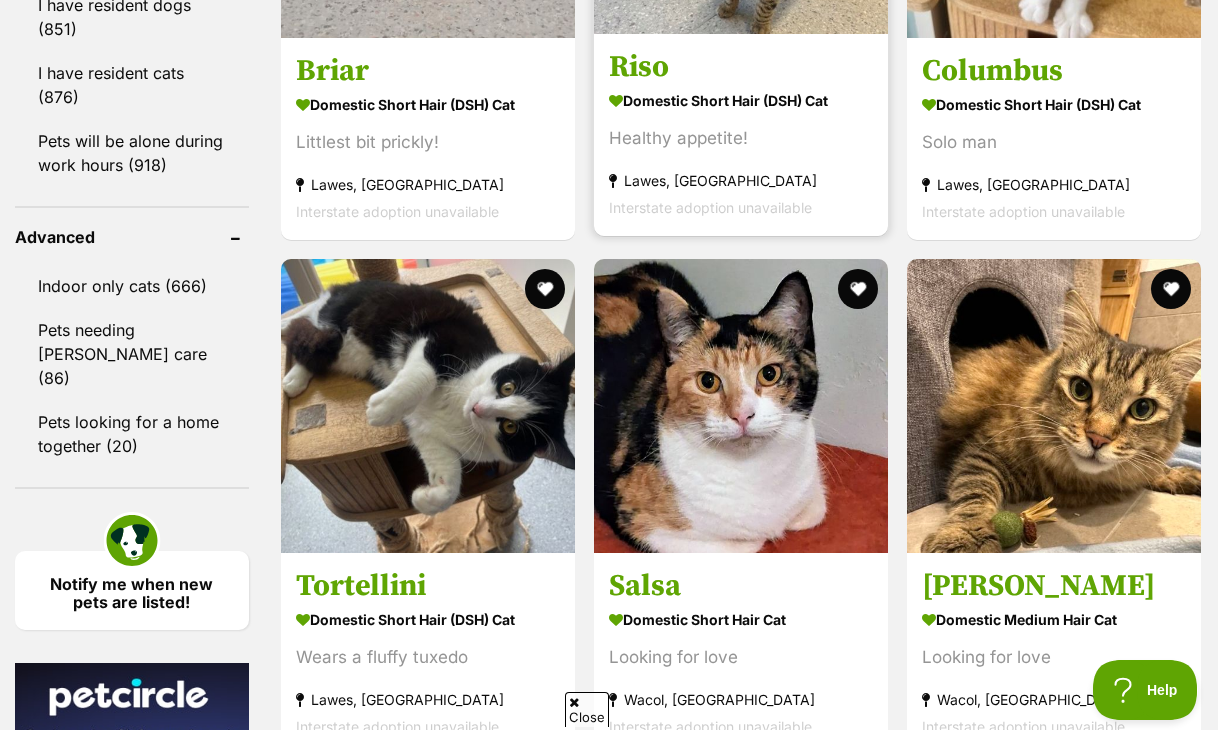 scroll, scrollTop: 2200, scrollLeft: 0, axis: vertical 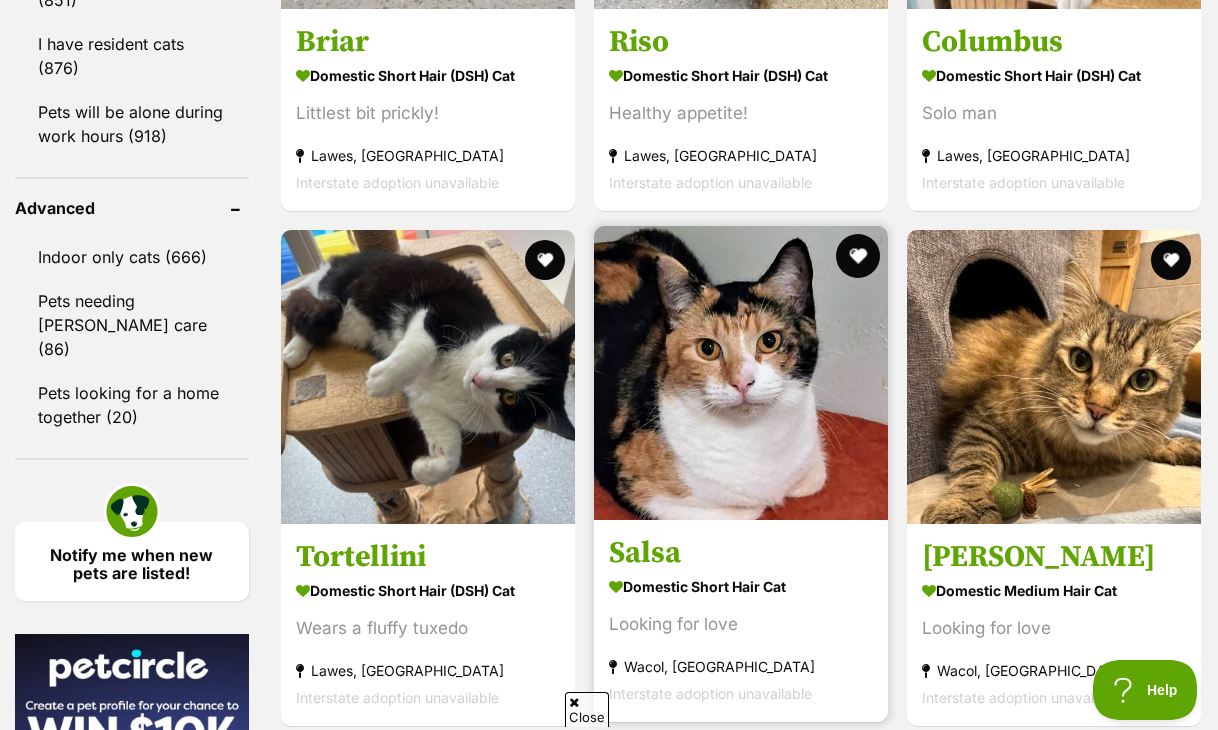 click at bounding box center [858, 256] 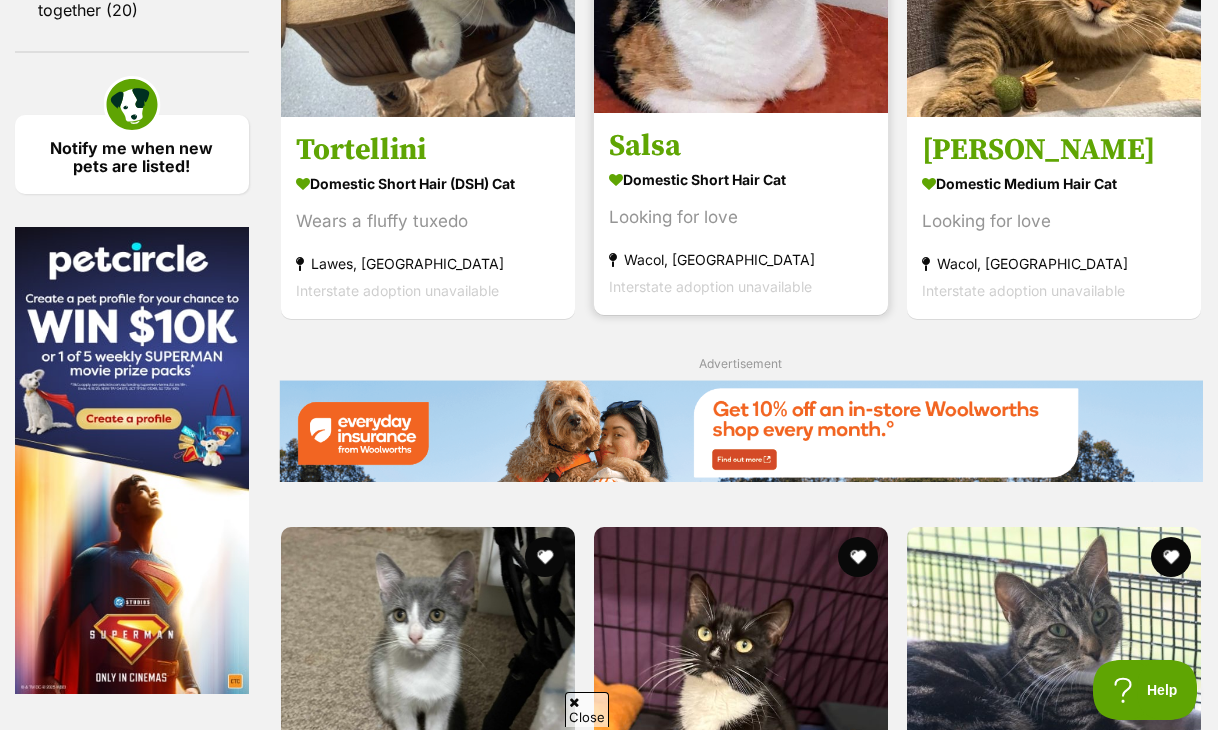 scroll, scrollTop: 2800, scrollLeft: 0, axis: vertical 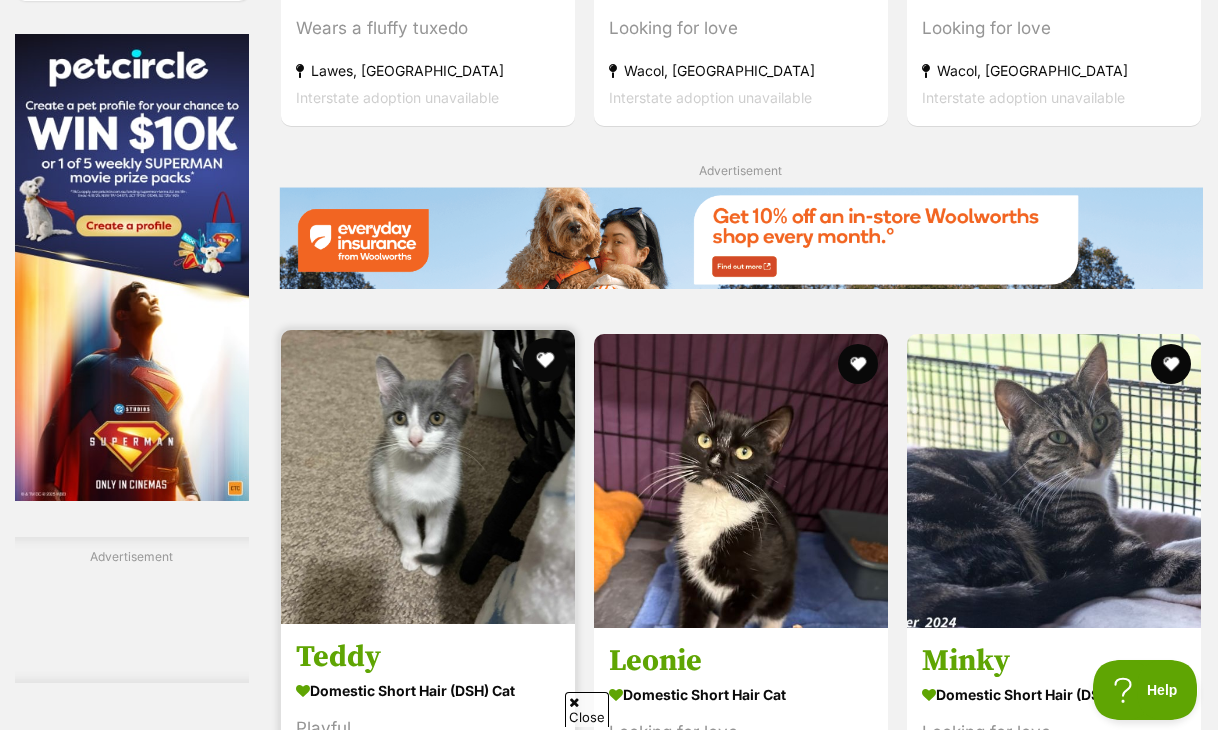 click at bounding box center (545, 360) 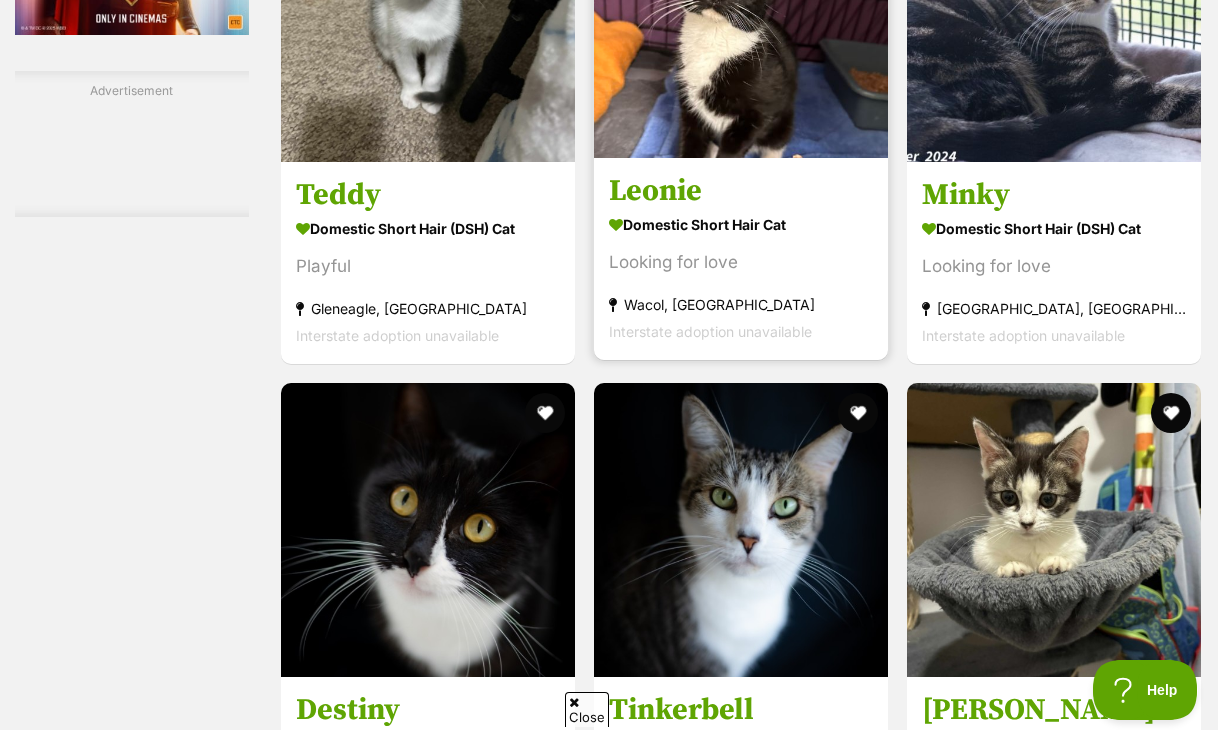 scroll, scrollTop: 3400, scrollLeft: 0, axis: vertical 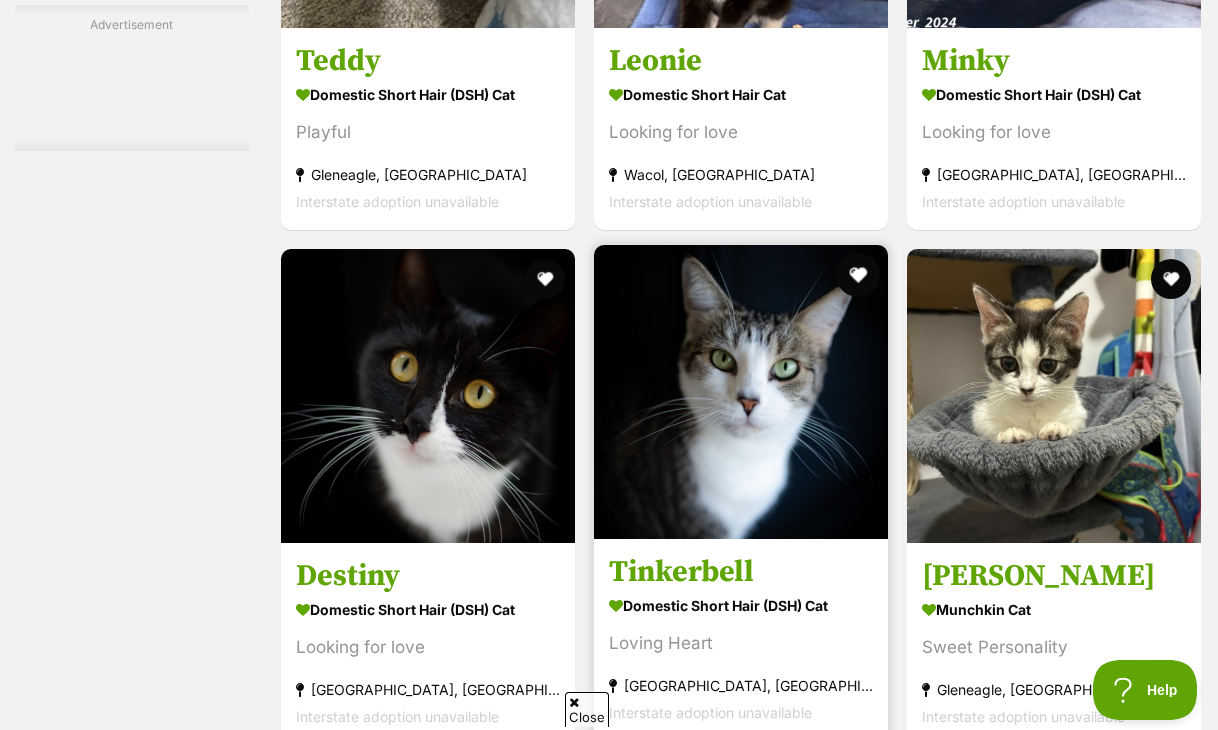 click at bounding box center (858, 275) 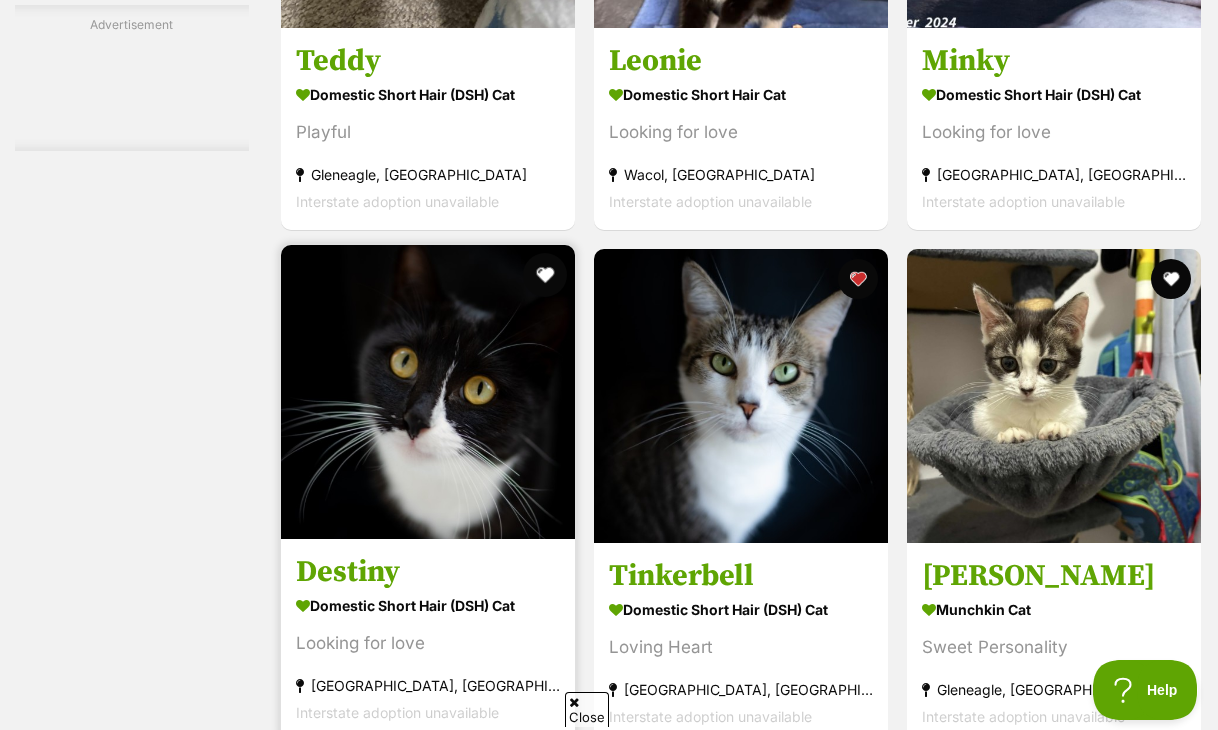 click at bounding box center [545, 275] 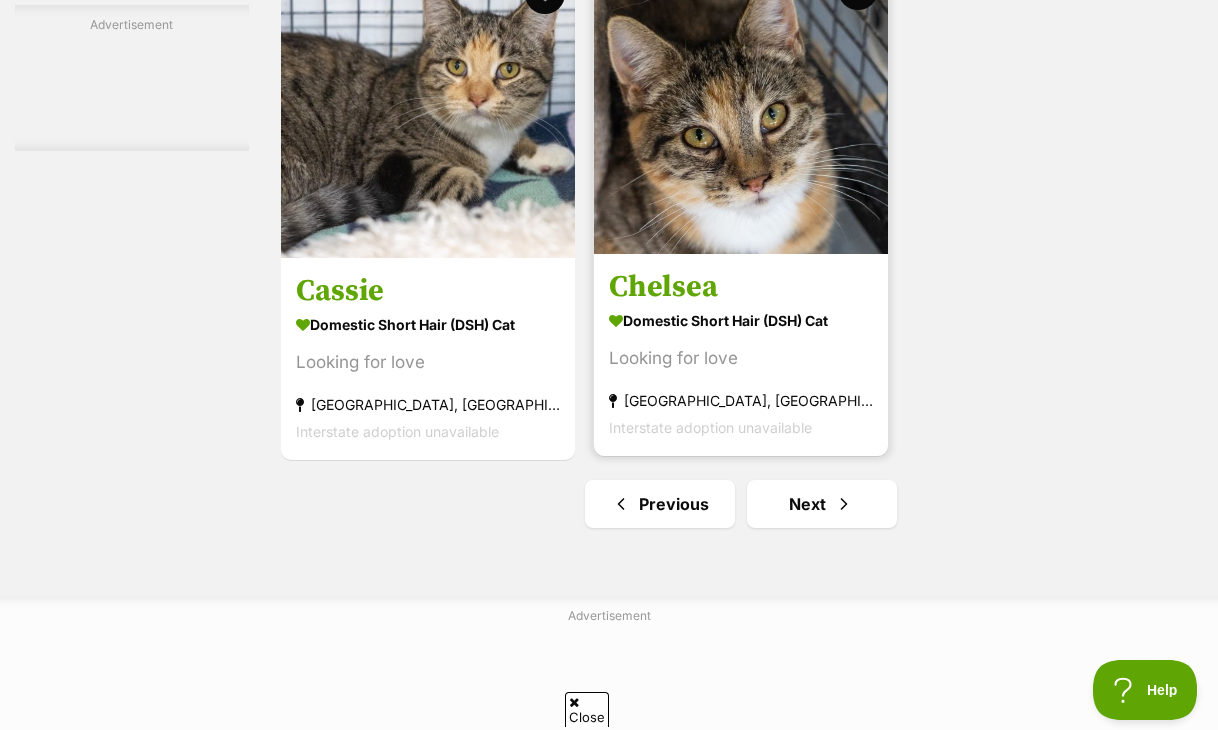 scroll, scrollTop: 4400, scrollLeft: 0, axis: vertical 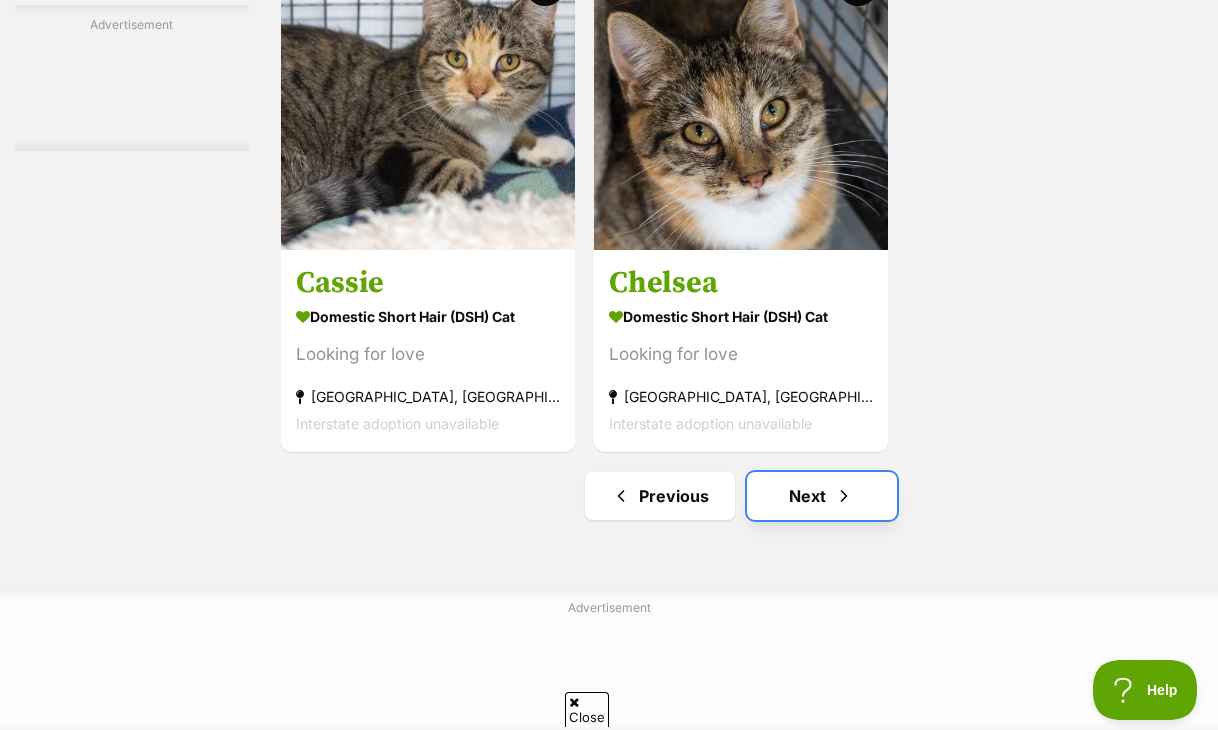click on "Next" at bounding box center (822, 496) 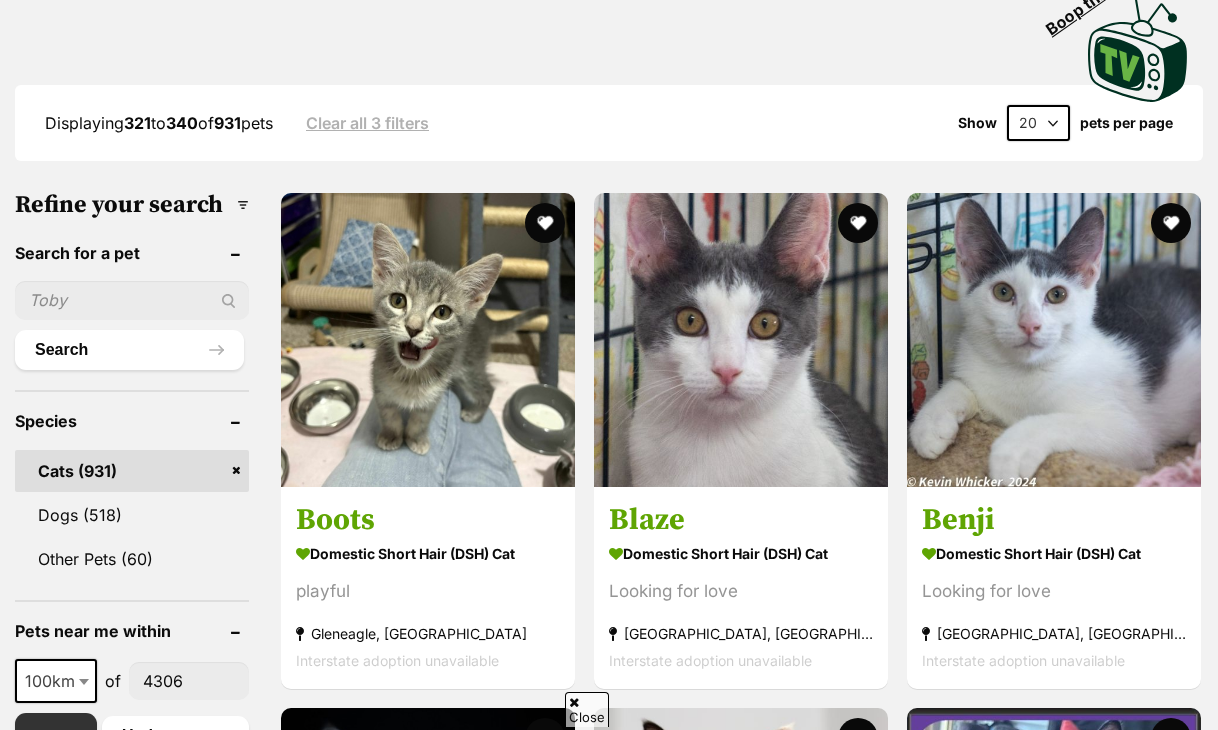 scroll, scrollTop: 500, scrollLeft: 0, axis: vertical 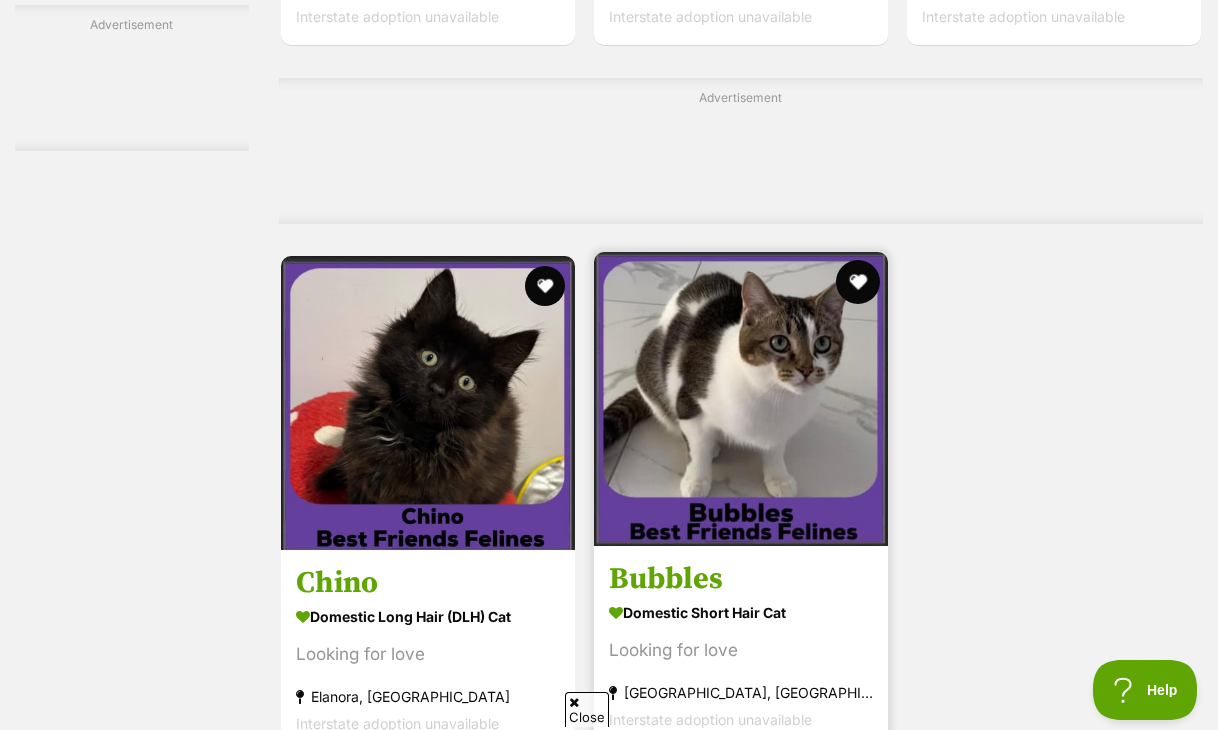 click at bounding box center [858, 282] 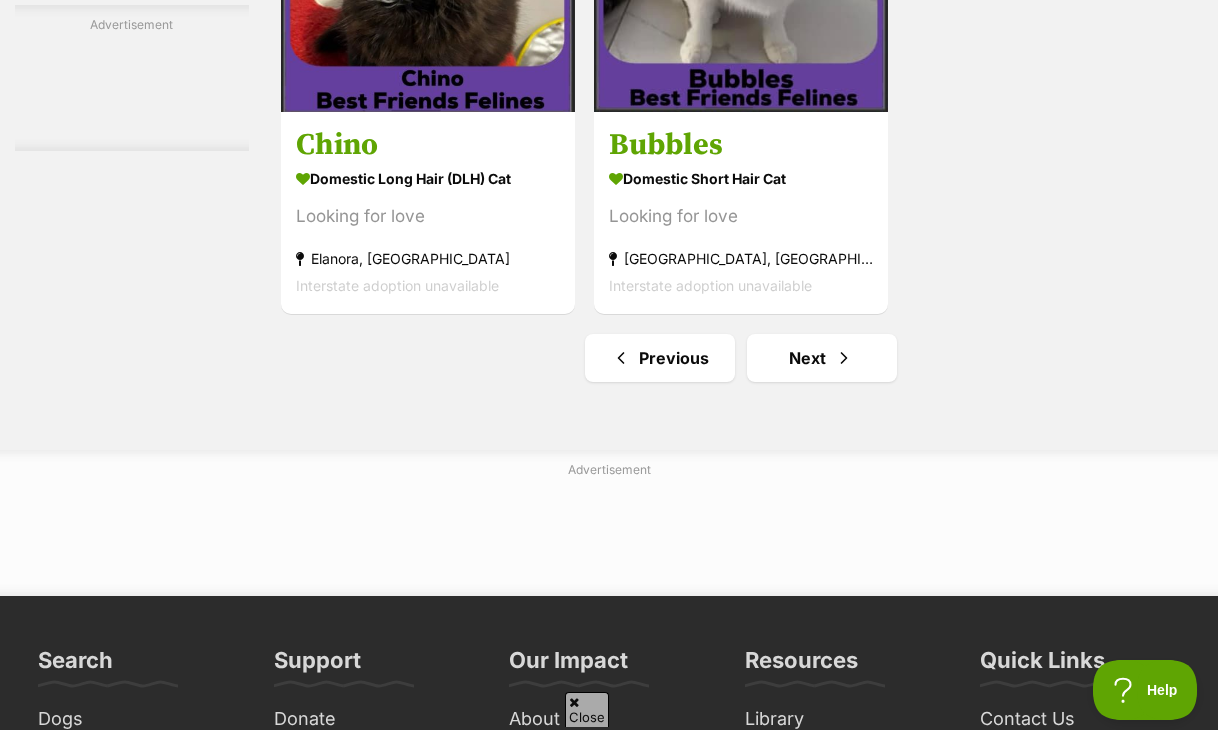 scroll, scrollTop: 4700, scrollLeft: 0, axis: vertical 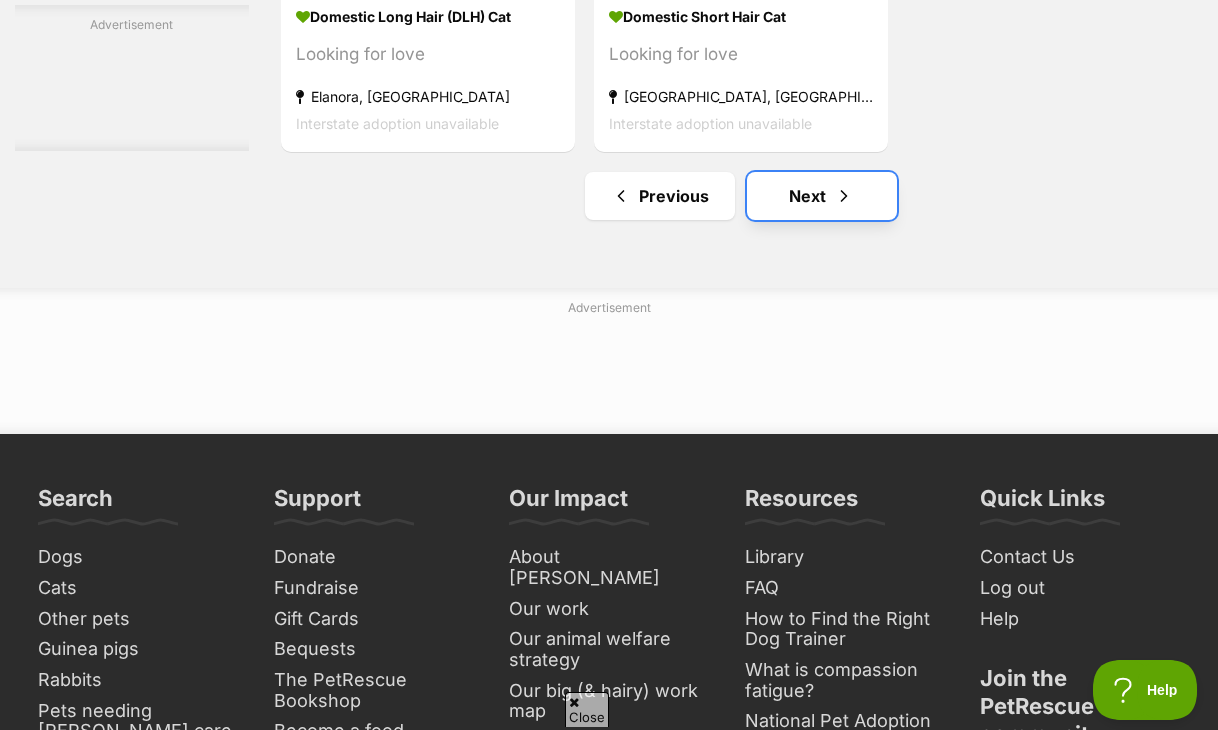 click at bounding box center [844, 196] 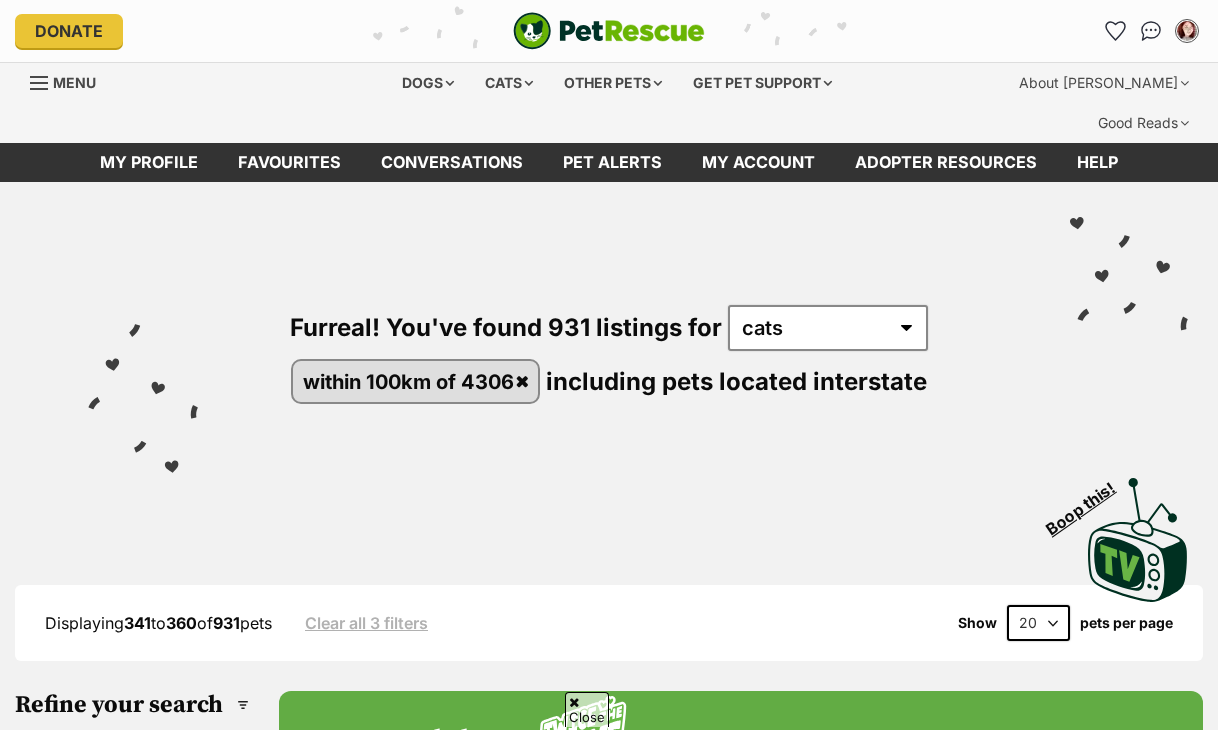 scroll, scrollTop: 718, scrollLeft: 0, axis: vertical 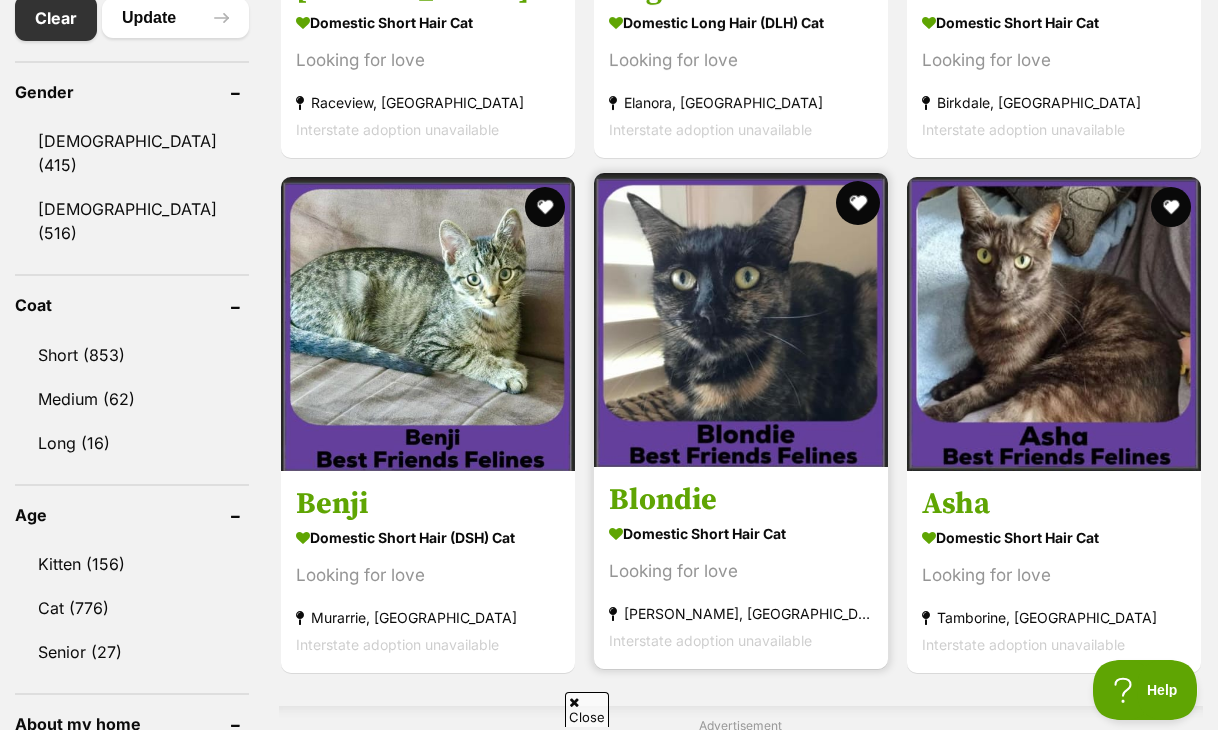 click at bounding box center [858, 203] 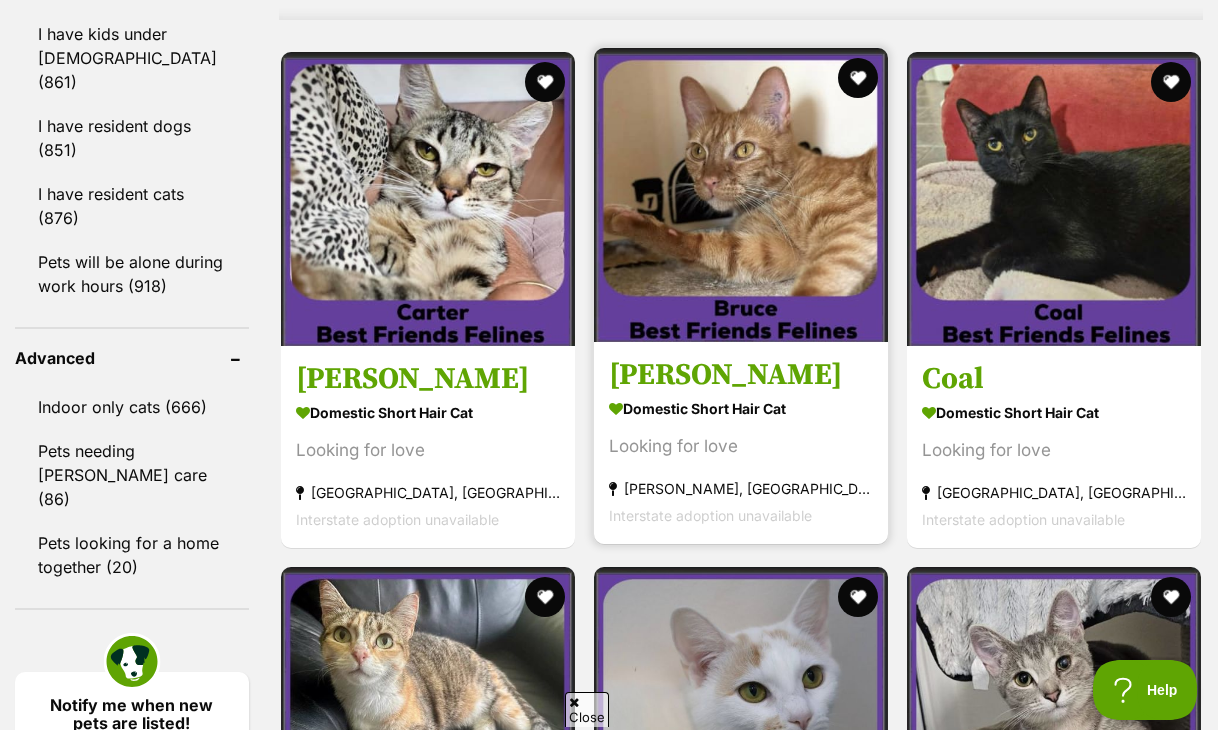 scroll, scrollTop: 2318, scrollLeft: 0, axis: vertical 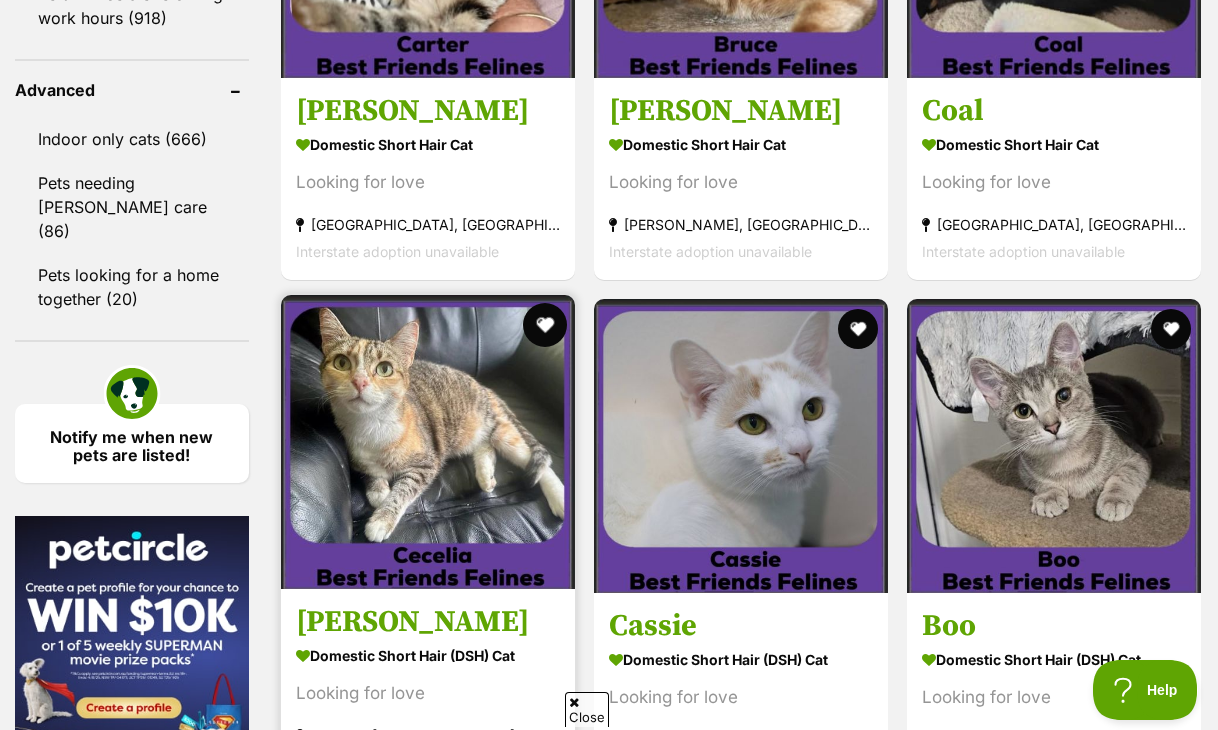 click at bounding box center (545, 325) 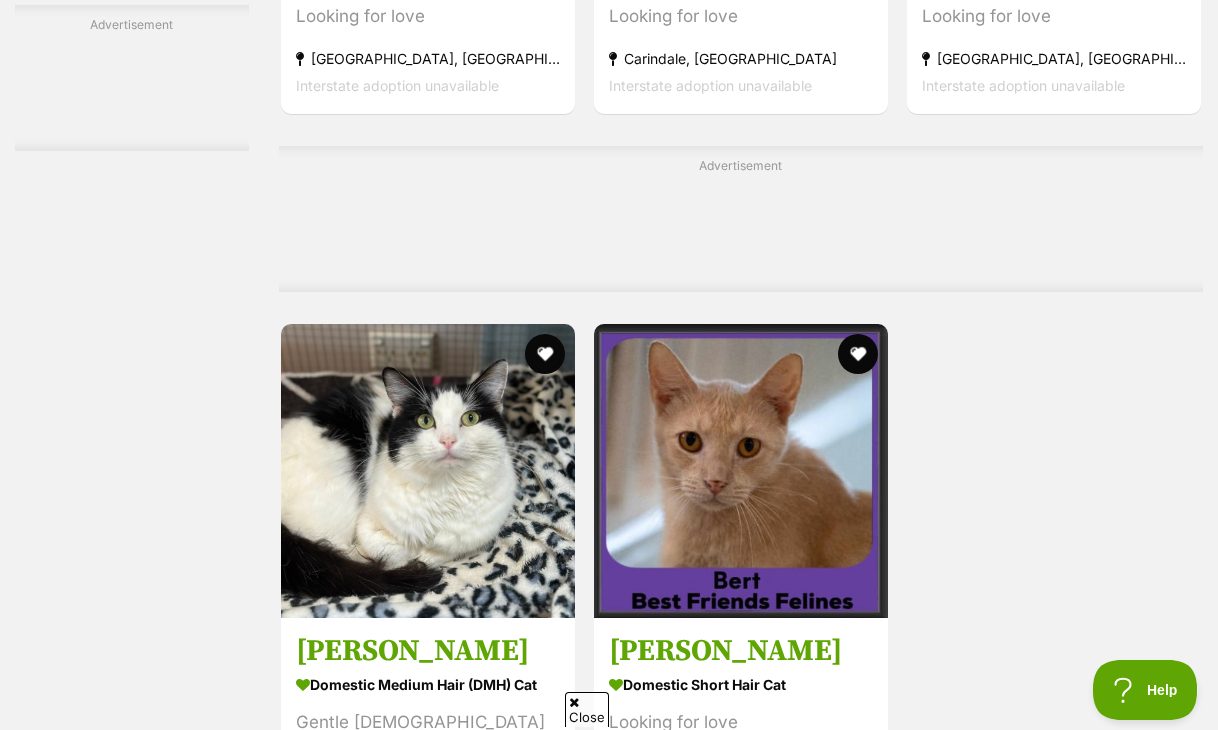 scroll, scrollTop: 4818, scrollLeft: 0, axis: vertical 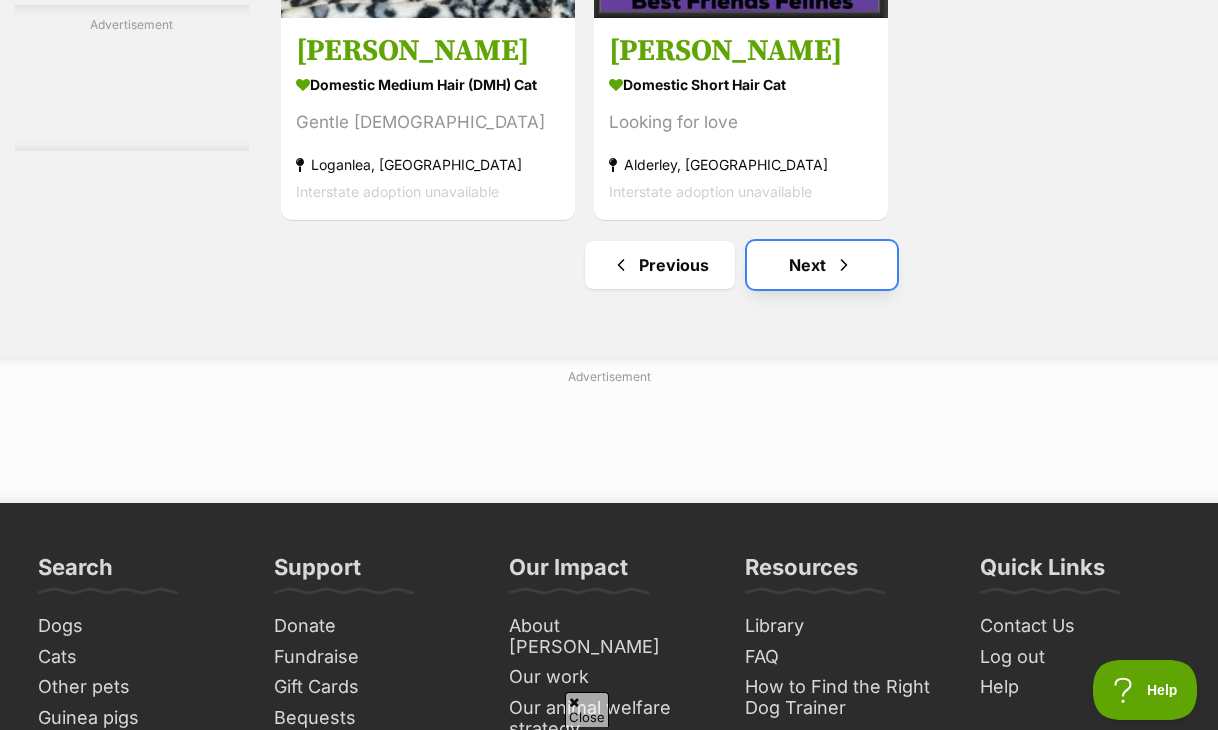 click on "Next" at bounding box center [822, 265] 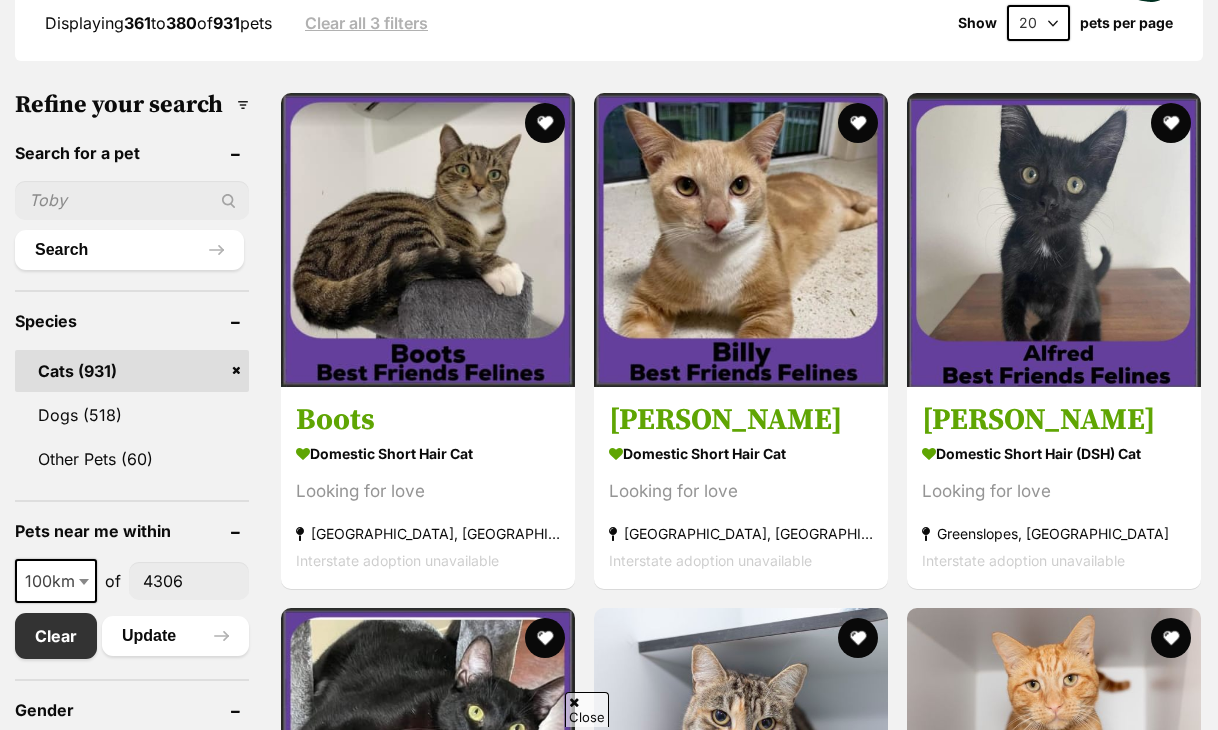 scroll, scrollTop: 600, scrollLeft: 0, axis: vertical 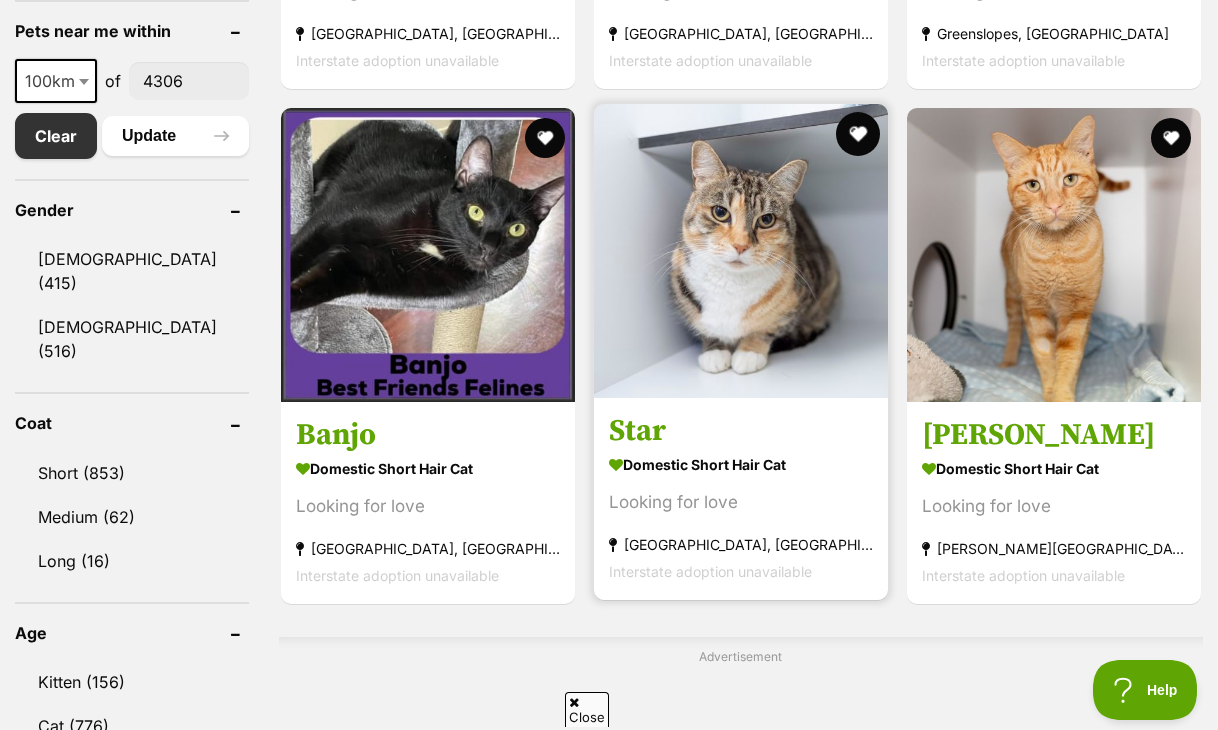 click at bounding box center [858, 134] 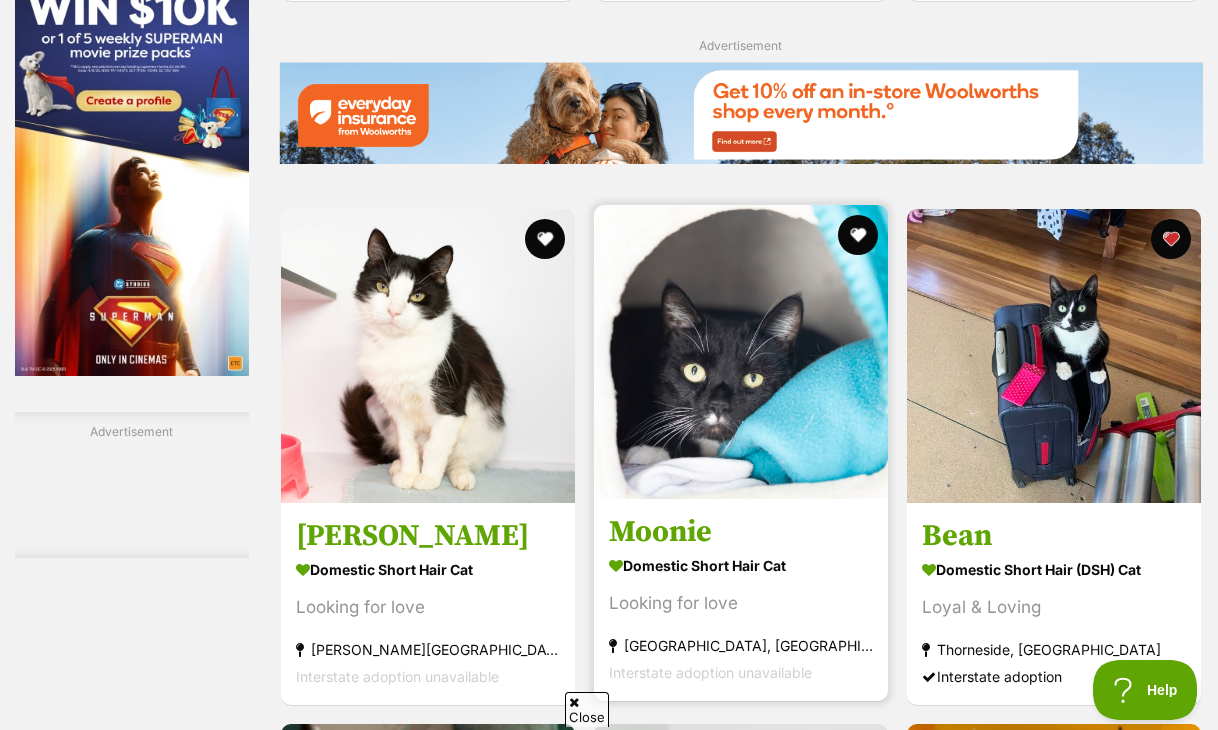 scroll, scrollTop: 3400, scrollLeft: 0, axis: vertical 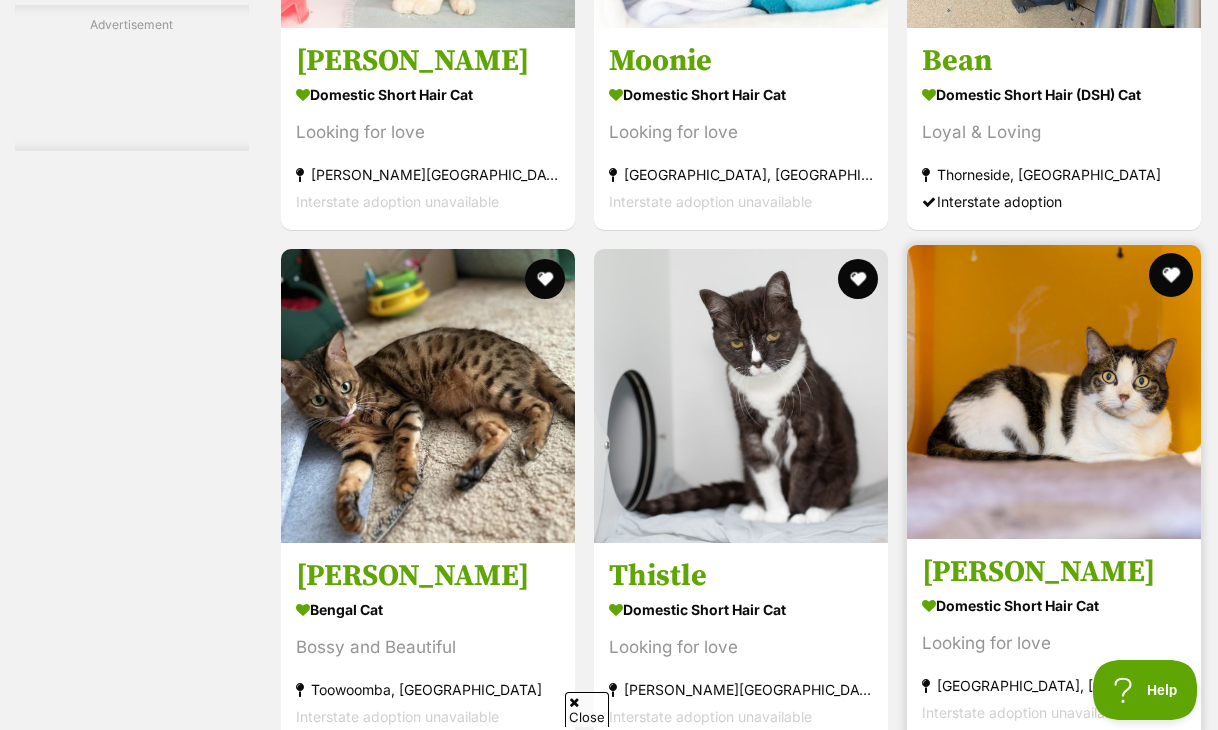 click at bounding box center (1171, 275) 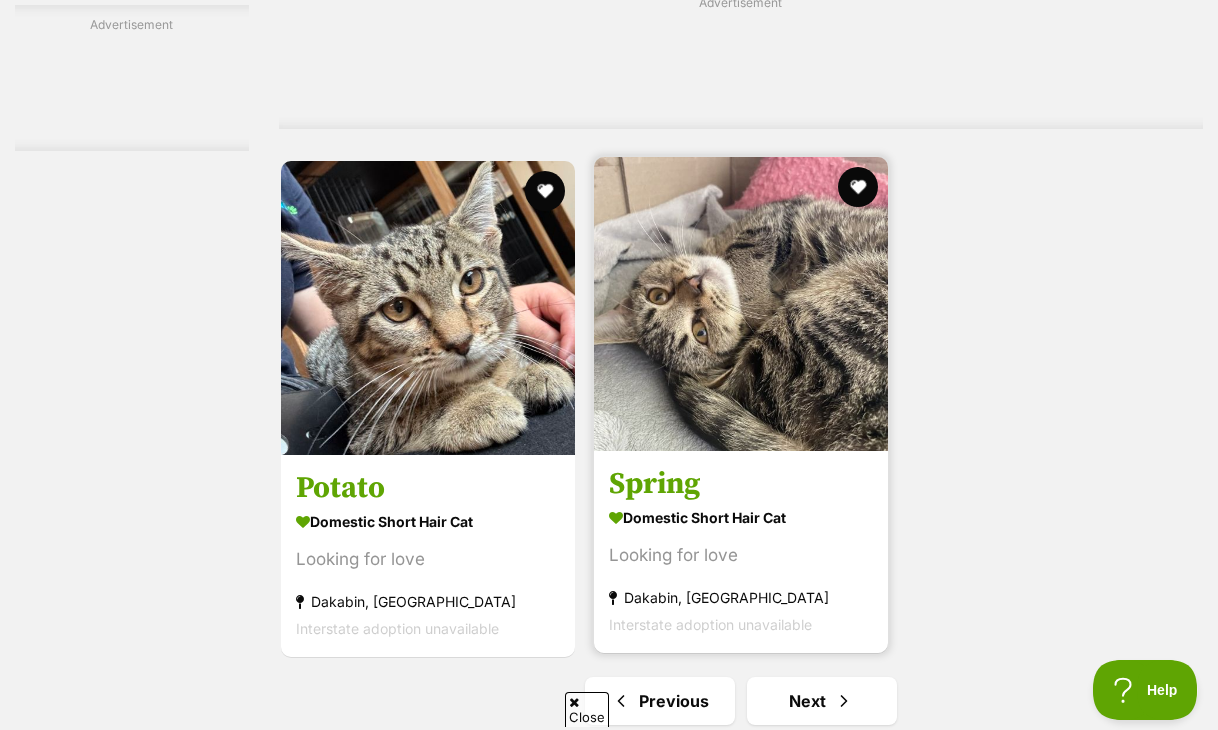 scroll, scrollTop: 4600, scrollLeft: 0, axis: vertical 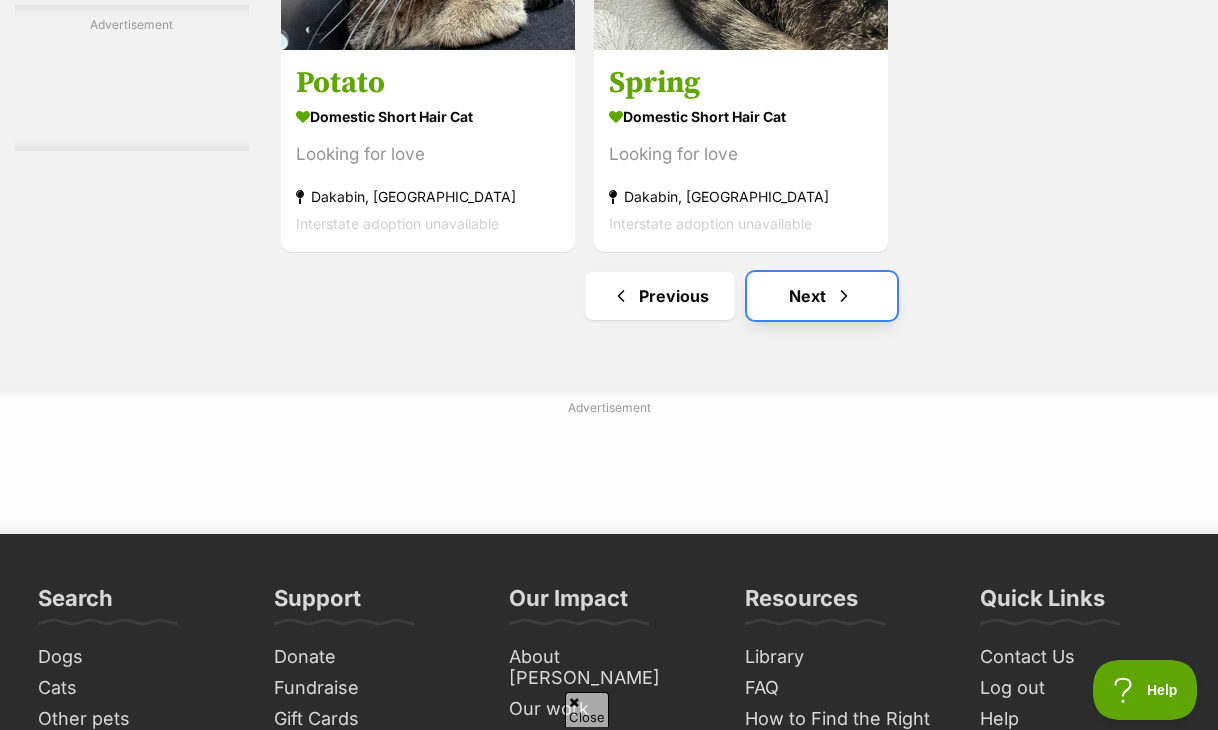 click on "Next" at bounding box center [822, 296] 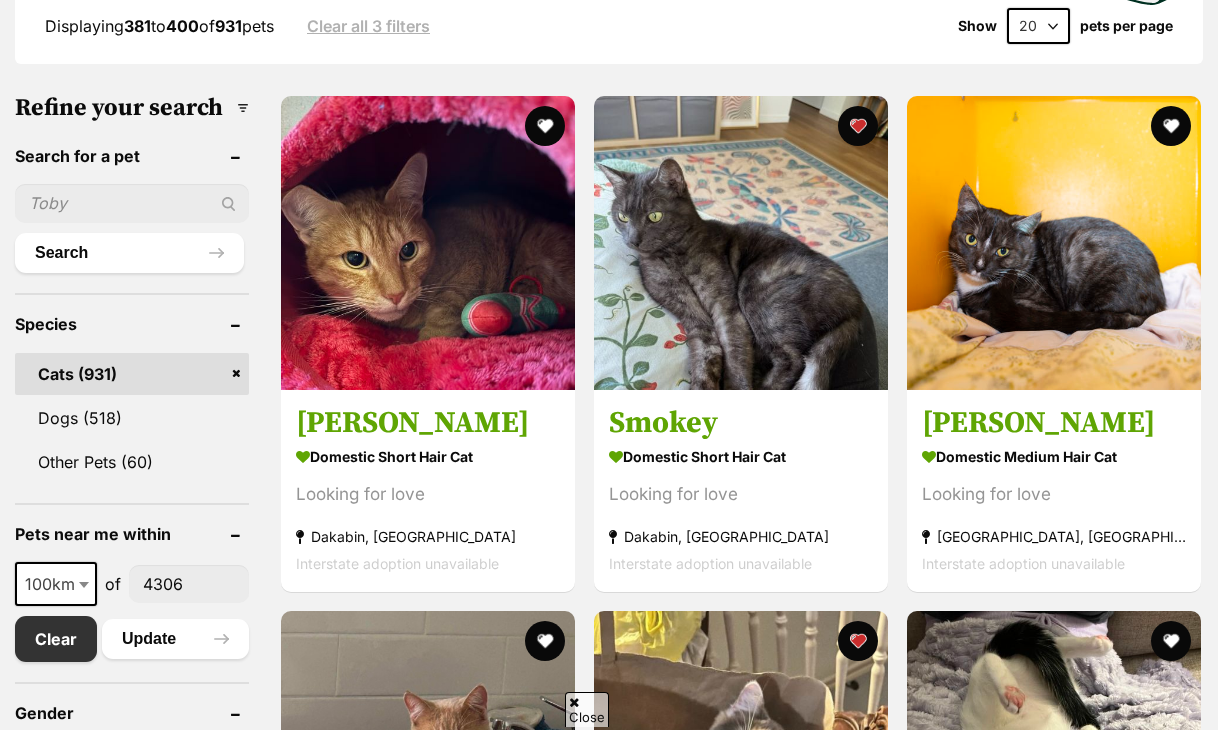 scroll, scrollTop: 0, scrollLeft: 0, axis: both 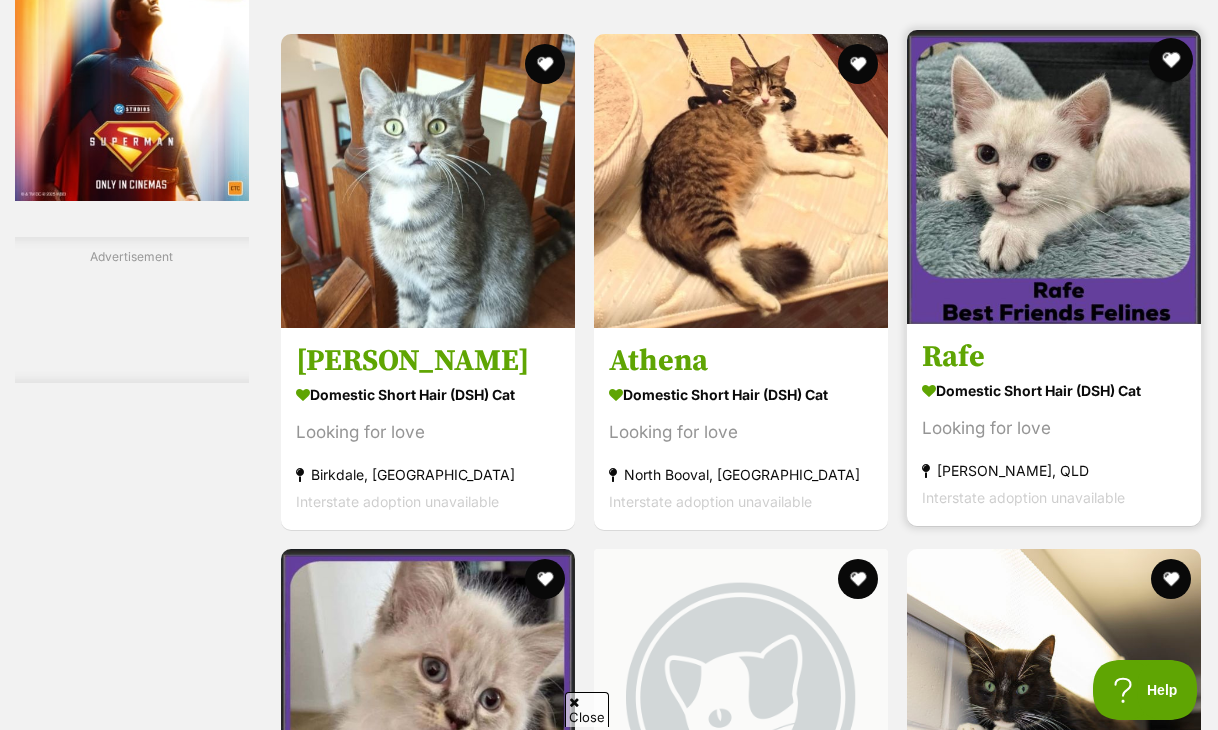 click at bounding box center (1171, 60) 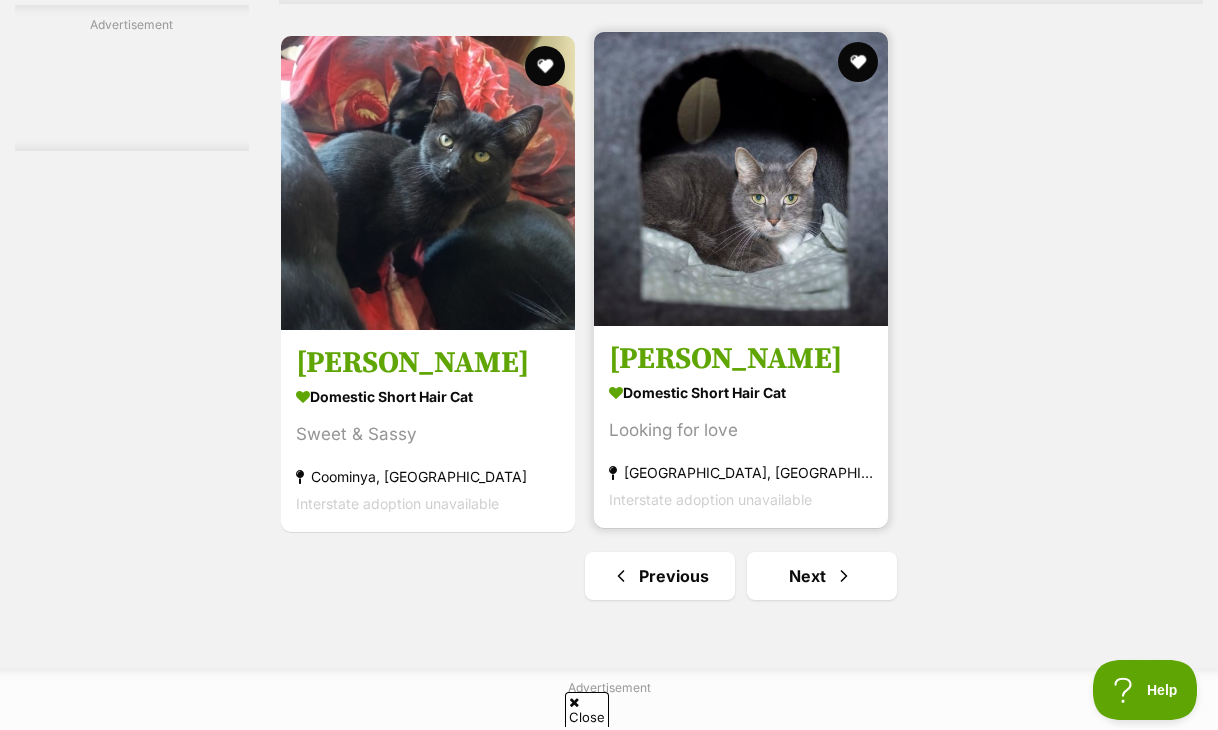 scroll, scrollTop: 4400, scrollLeft: 0, axis: vertical 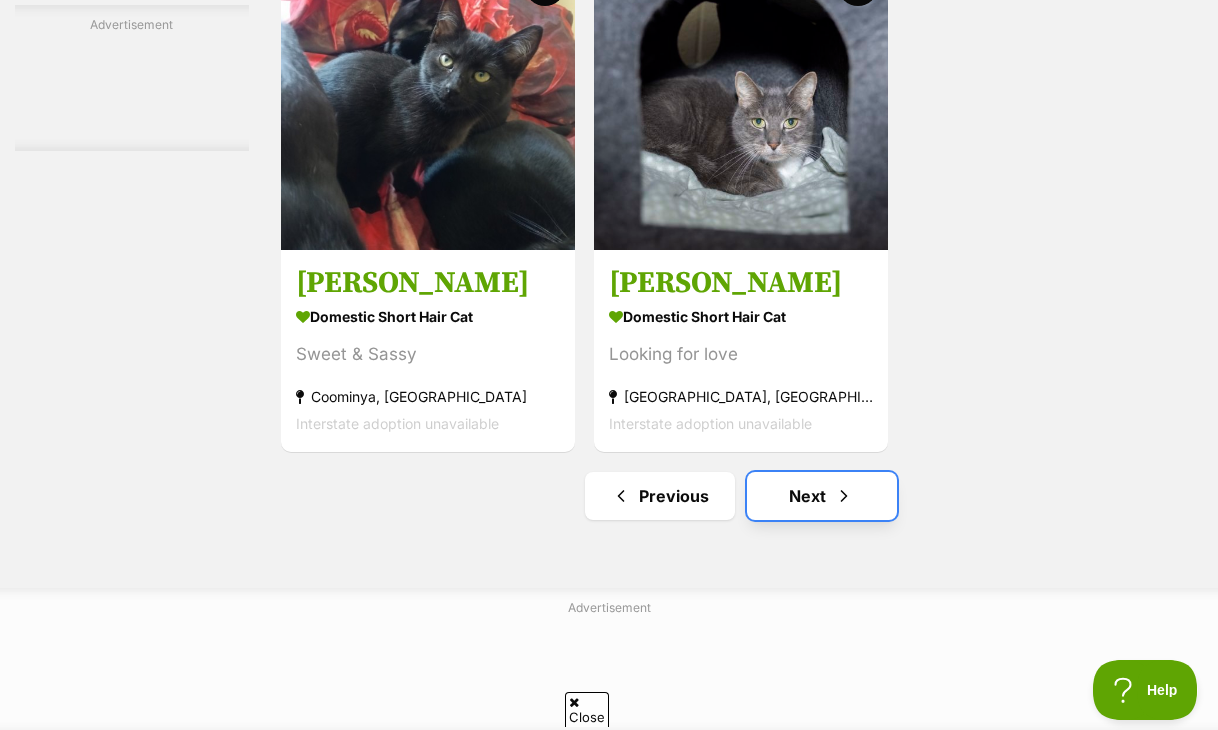 click on "Next" at bounding box center (822, 496) 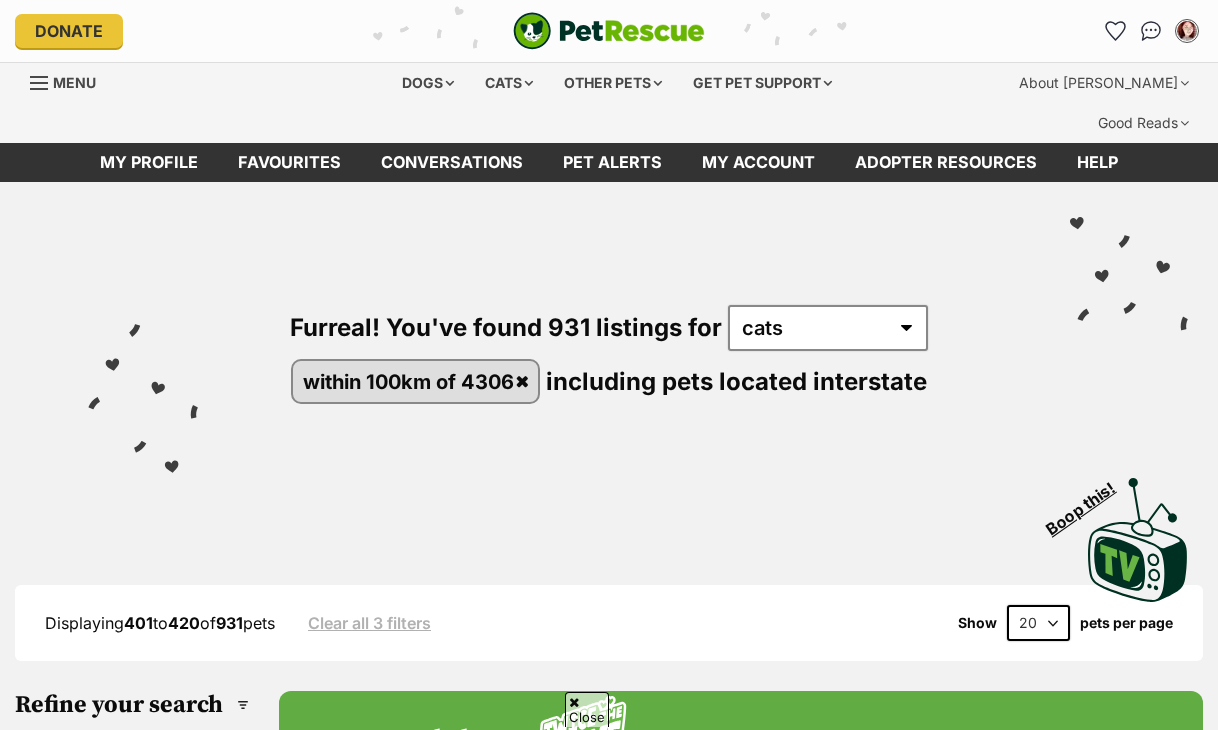 scroll, scrollTop: 506, scrollLeft: 0, axis: vertical 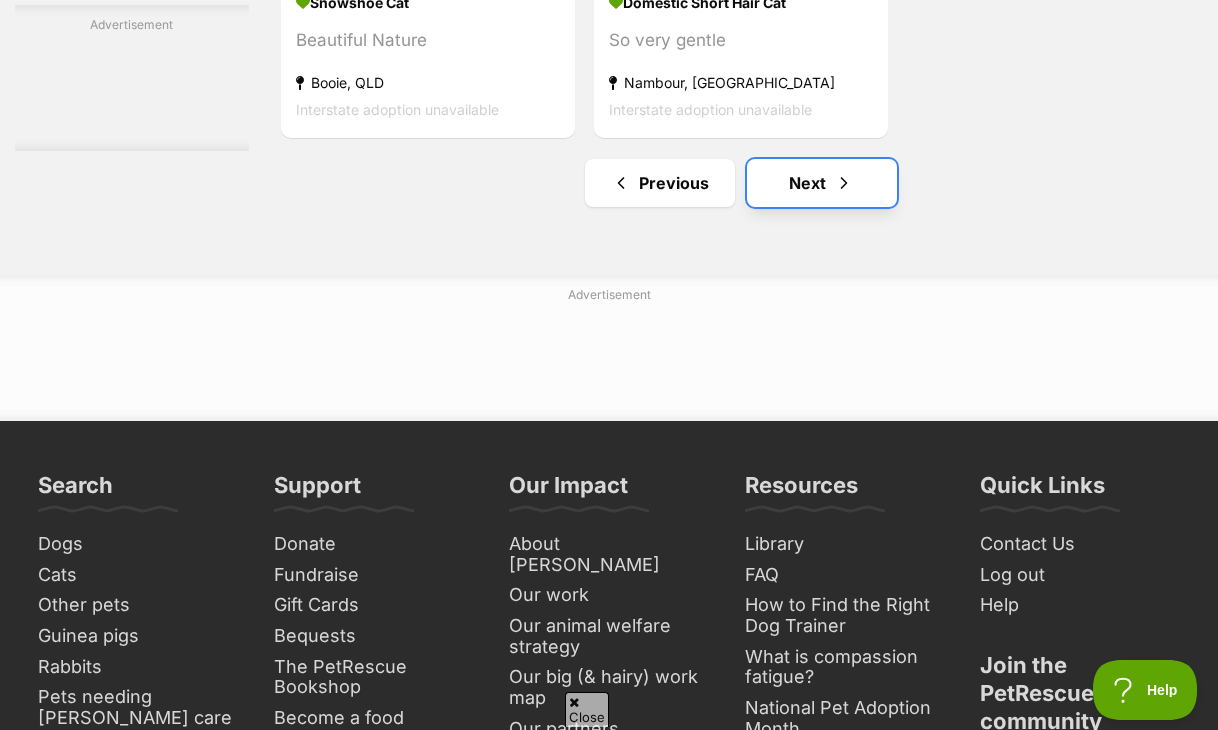 click on "Next" at bounding box center (822, 183) 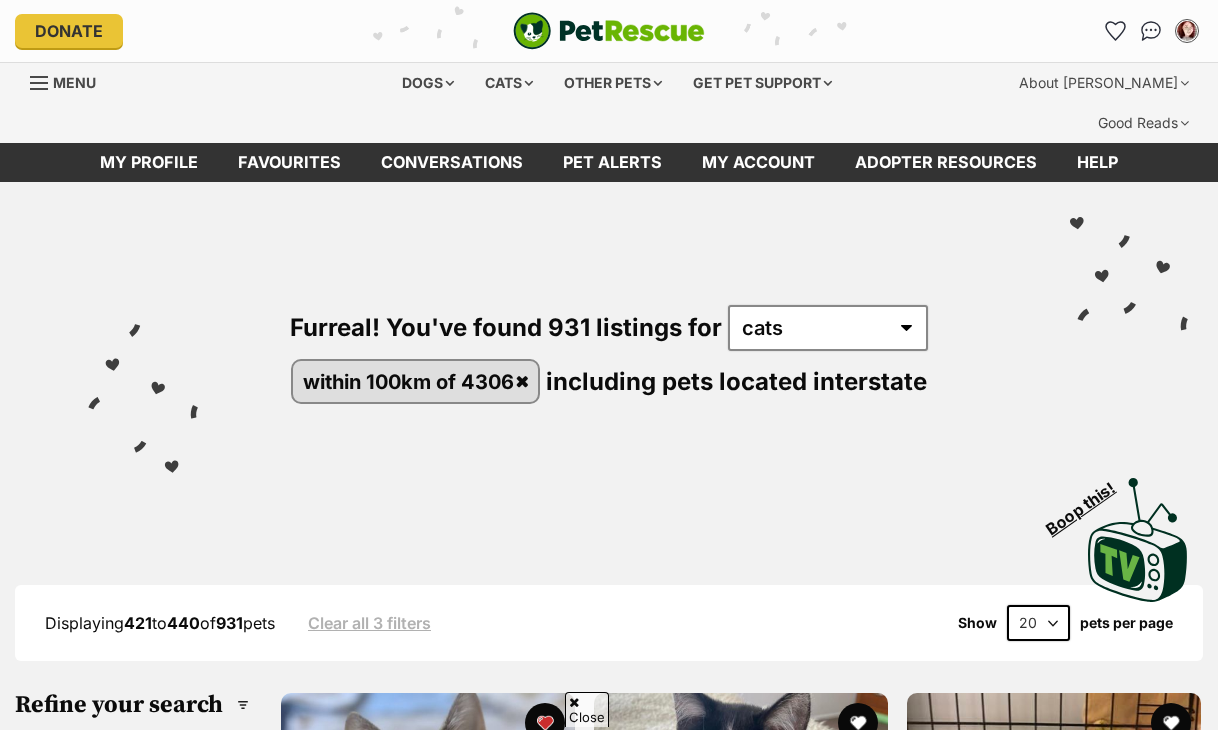 scroll, scrollTop: 500, scrollLeft: 0, axis: vertical 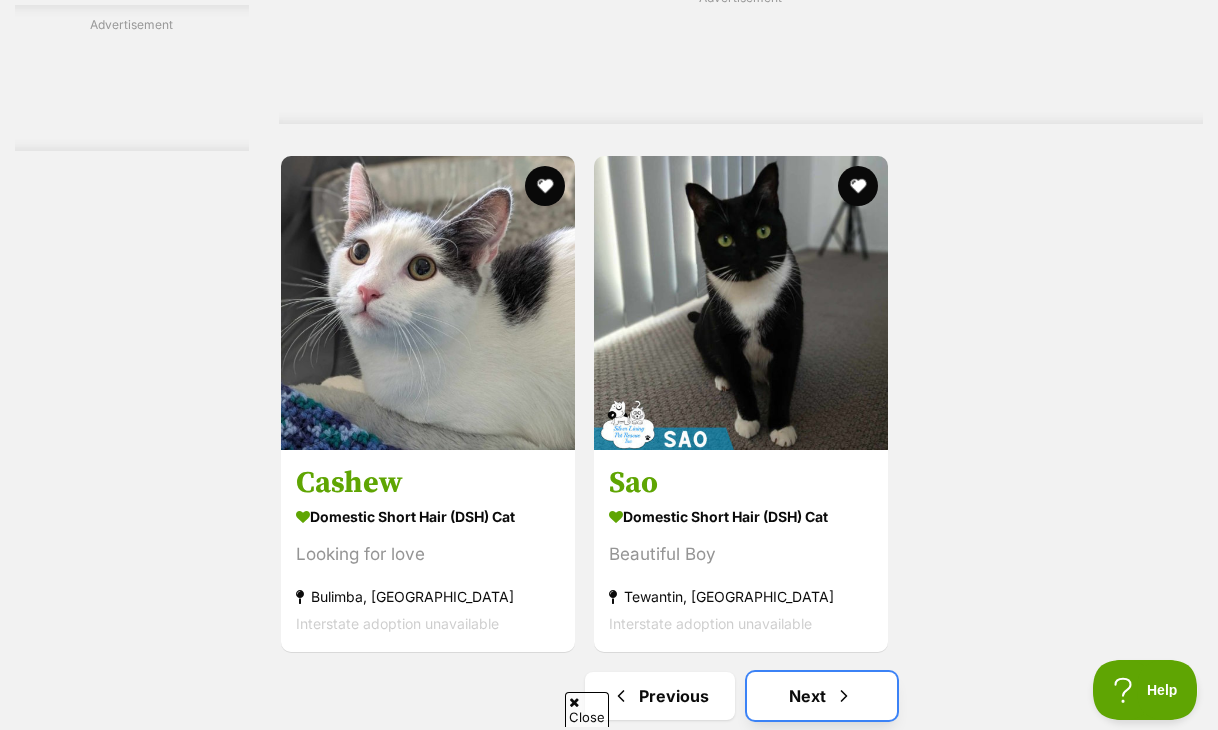 click on "Next" at bounding box center [822, 696] 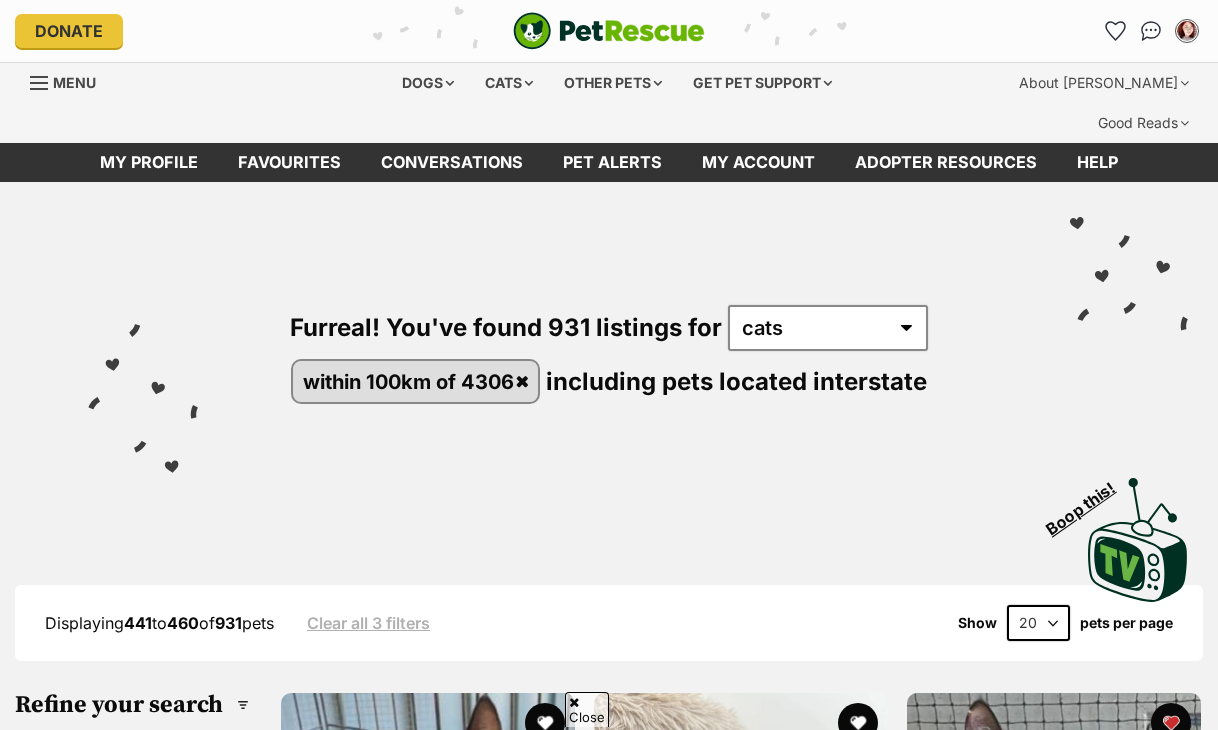 scroll, scrollTop: 500, scrollLeft: 0, axis: vertical 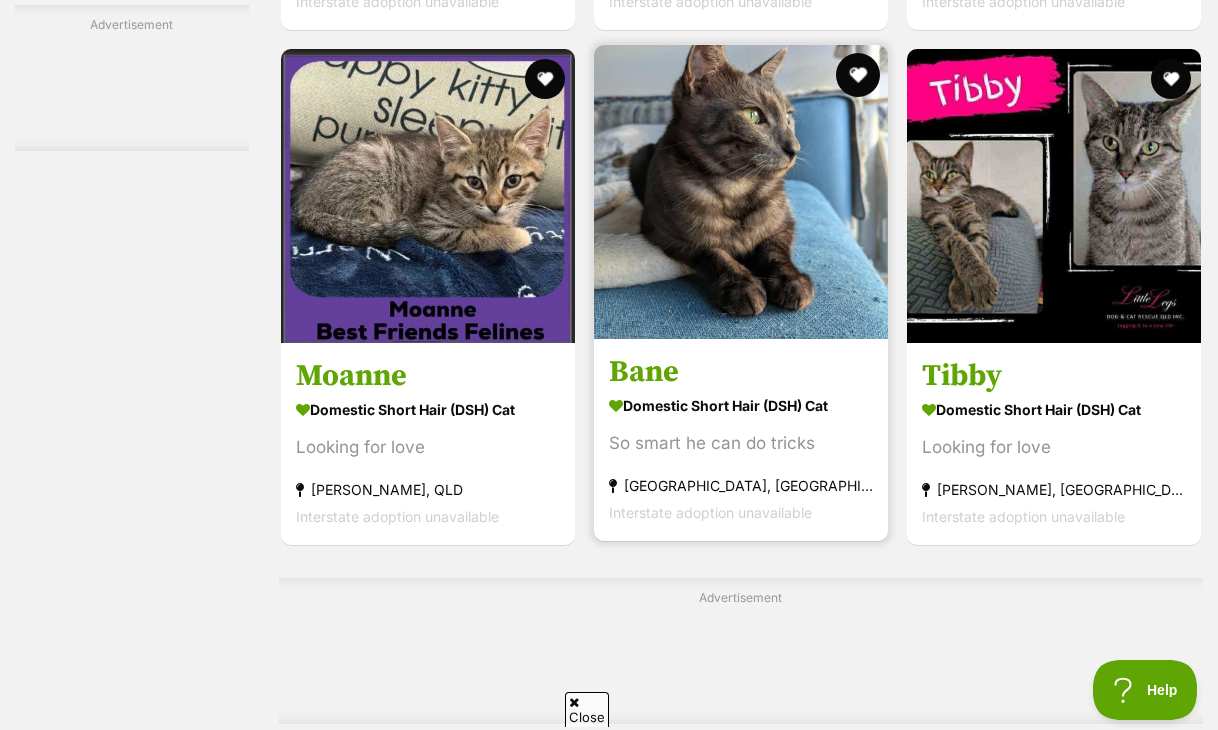 click at bounding box center [858, 75] 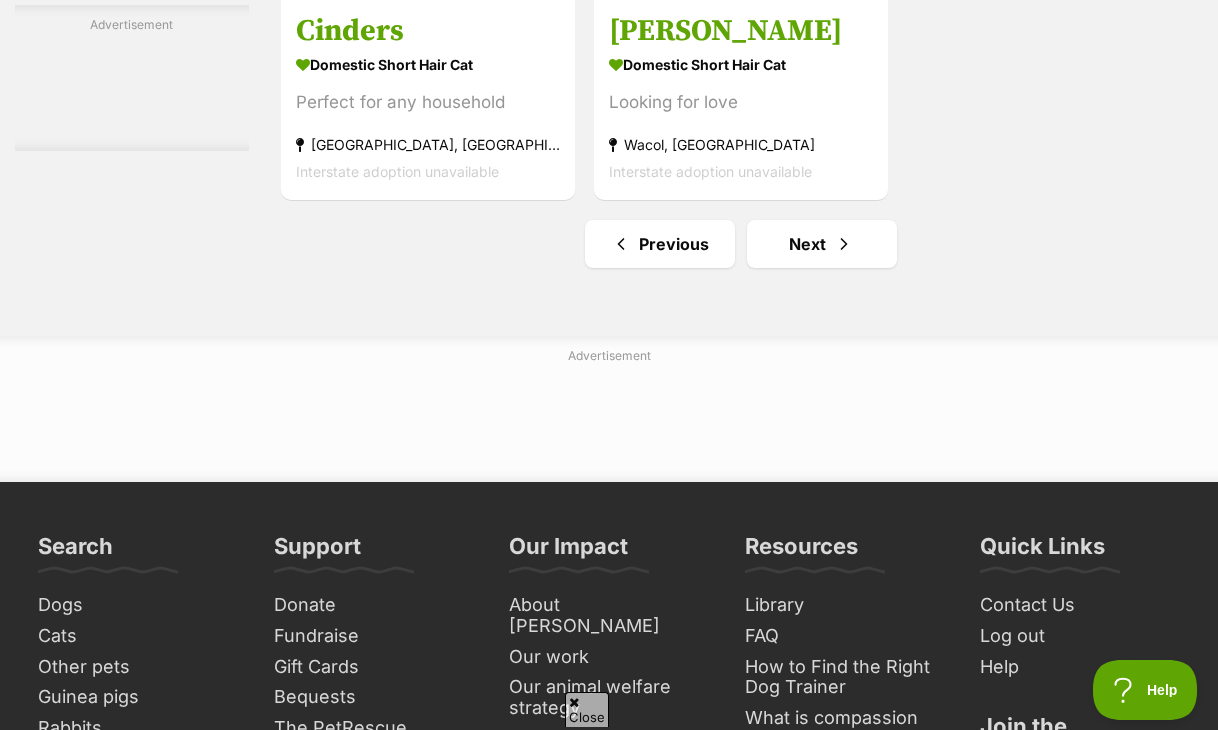 scroll, scrollTop: 4700, scrollLeft: 0, axis: vertical 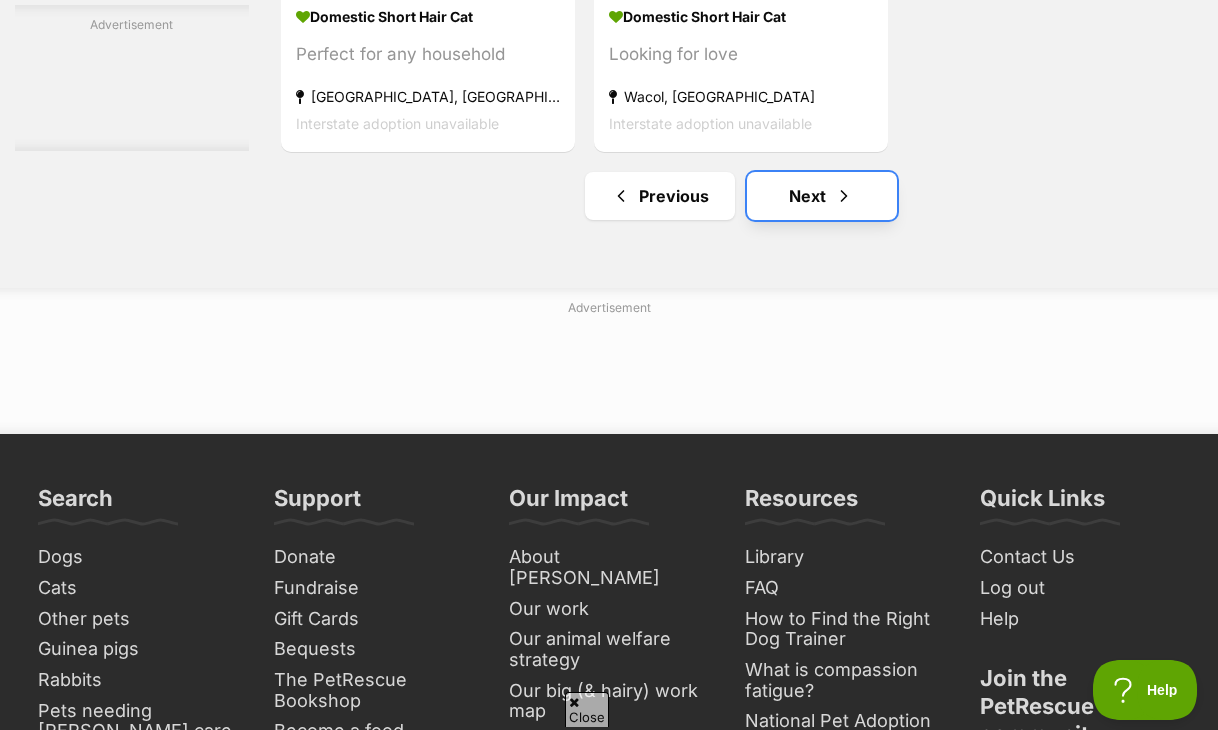 click at bounding box center [844, 196] 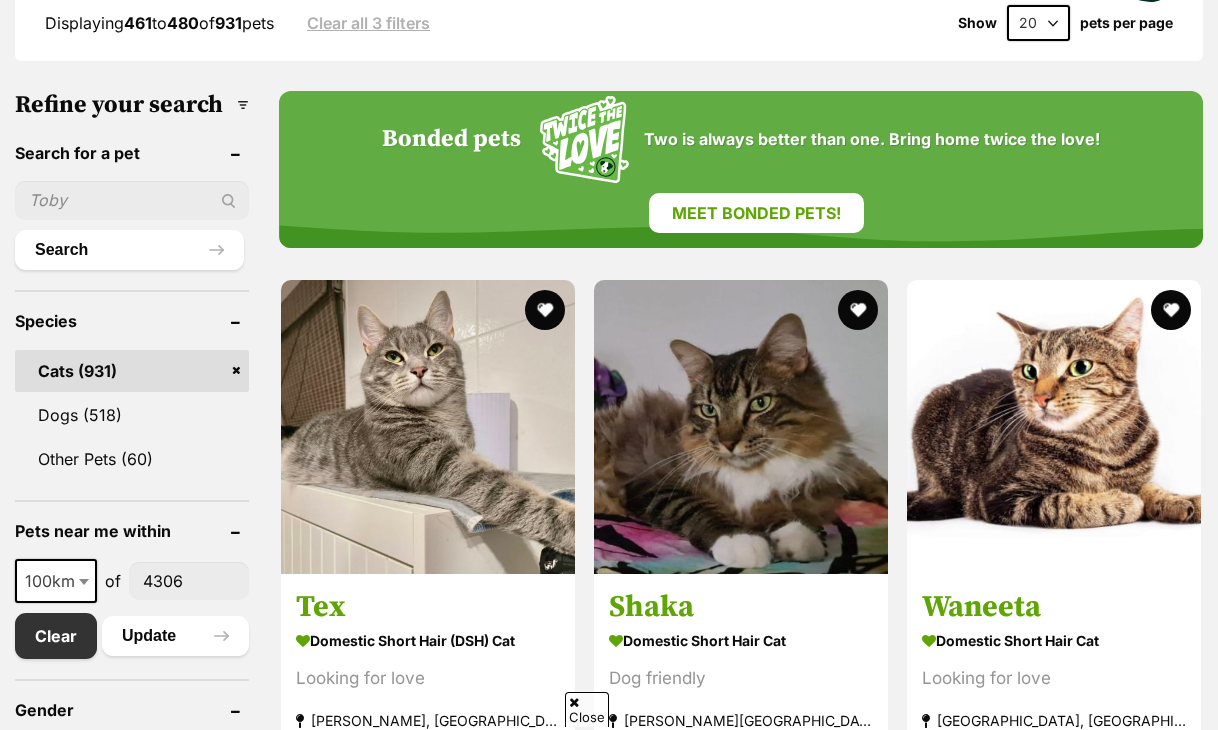 scroll, scrollTop: 600, scrollLeft: 0, axis: vertical 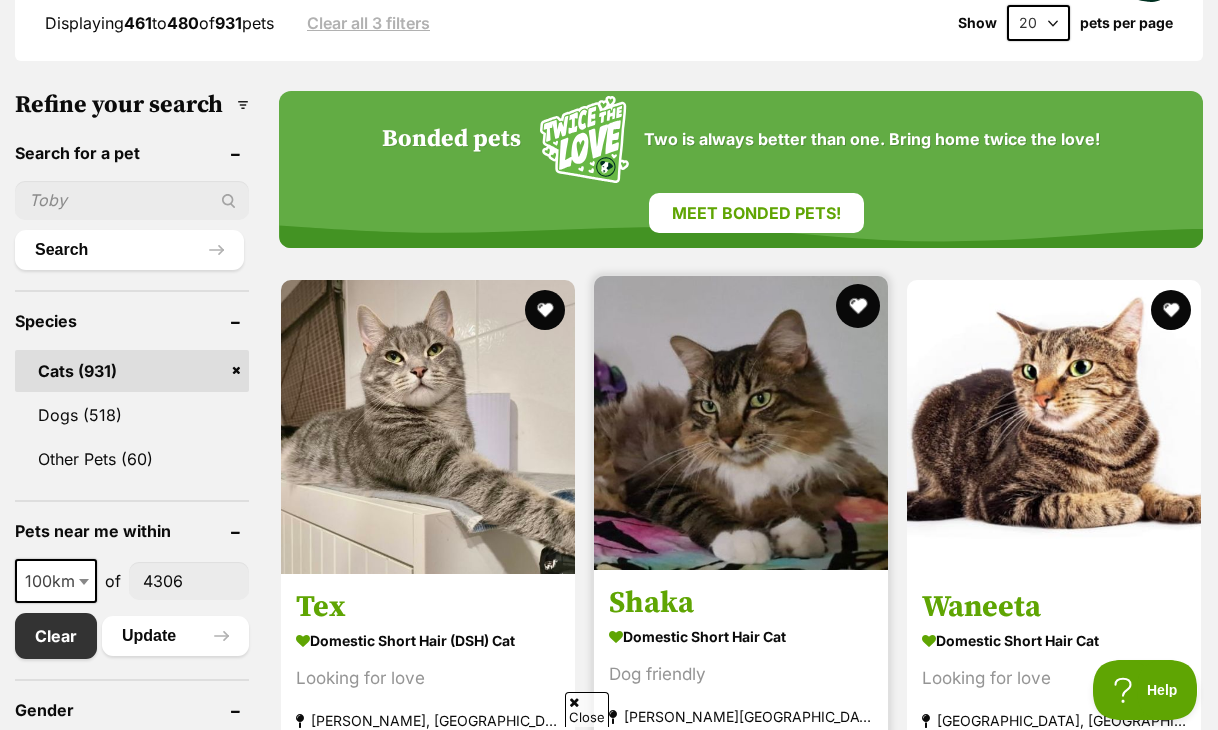 click at bounding box center (858, 306) 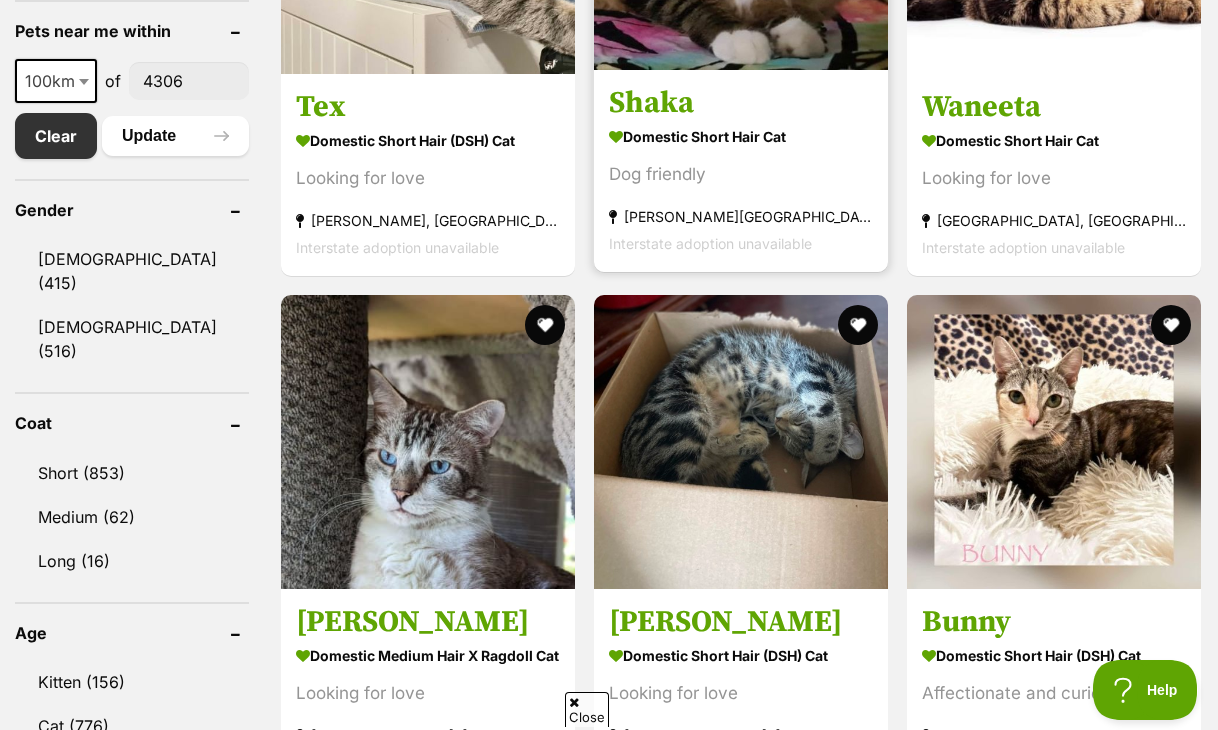 scroll, scrollTop: 800, scrollLeft: 0, axis: vertical 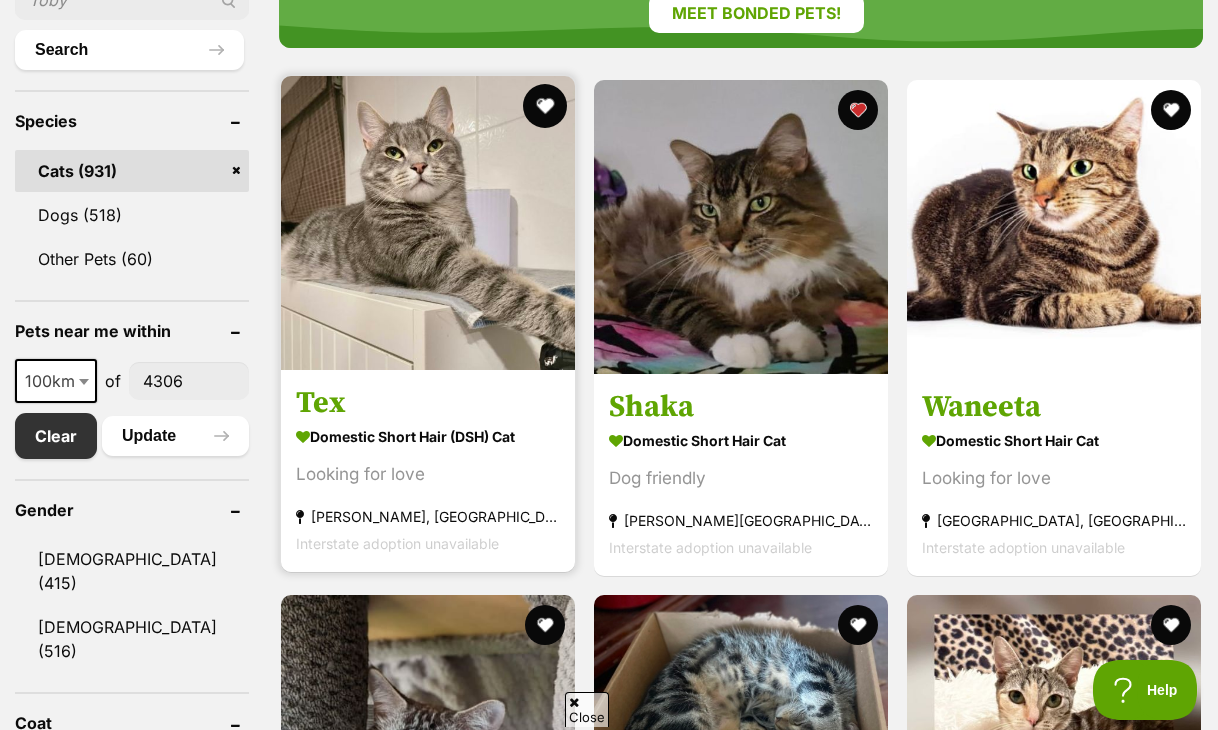 click at bounding box center (545, 106) 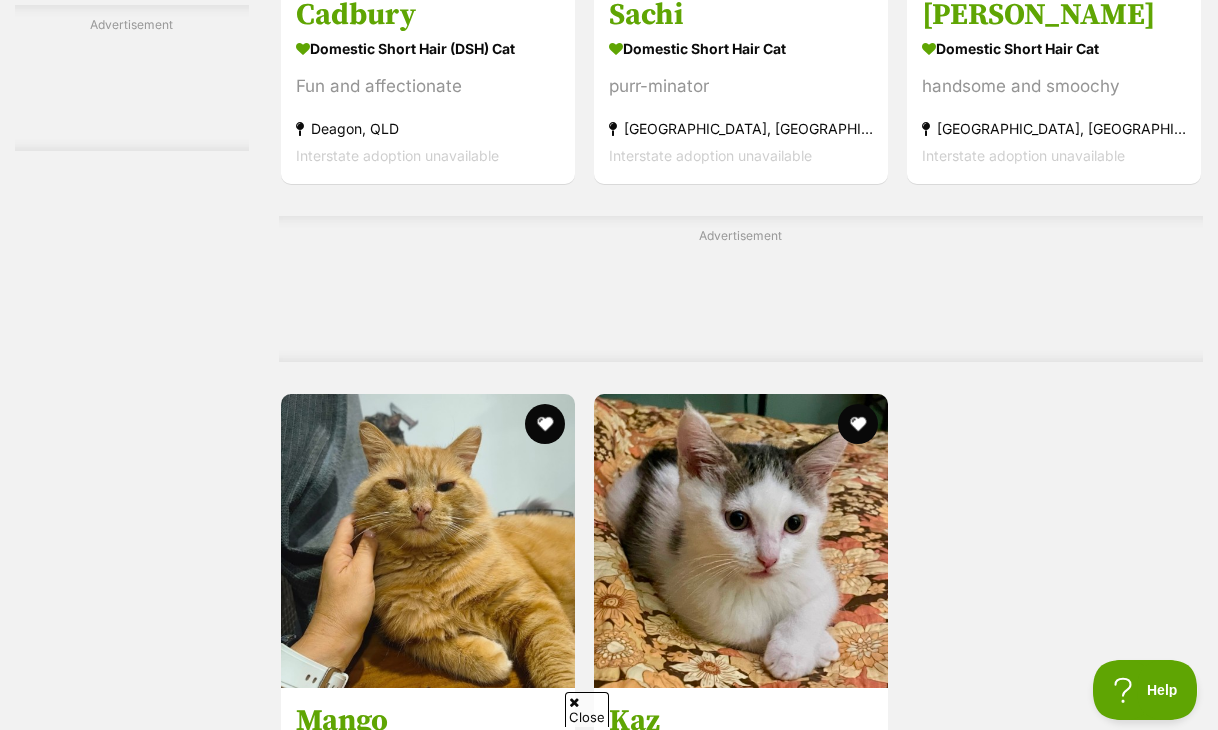 scroll, scrollTop: 4300, scrollLeft: 0, axis: vertical 